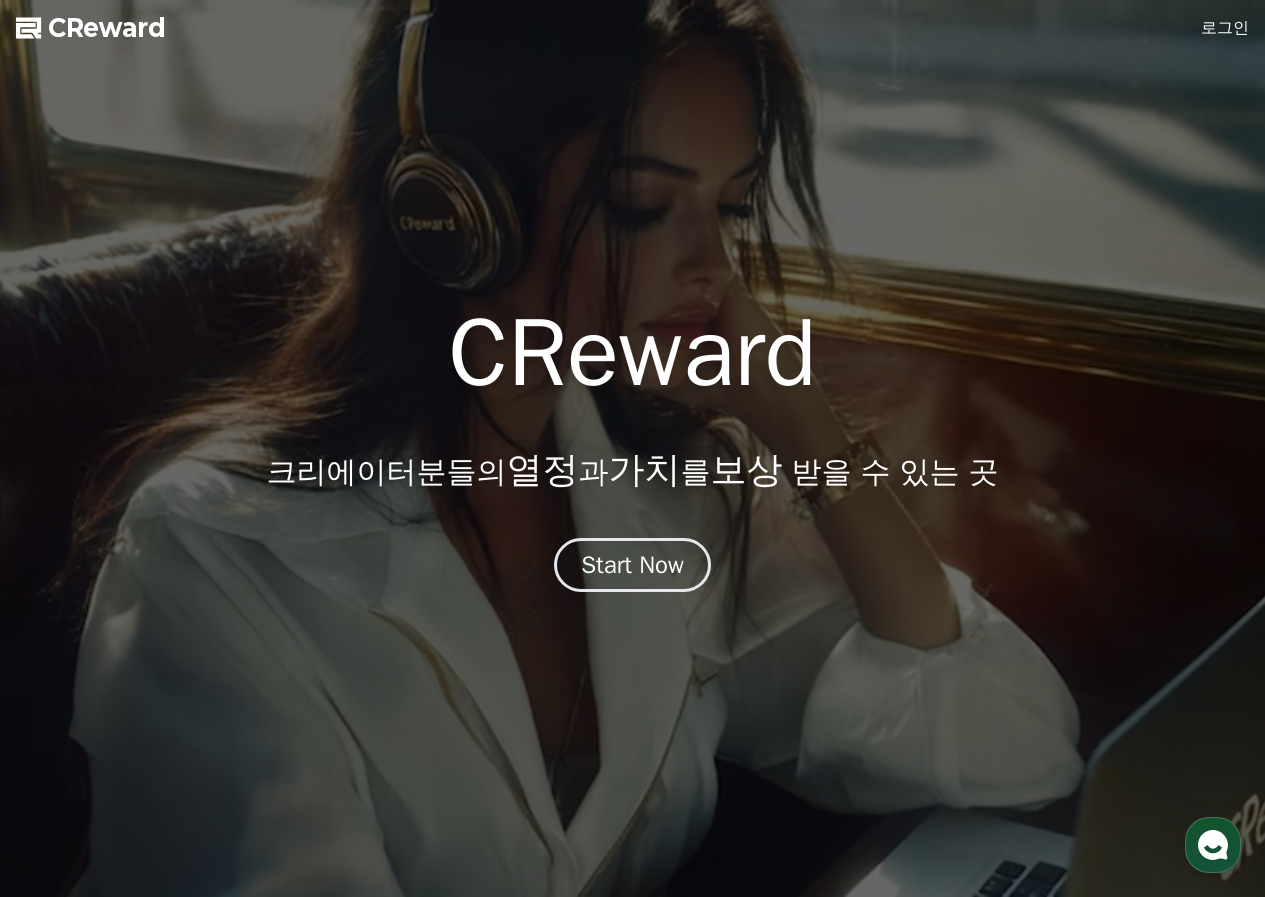 scroll, scrollTop: 0, scrollLeft: 0, axis: both 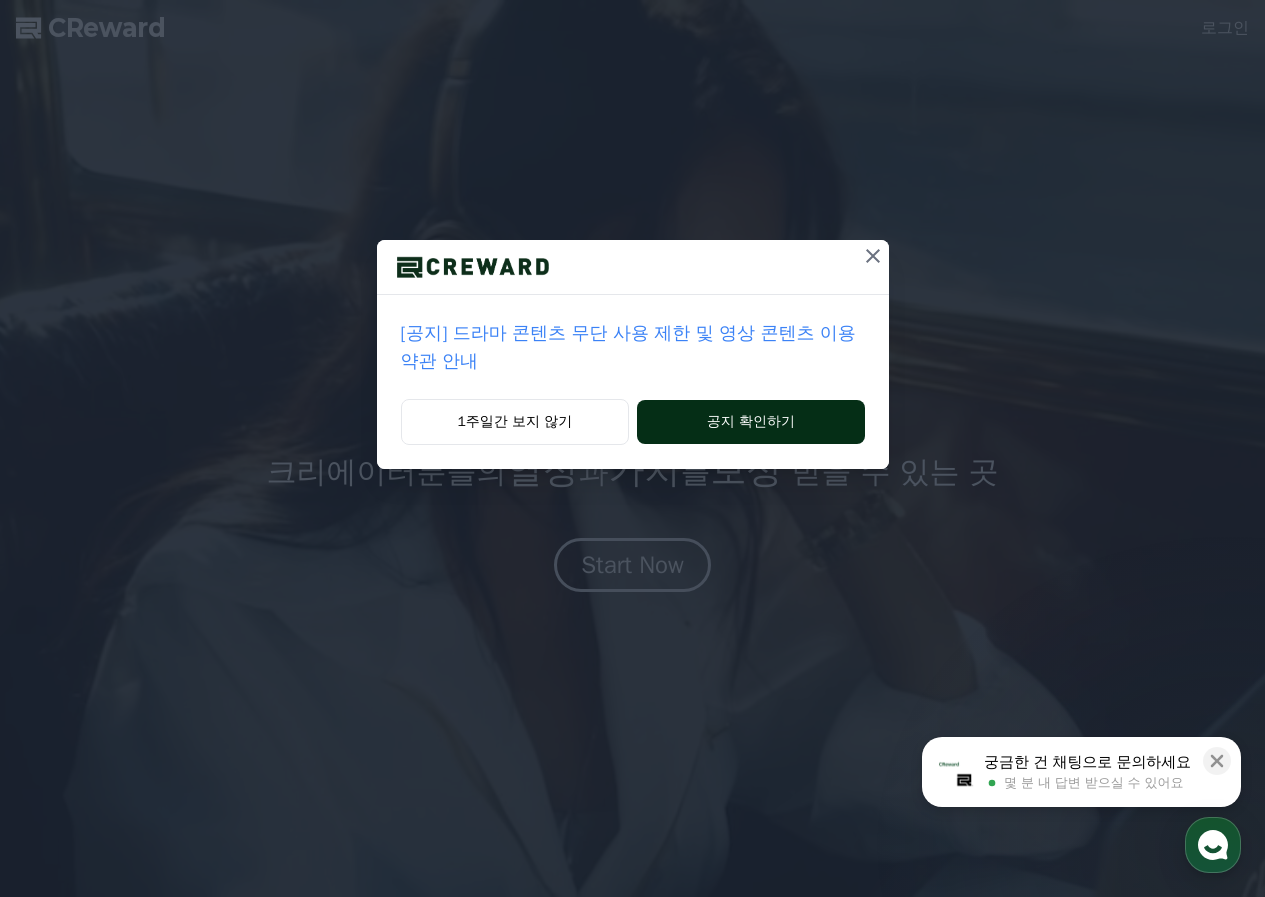 click on "공지 확인하기" at bounding box center [750, 422] 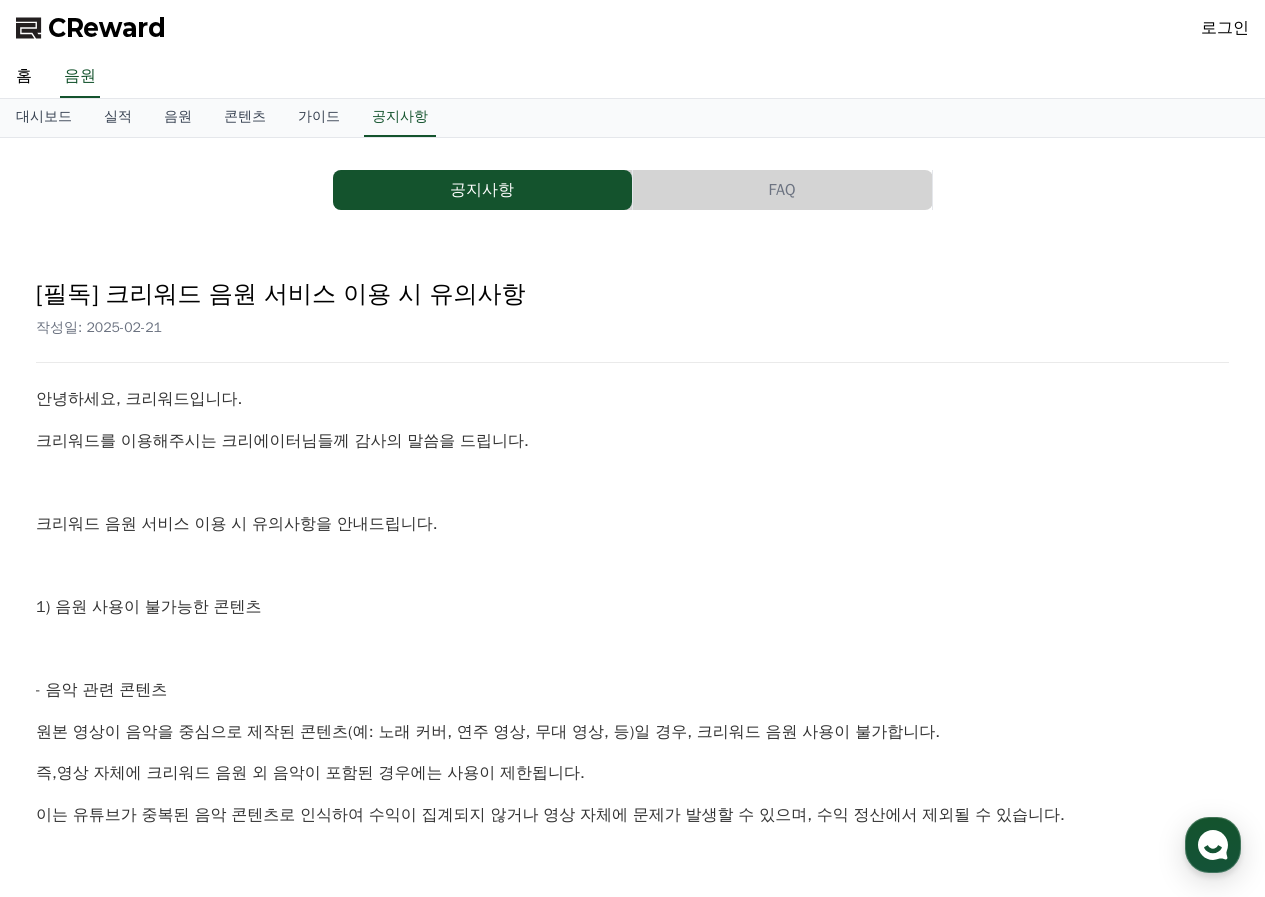 scroll, scrollTop: 0, scrollLeft: 0, axis: both 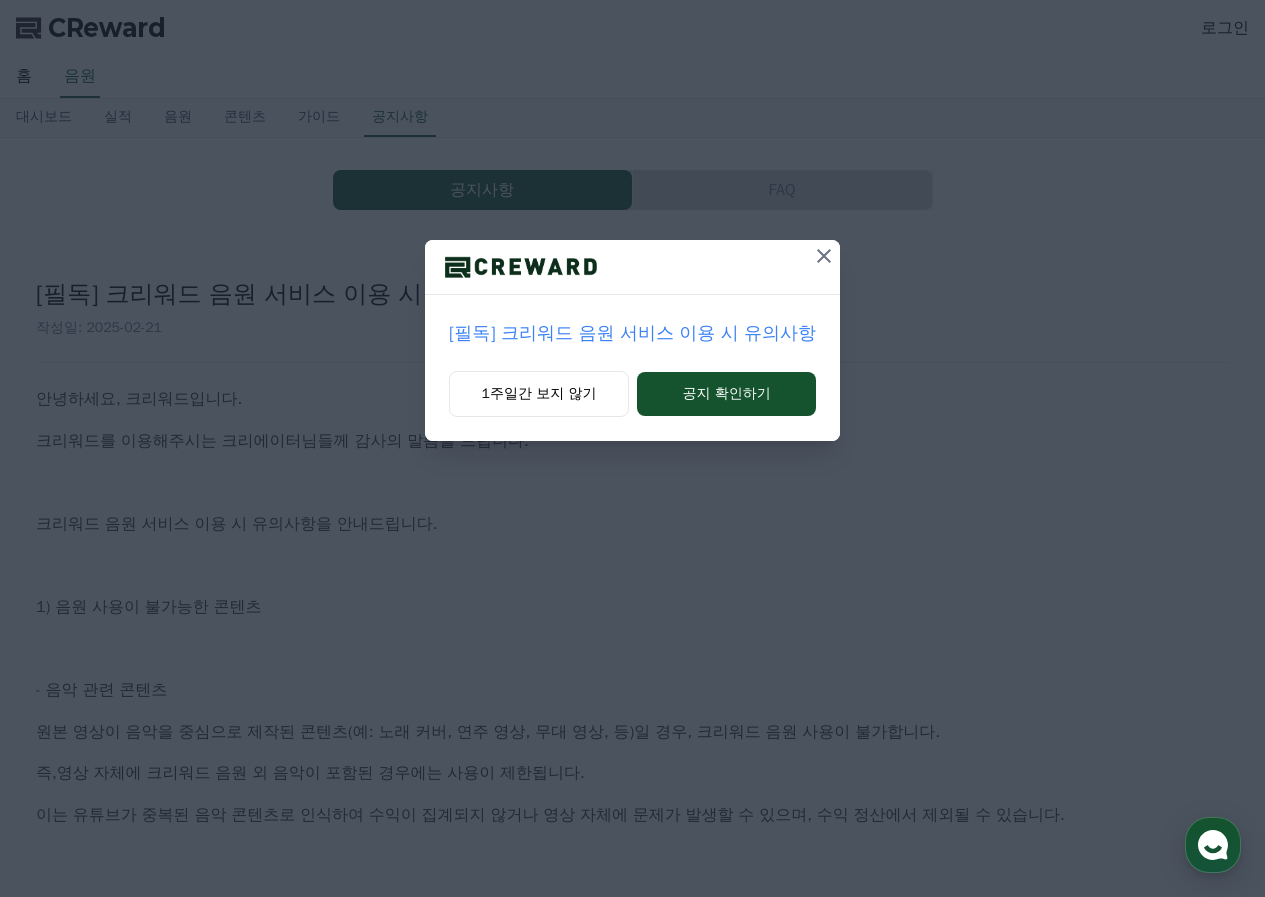 click on "[필독] 크리워드 음원 서비스 이용 시 유의사항       1주일간 보지 않기     공지 확인하기" at bounding box center [632, 448] 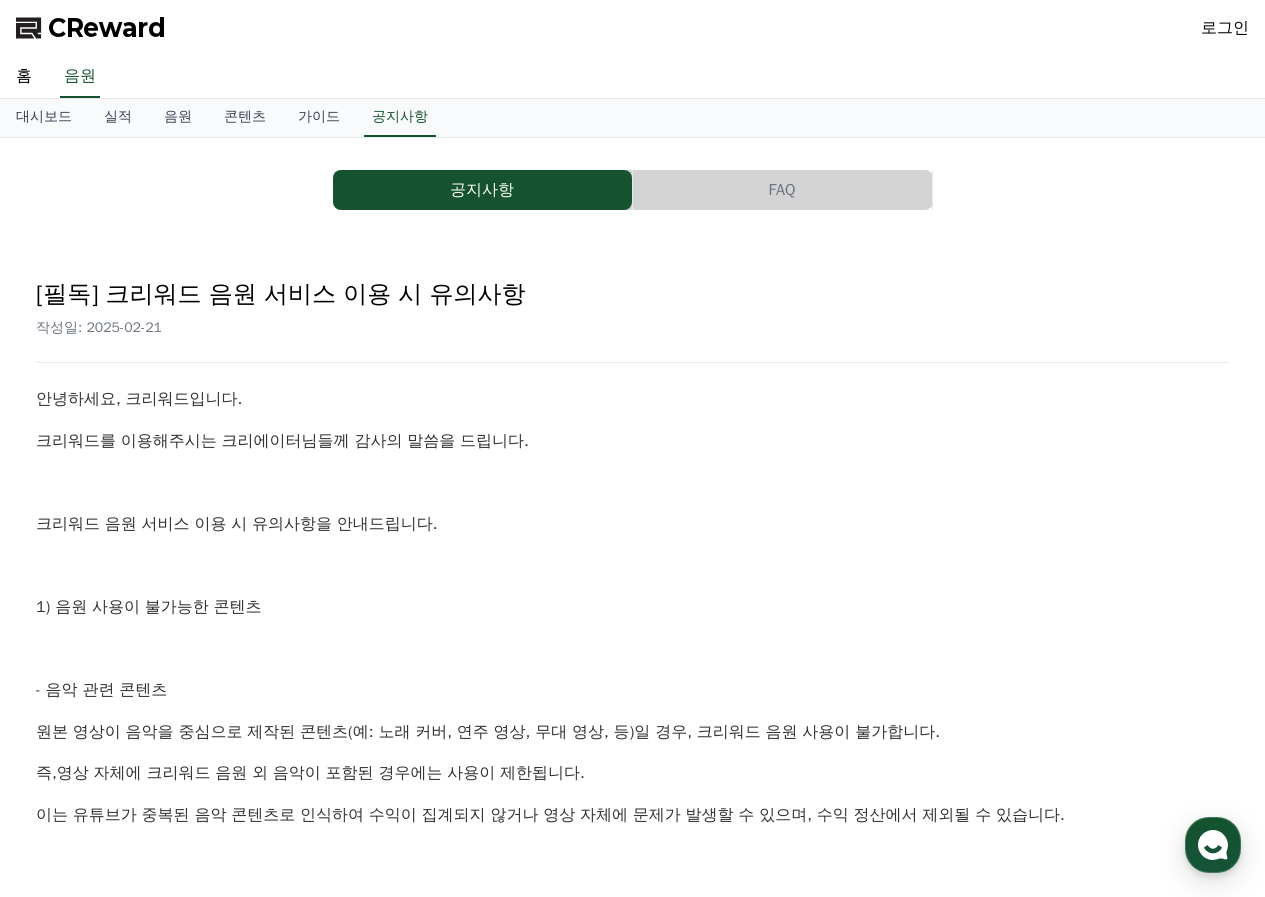 click on "1) 음원 사용이 불가능한 콘텐츠" at bounding box center [632, 608] 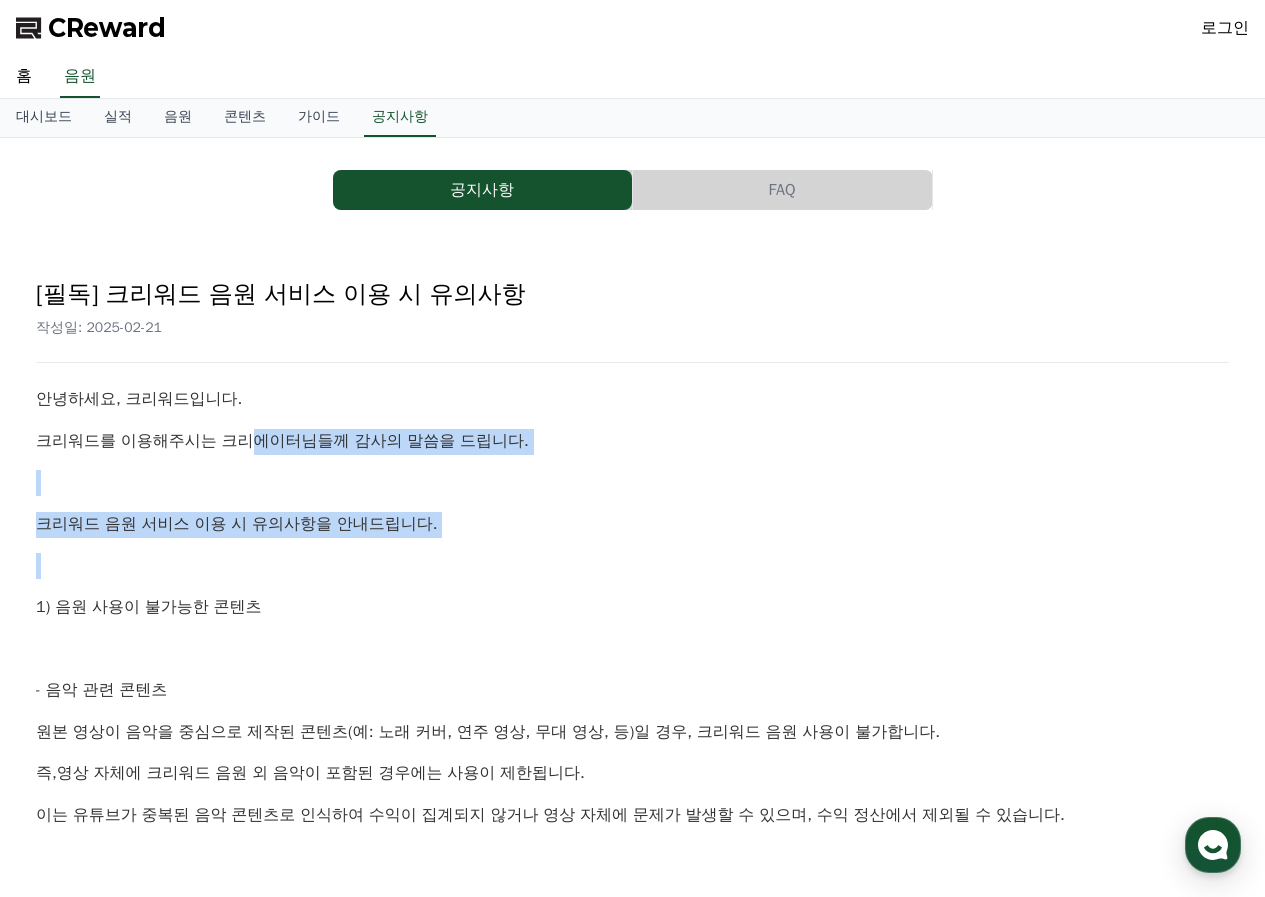 drag, startPoint x: 228, startPoint y: 518, endPoint x: 221, endPoint y: 566, distance: 48.507732 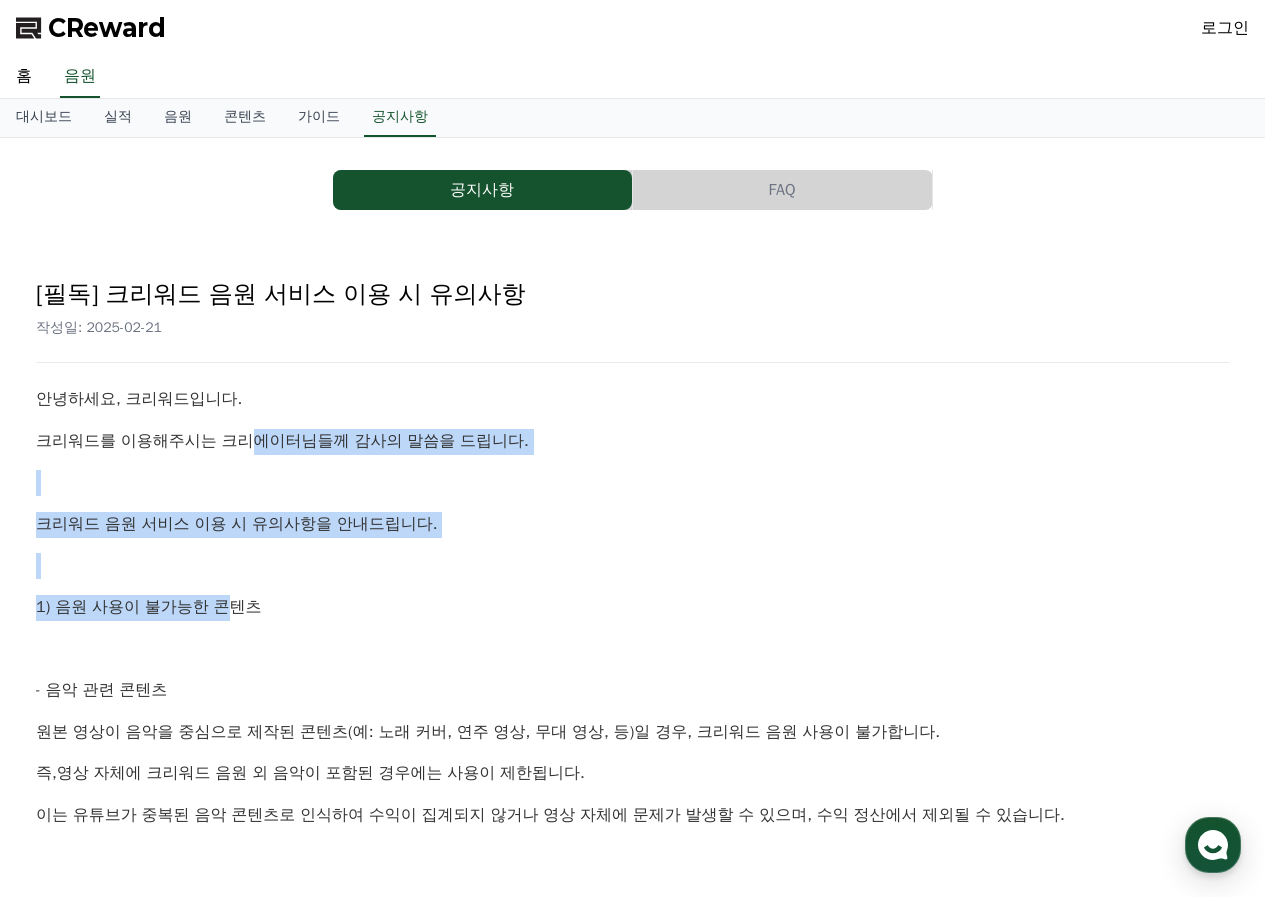 click on "1) 음원 사용이 불가능한 콘텐츠" at bounding box center (149, 607) 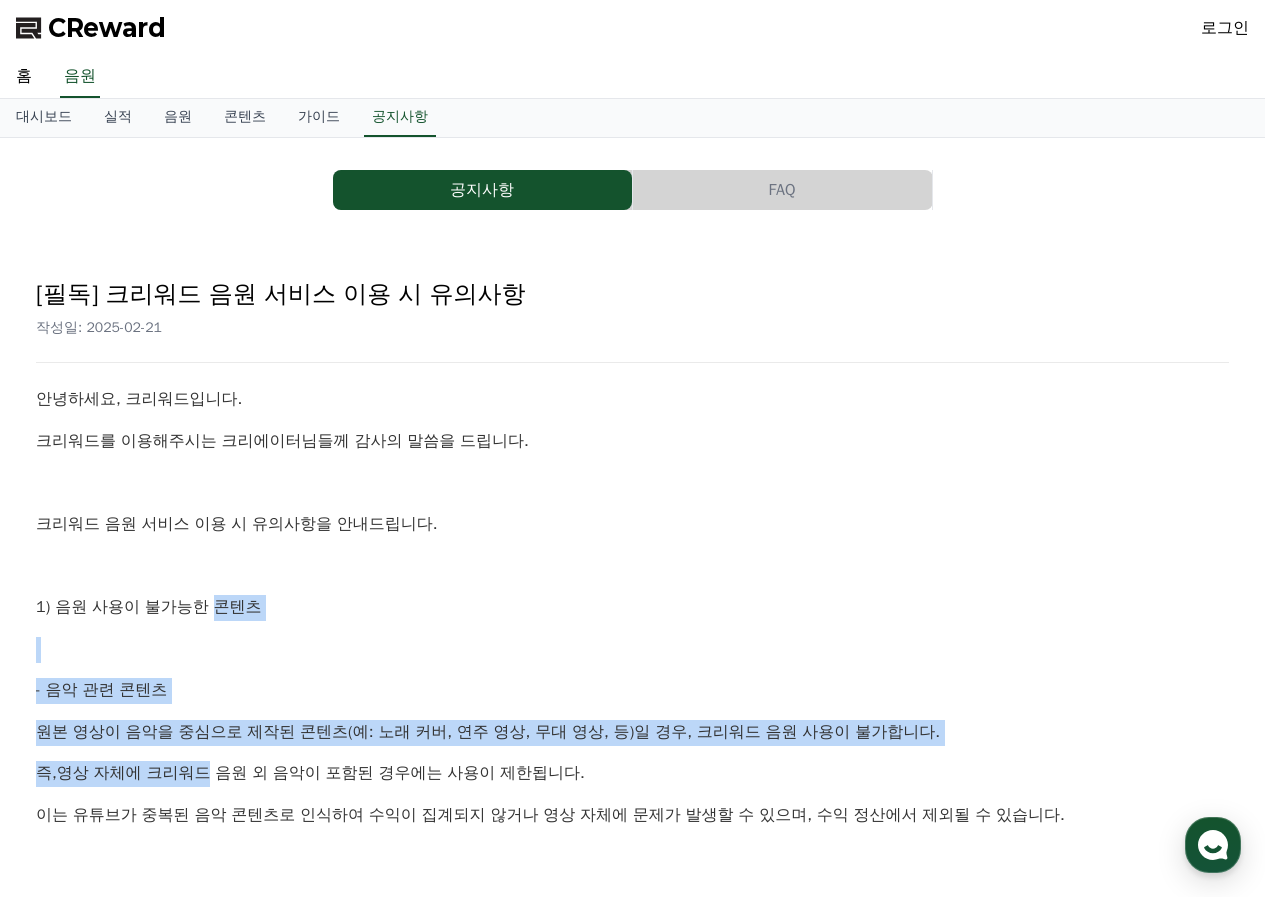 drag, startPoint x: 202, startPoint y: 577, endPoint x: 208, endPoint y: 730, distance: 153.1176 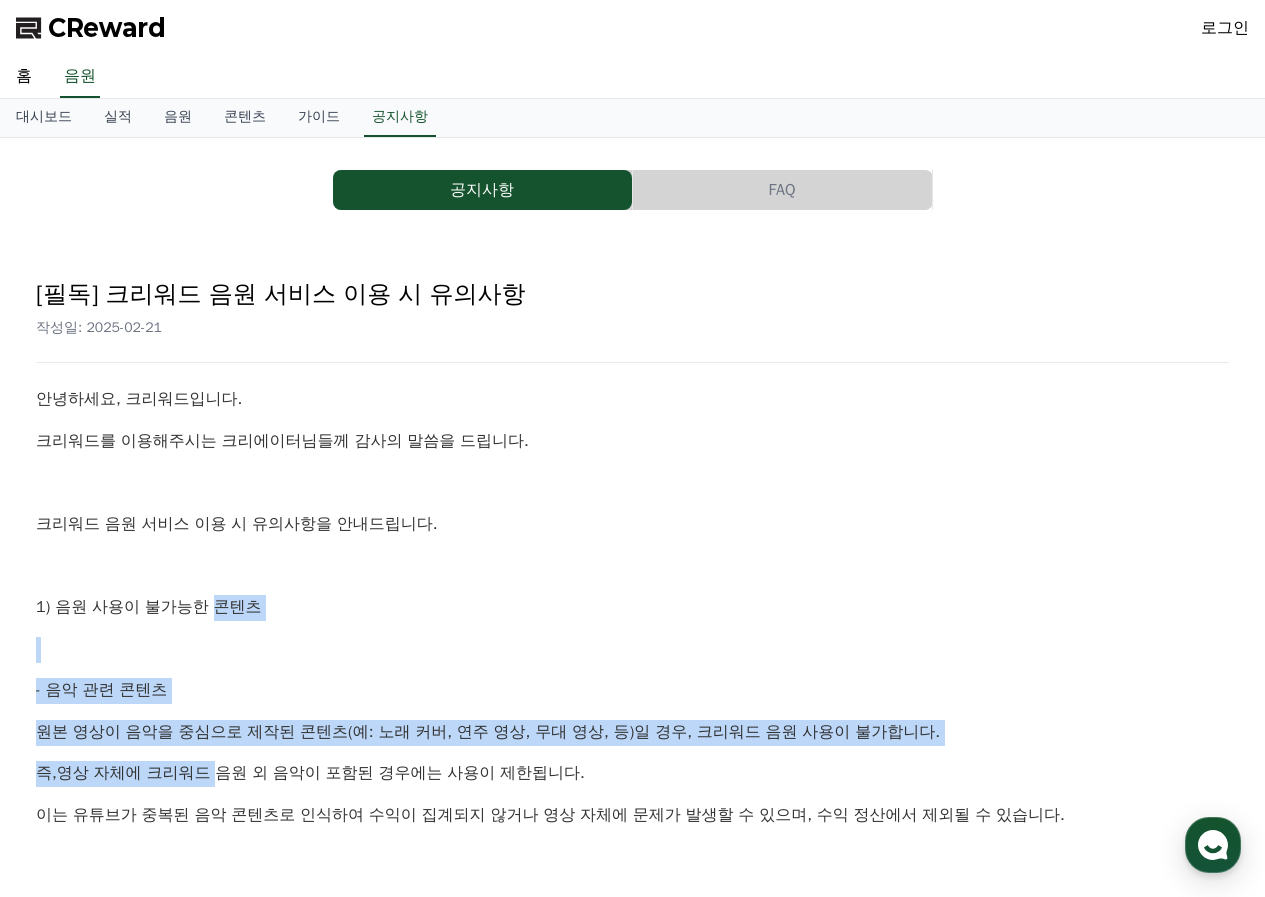 click on "영상 자체에 크리워드 음원 외 음악이 포함된 경우" at bounding box center (234, 773) 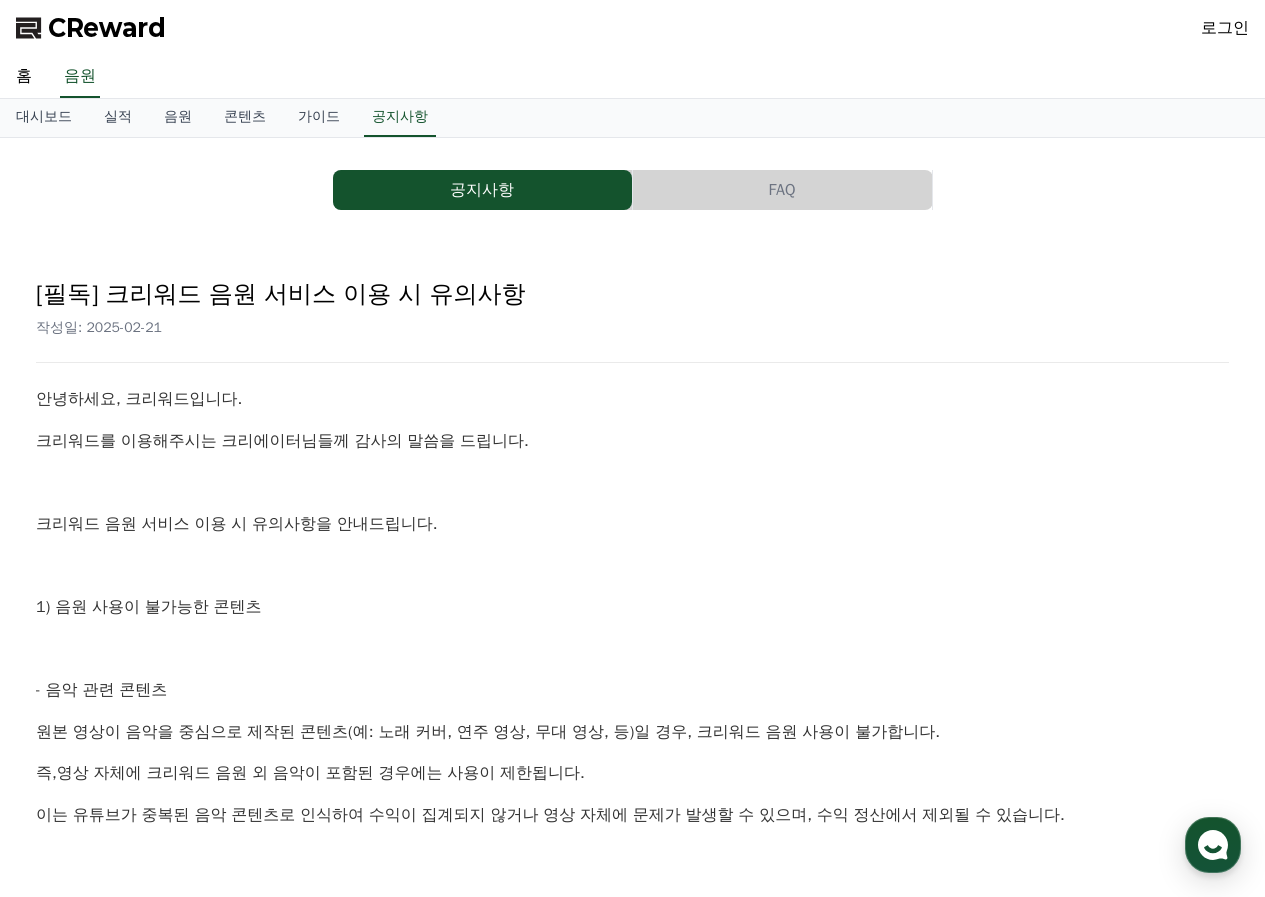 click on "즉,  영상 자체에 크리워드 음원 외 음악이 포함된 경우 에는 사용이 제한됩니다." at bounding box center [632, 774] 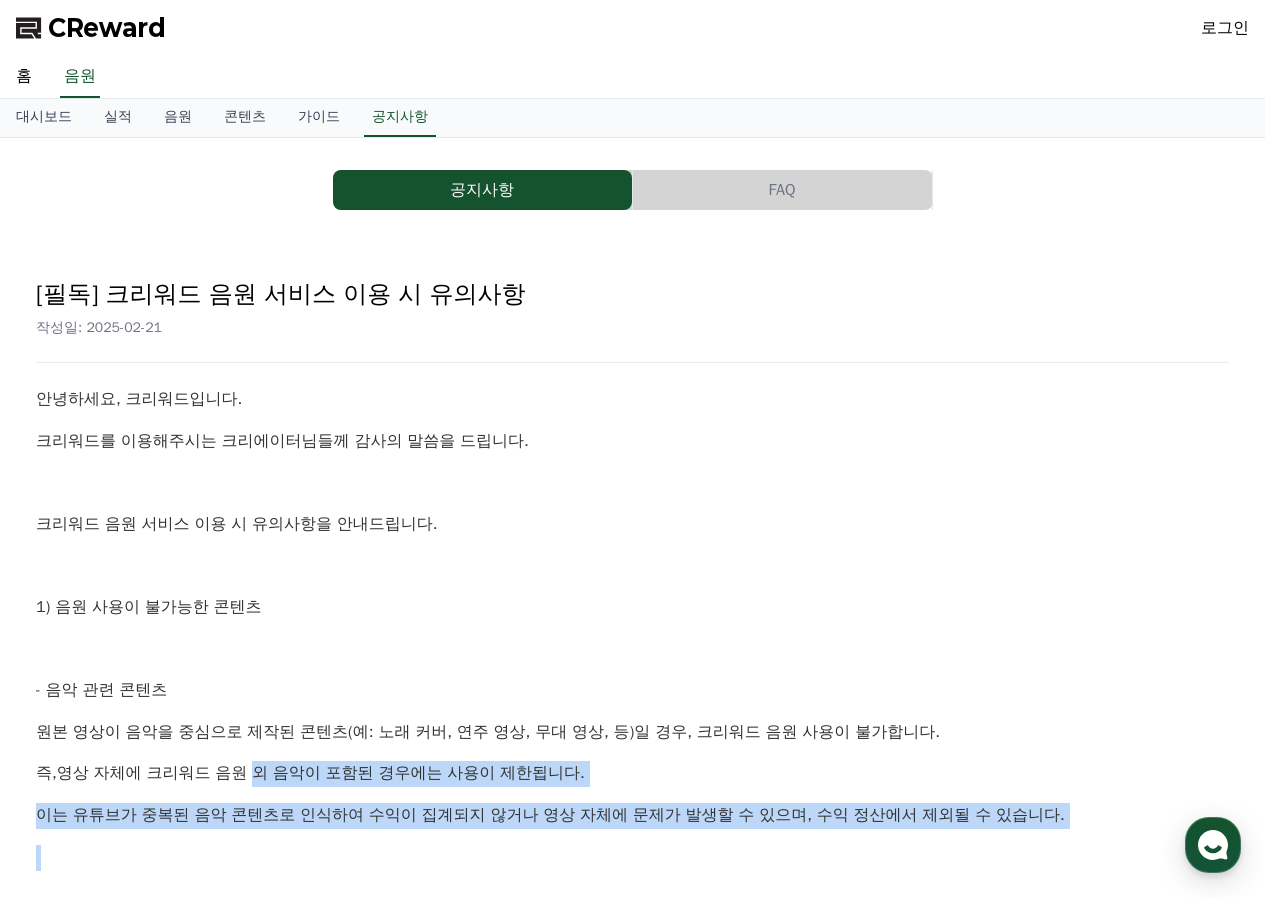 drag, startPoint x: 251, startPoint y: 770, endPoint x: 252, endPoint y: 788, distance: 18.027756 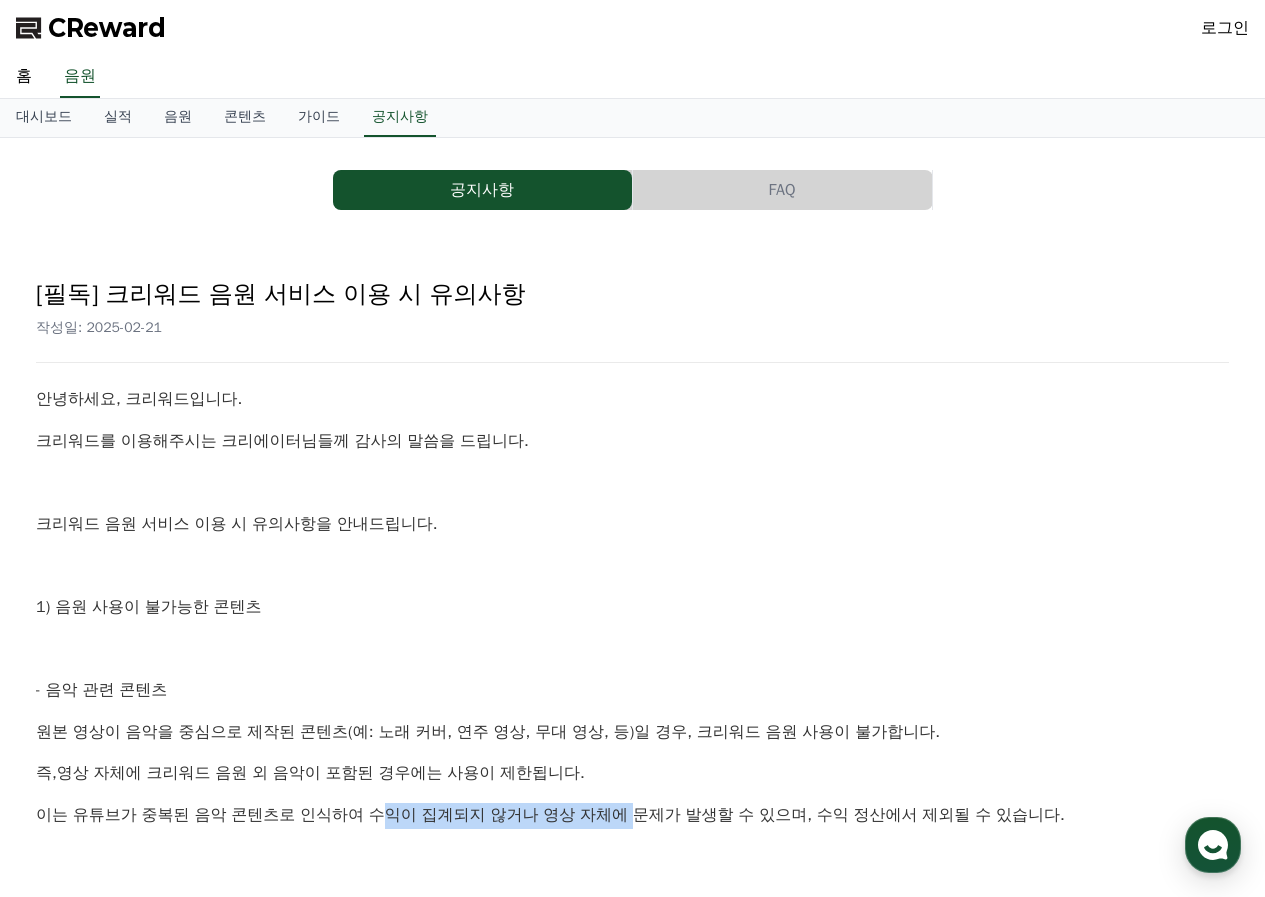 drag, startPoint x: 403, startPoint y: 754, endPoint x: 681, endPoint y: 763, distance: 278.14566 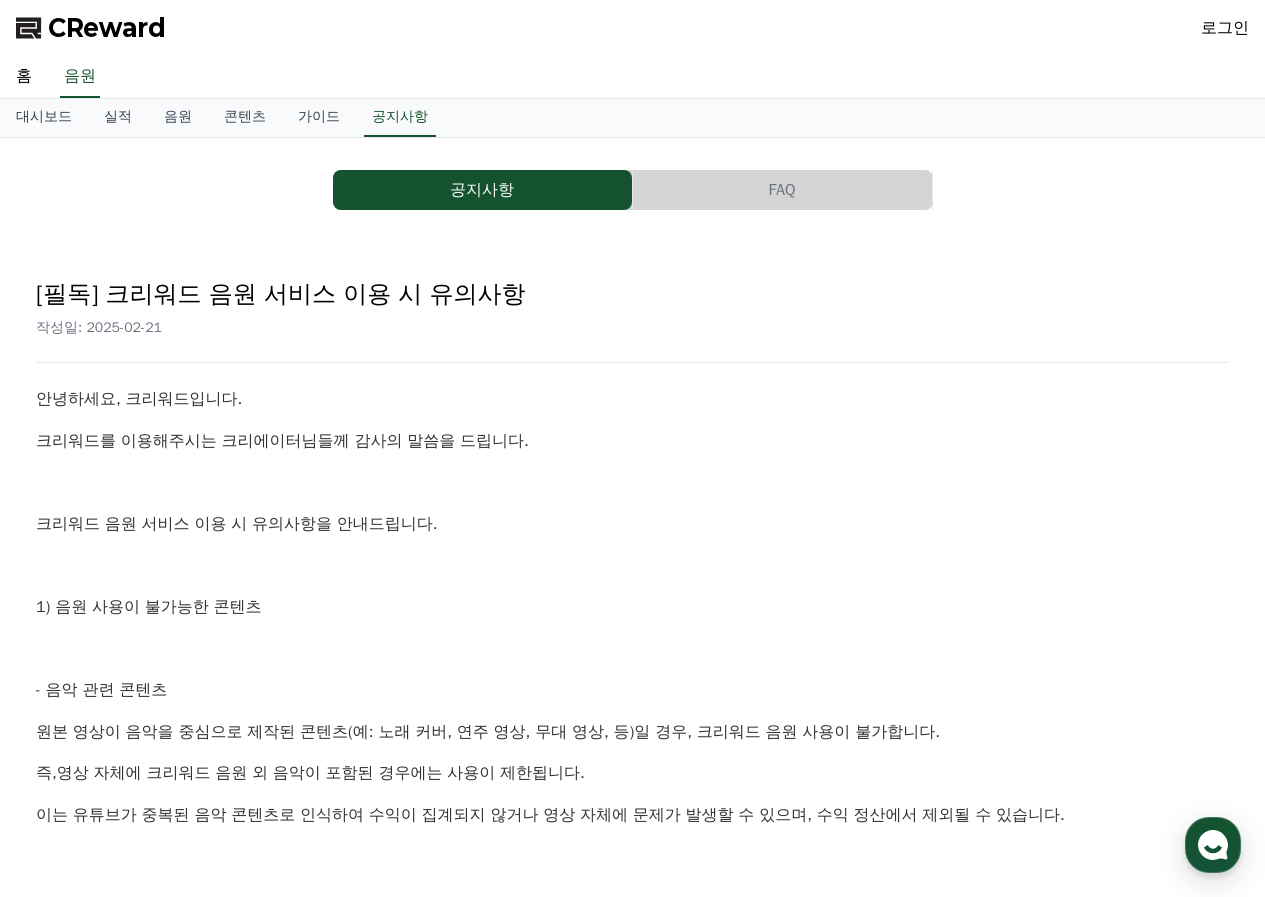 click on "이는 유튜브가 중복된 음악 콘텐츠로 인식하여 수익이 집계되지 않거나 영상 자체에 문제가 발생할 수 있으며, 수익 정산에서 제외될 수 있습니다." at bounding box center (632, 816) 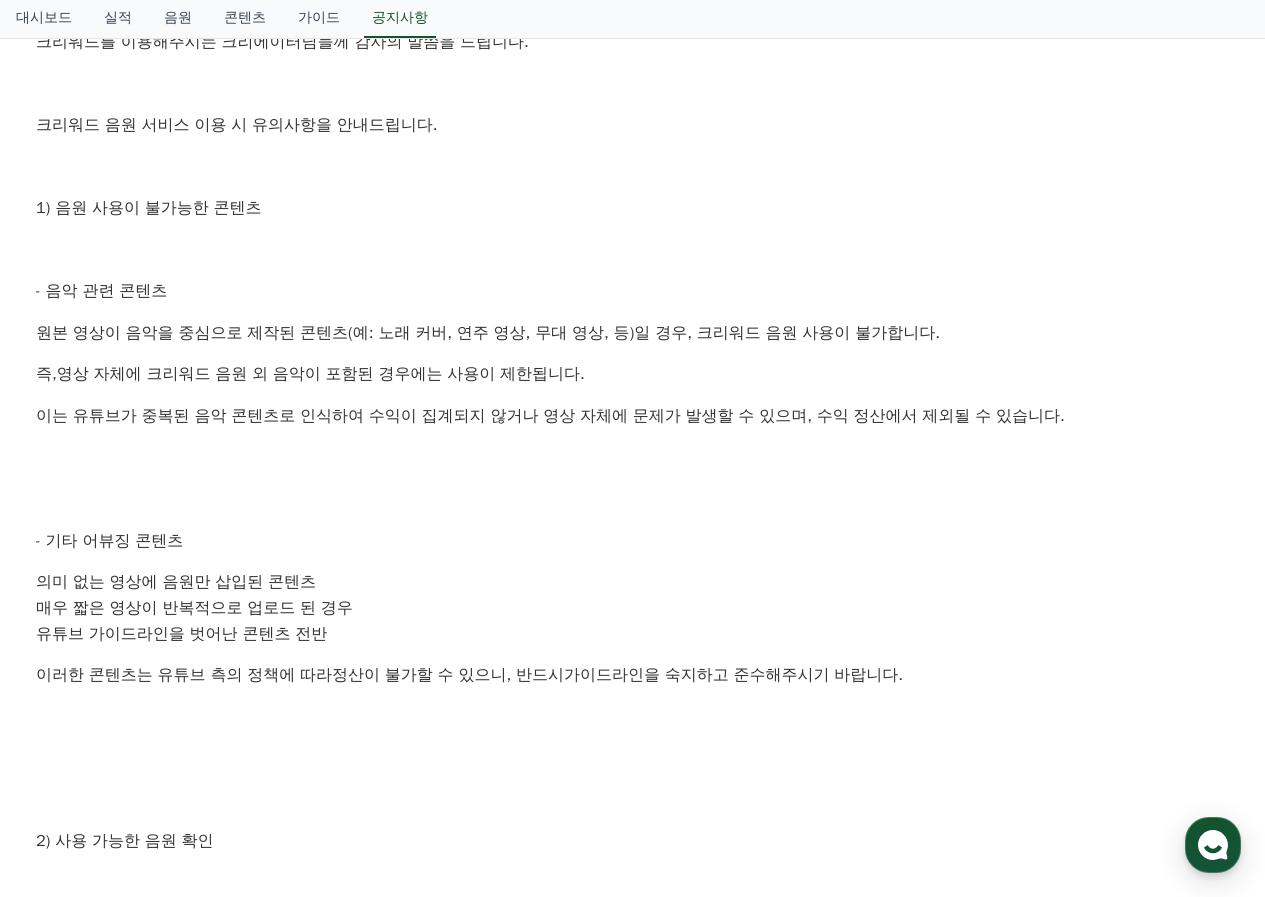 scroll, scrollTop: 400, scrollLeft: 0, axis: vertical 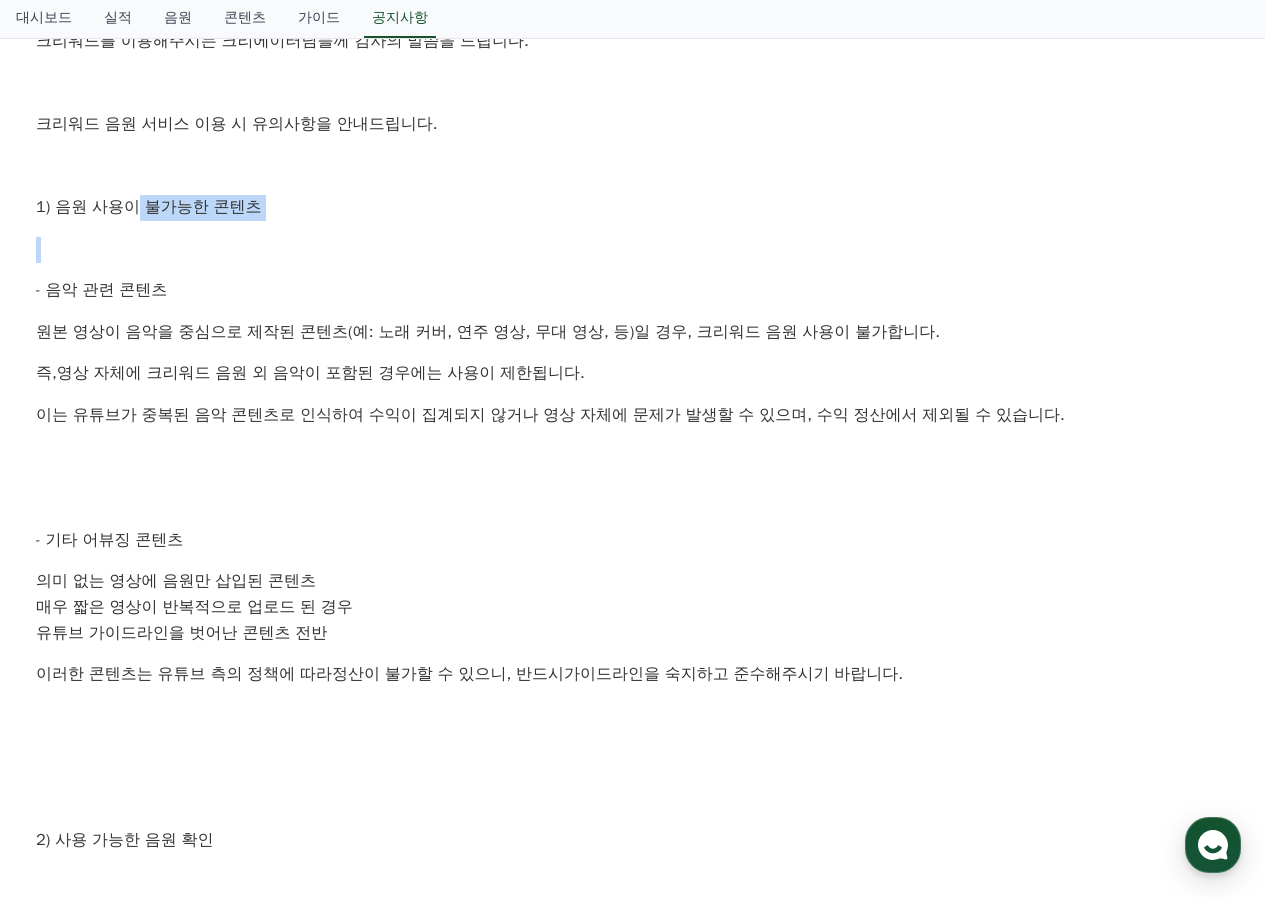 drag, startPoint x: 134, startPoint y: 172, endPoint x: 381, endPoint y: 201, distance: 248.69661 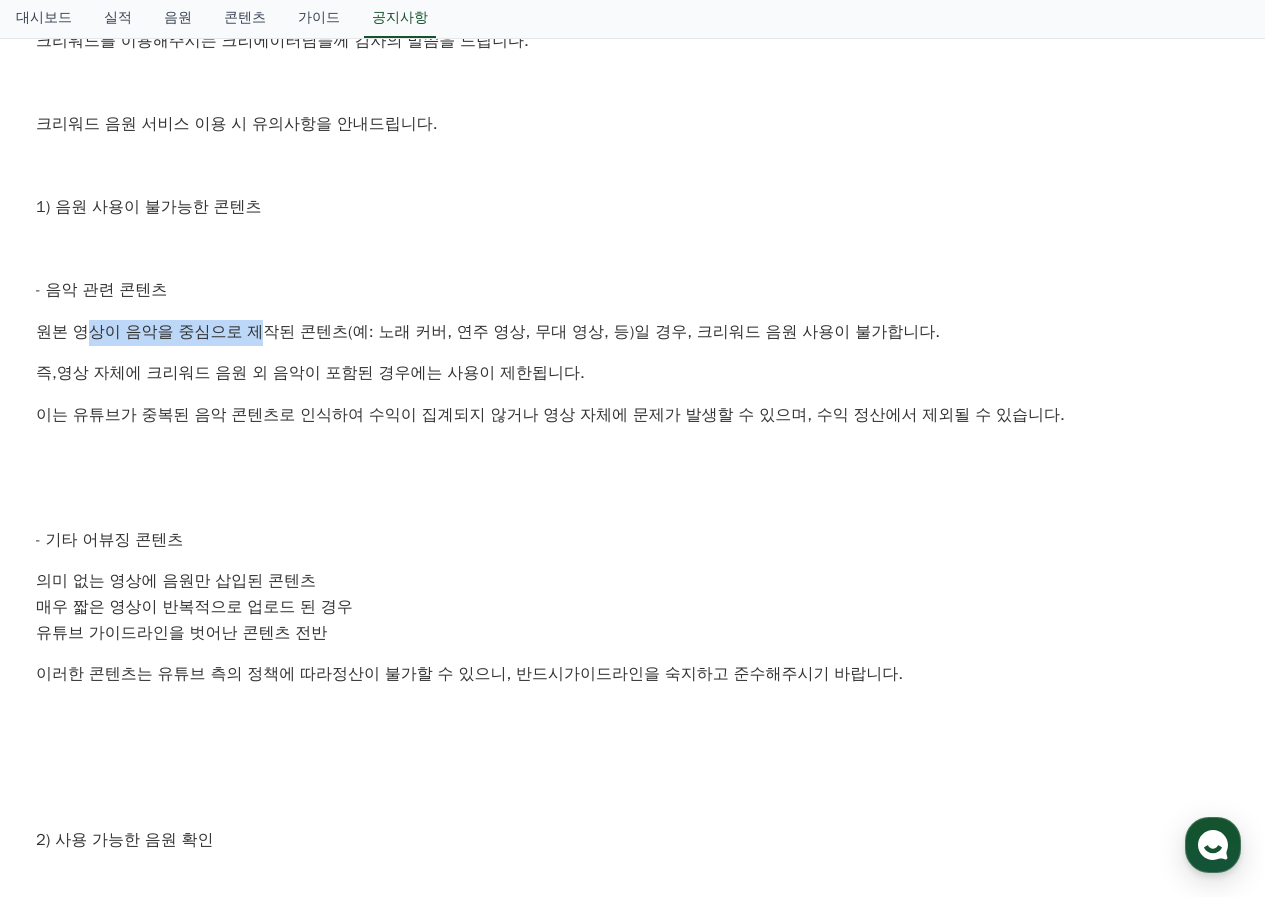 drag, startPoint x: 156, startPoint y: 283, endPoint x: 302, endPoint y: 286, distance: 146.03082 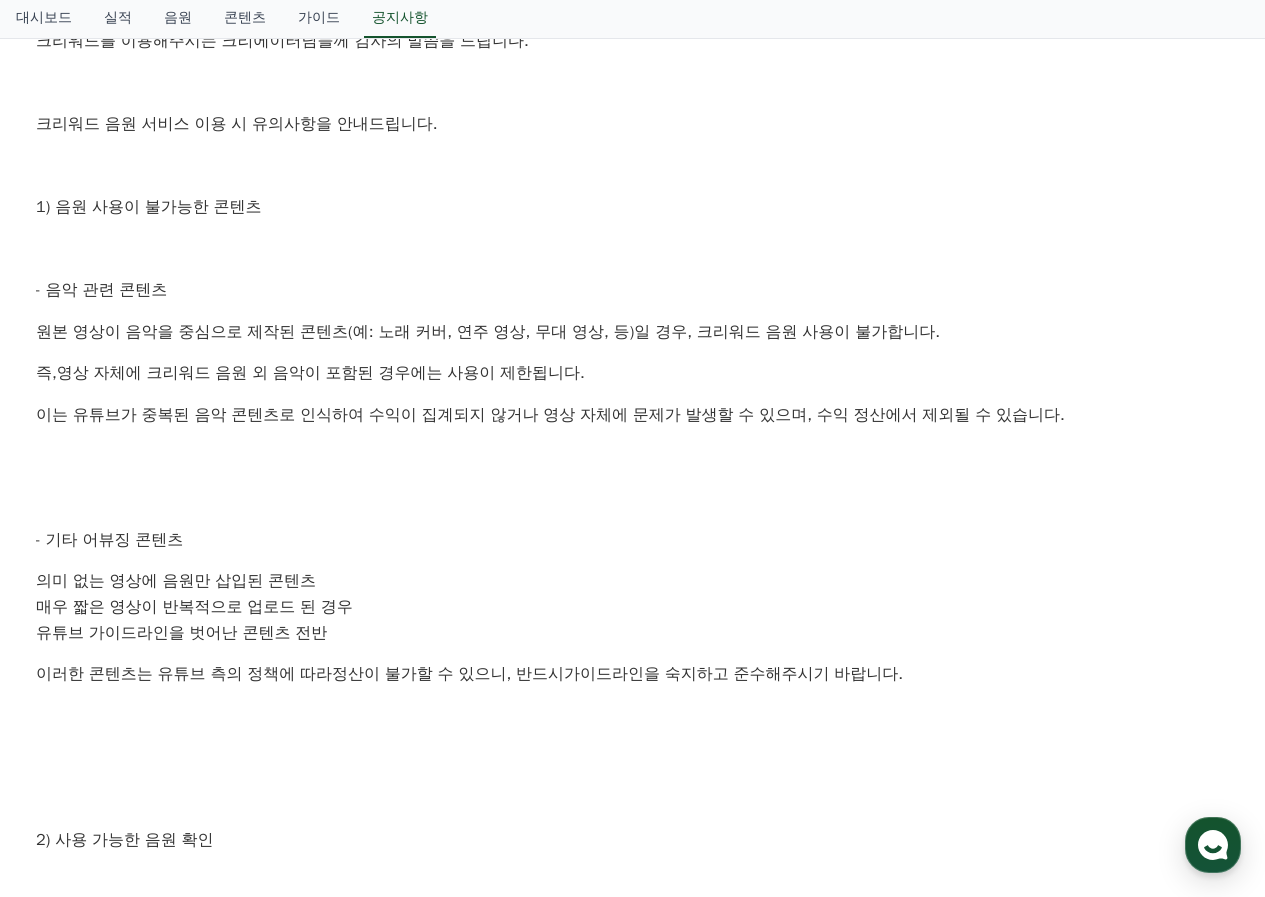 click on "원본 영상이 음악을 중심으로 제작된 콘텐츠(예: 노래 커버, 연주 영상, 무대 영상, 등)일 경우, 크리워드 음원 사용이 불가합니다." at bounding box center (632, 333) 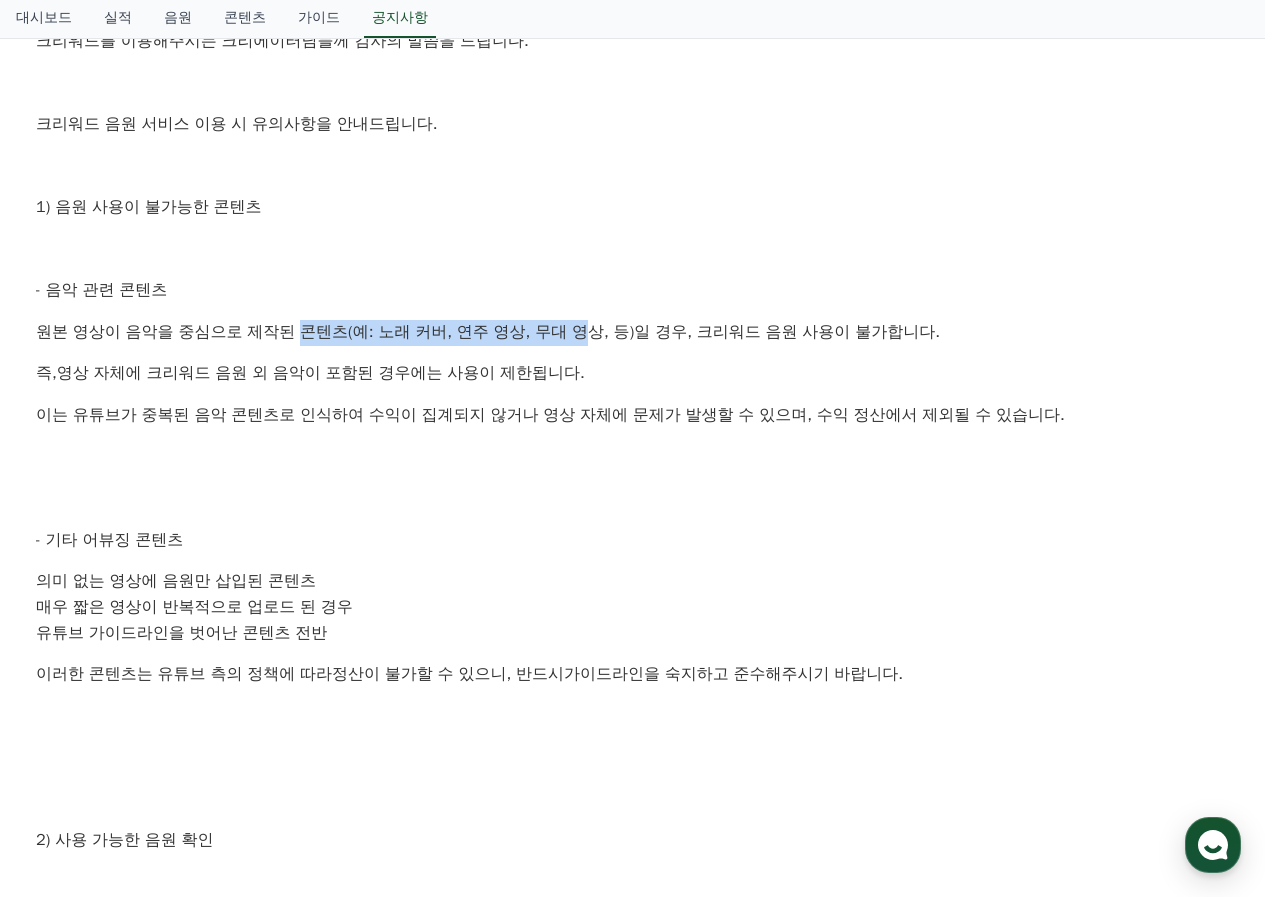 drag, startPoint x: 291, startPoint y: 286, endPoint x: 570, endPoint y: 291, distance: 279.0448 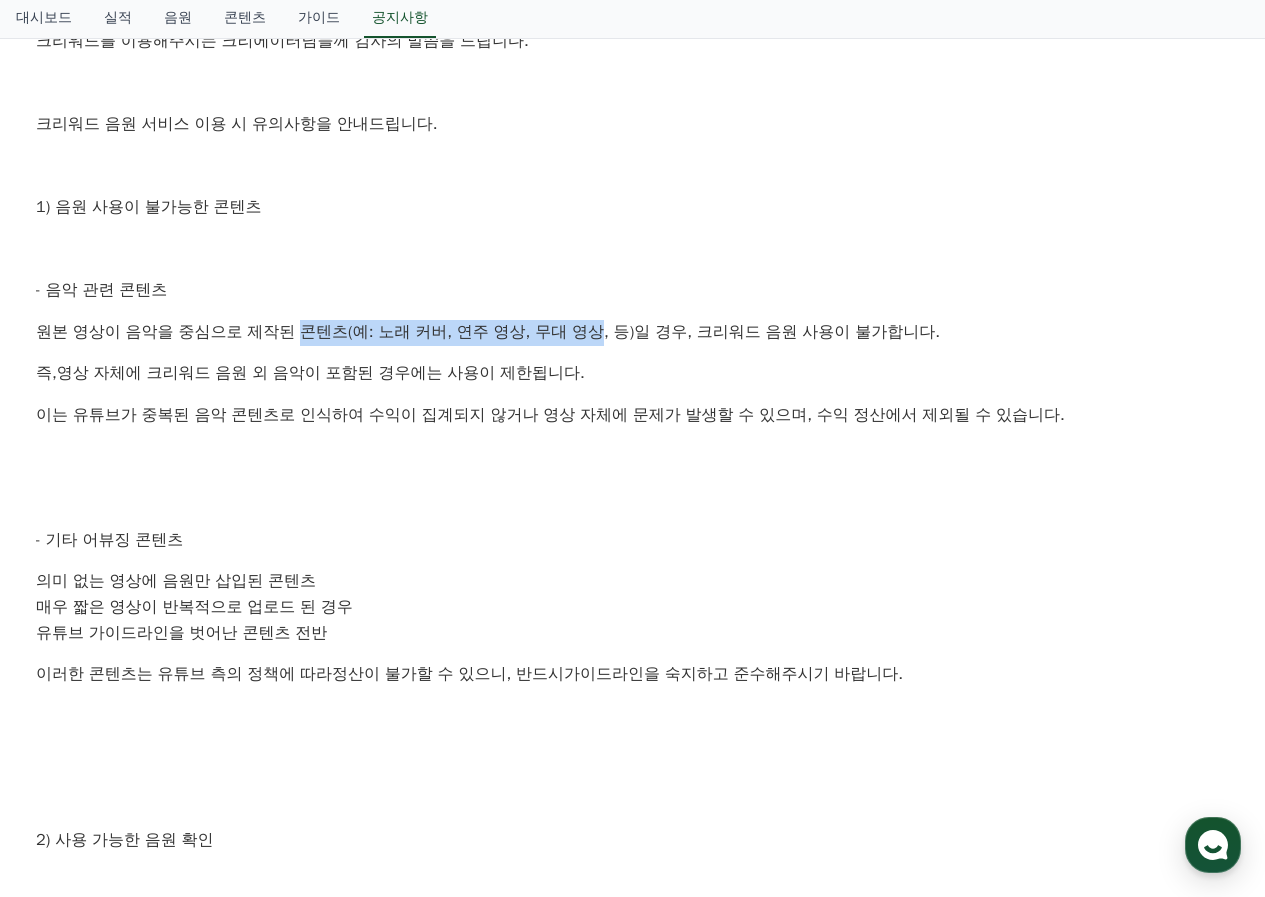 click on "원본 영상이 음악을 중심으로 제작된 콘텐츠(예: 노래 커버, 연주 영상, 무대 영상, 등)일 경우, 크리워드 음원 사용이 불가합니다." at bounding box center (632, 333) 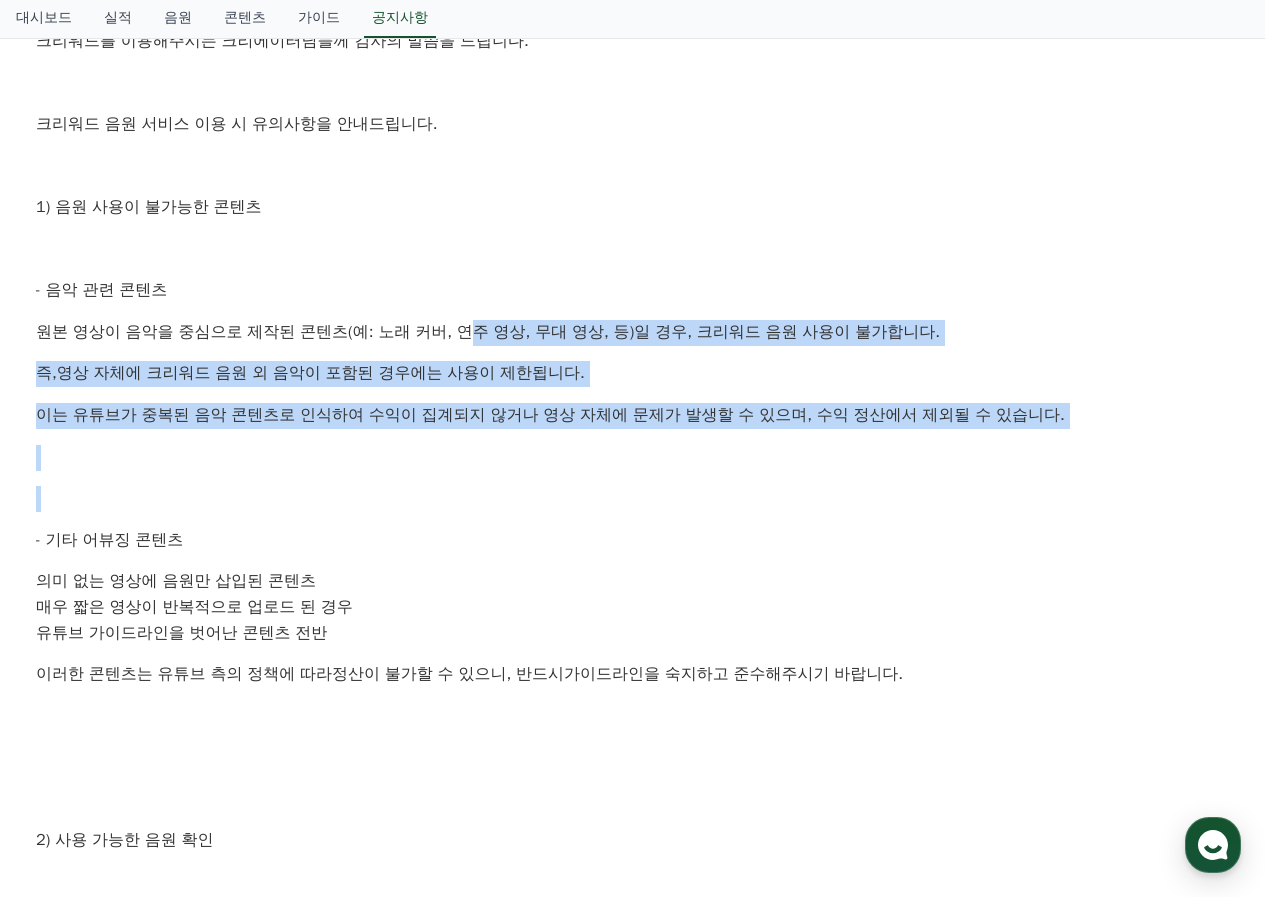drag, startPoint x: 430, startPoint y: 326, endPoint x: 391, endPoint y: 424, distance: 105.47511 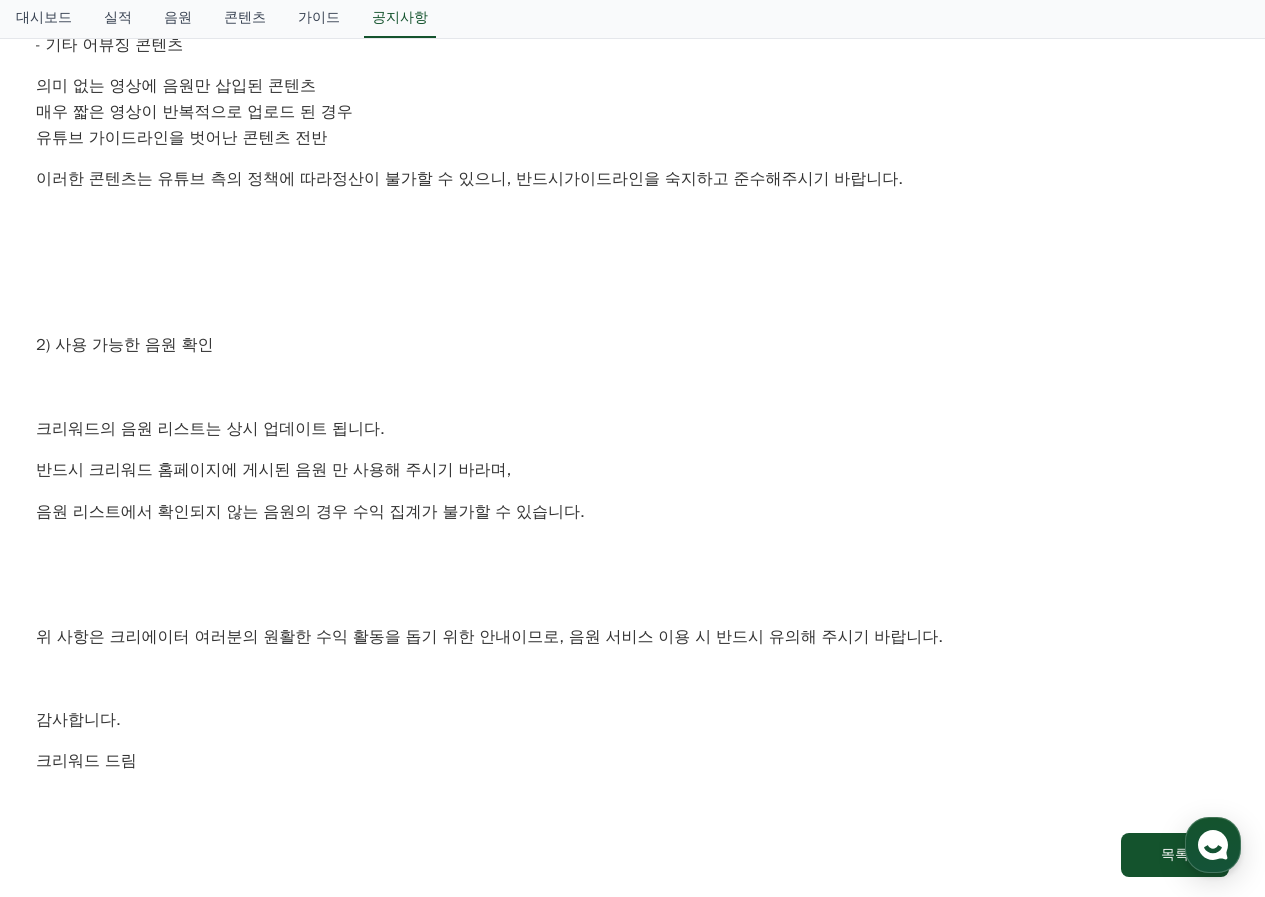 scroll, scrollTop: 900, scrollLeft: 0, axis: vertical 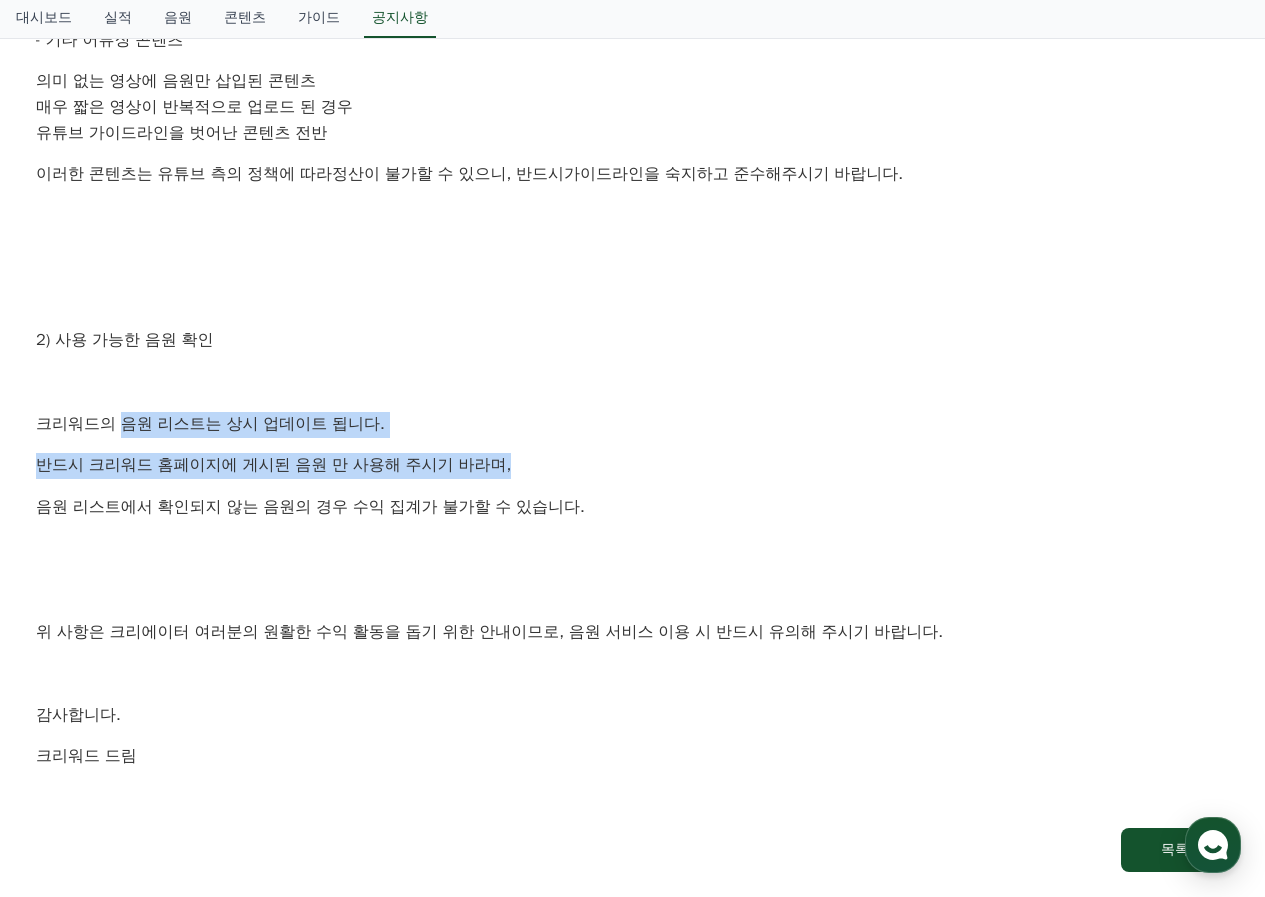 drag, startPoint x: 152, startPoint y: 337, endPoint x: 510, endPoint y: 367, distance: 359.2548 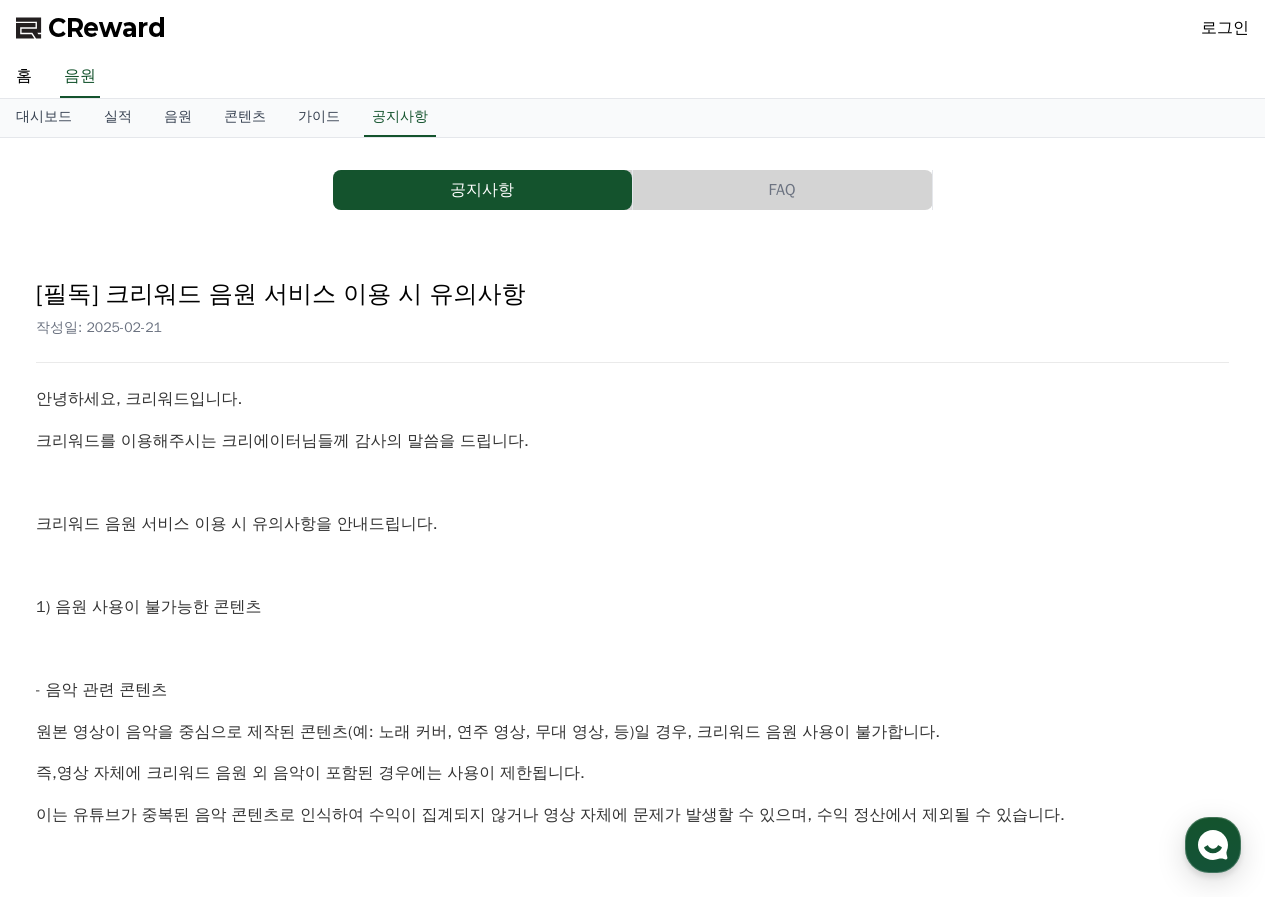scroll, scrollTop: 0, scrollLeft: 0, axis: both 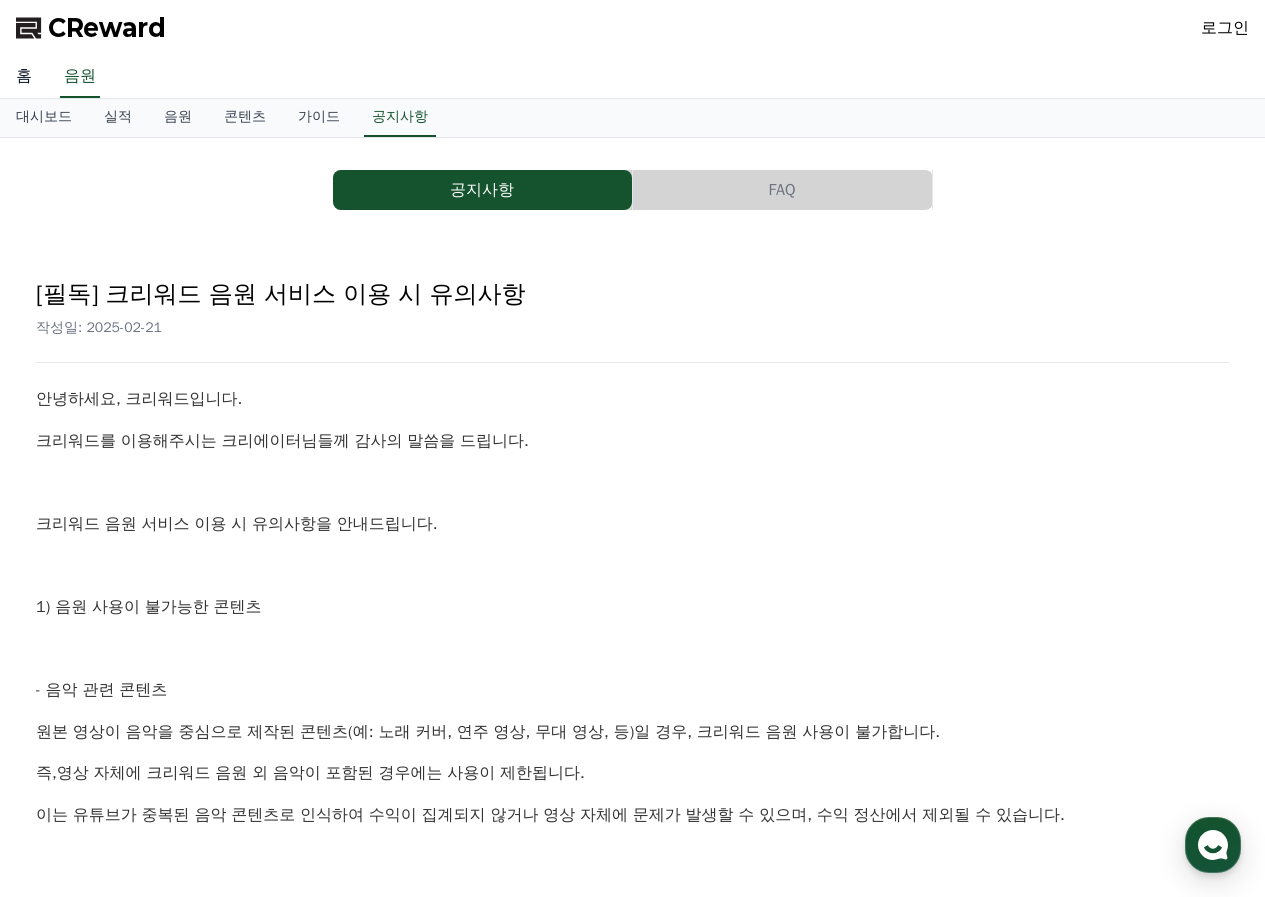 click on "홈" at bounding box center (24, 77) 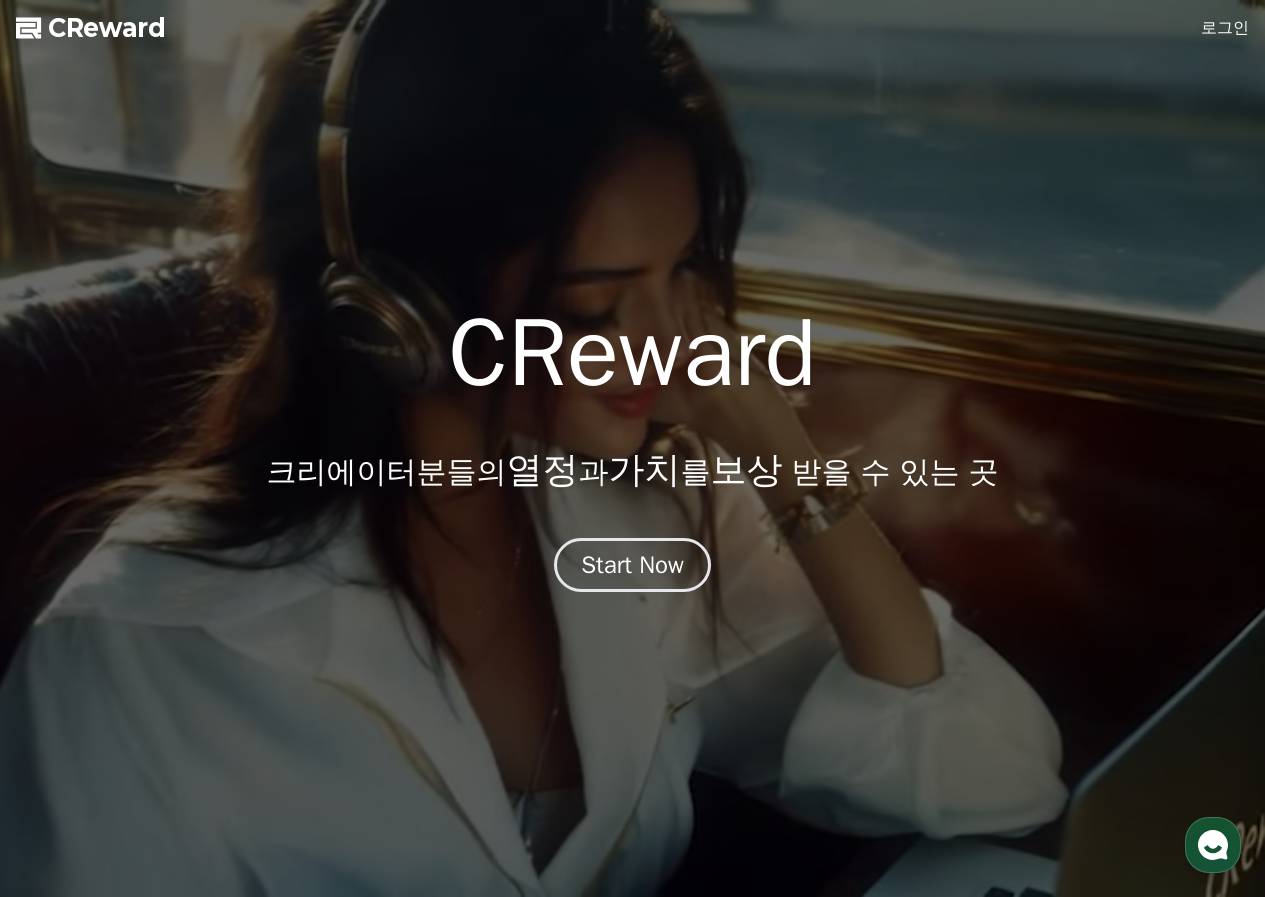 click 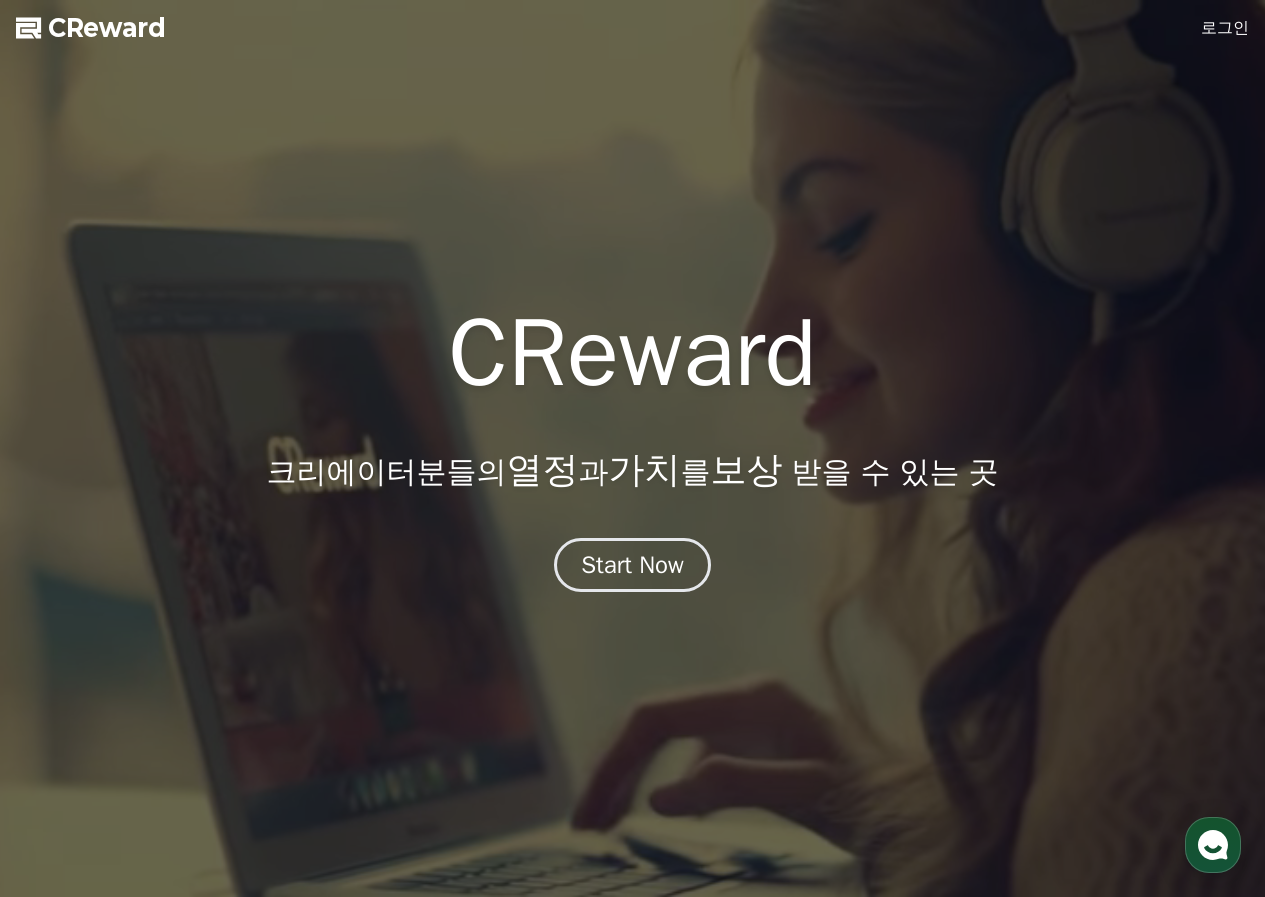 click on "CReward" at bounding box center [107, 28] 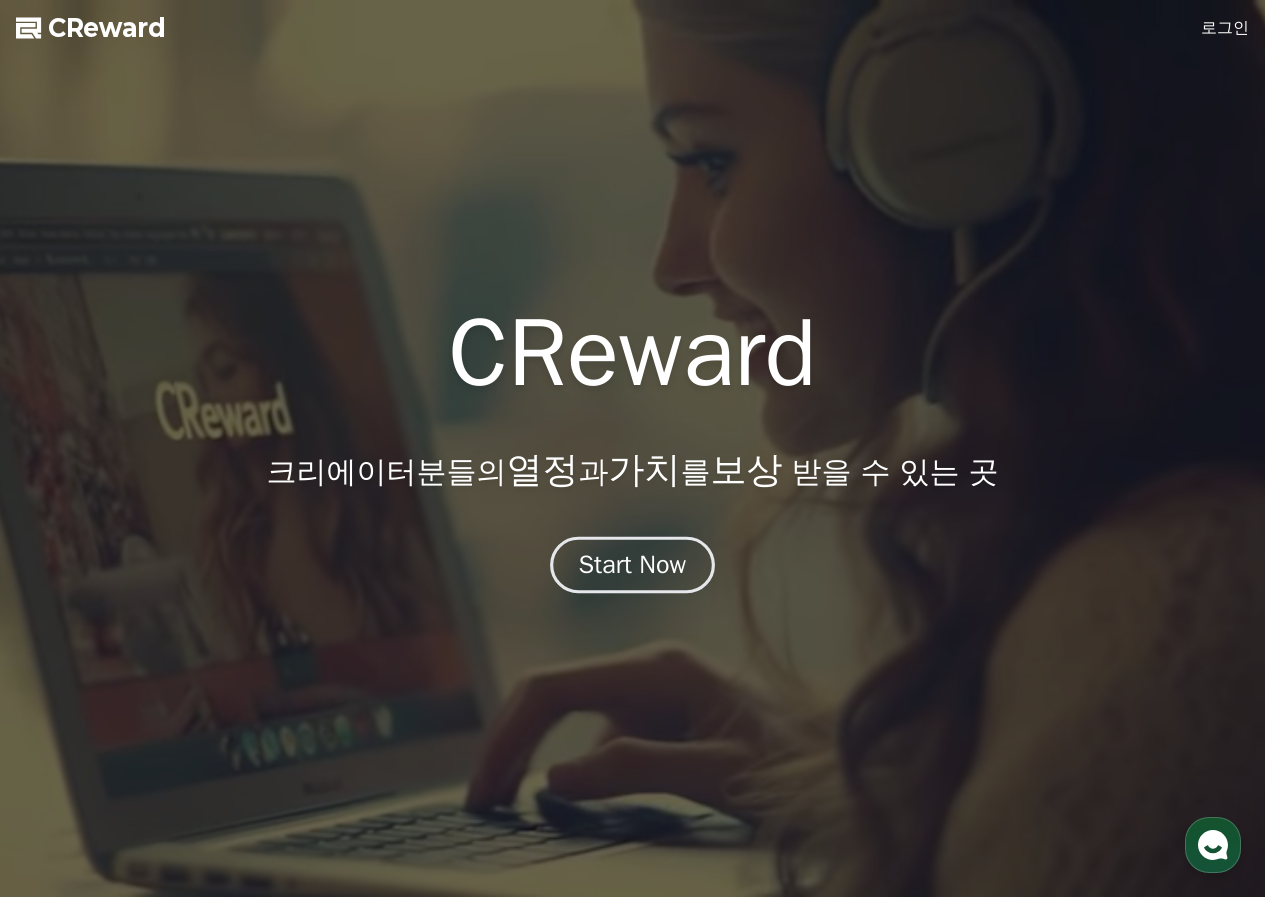 click on "Start Now" at bounding box center [633, 565] 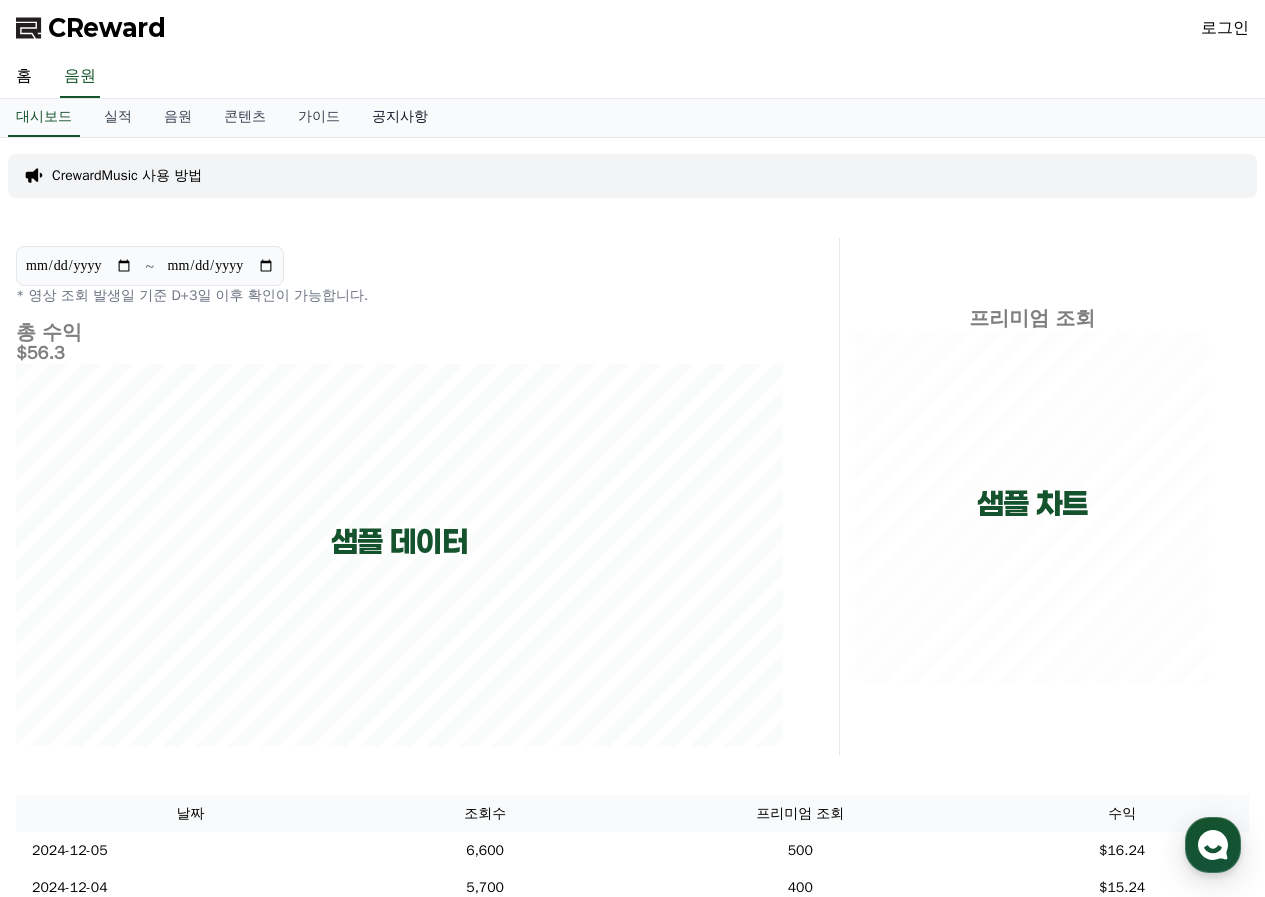 click on "공지사항" at bounding box center (400, 118) 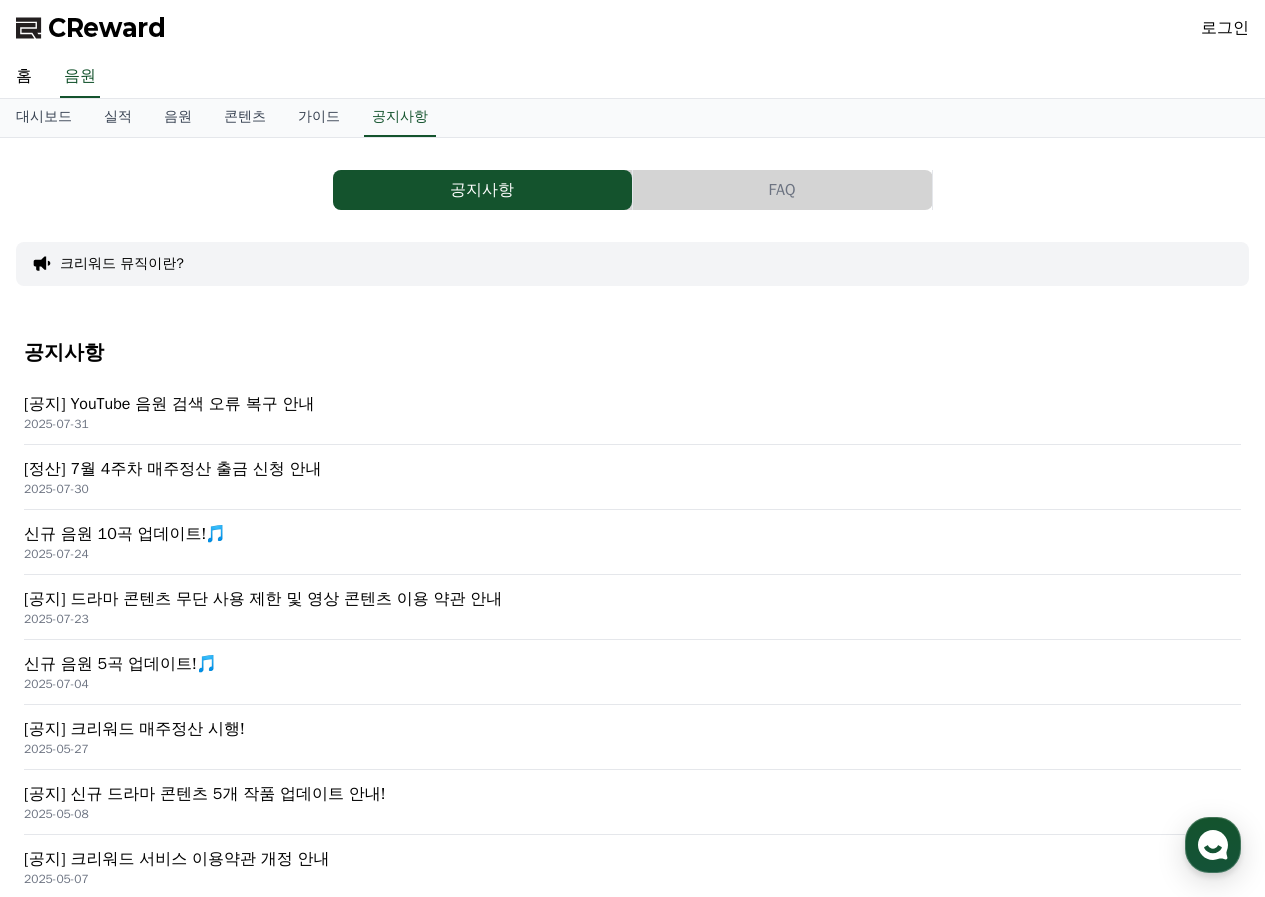 click on "[공지] 드라마 콘텐츠 무단 사용 제한 및 영상 콘텐츠 이용 약관 안내" at bounding box center (632, 599) 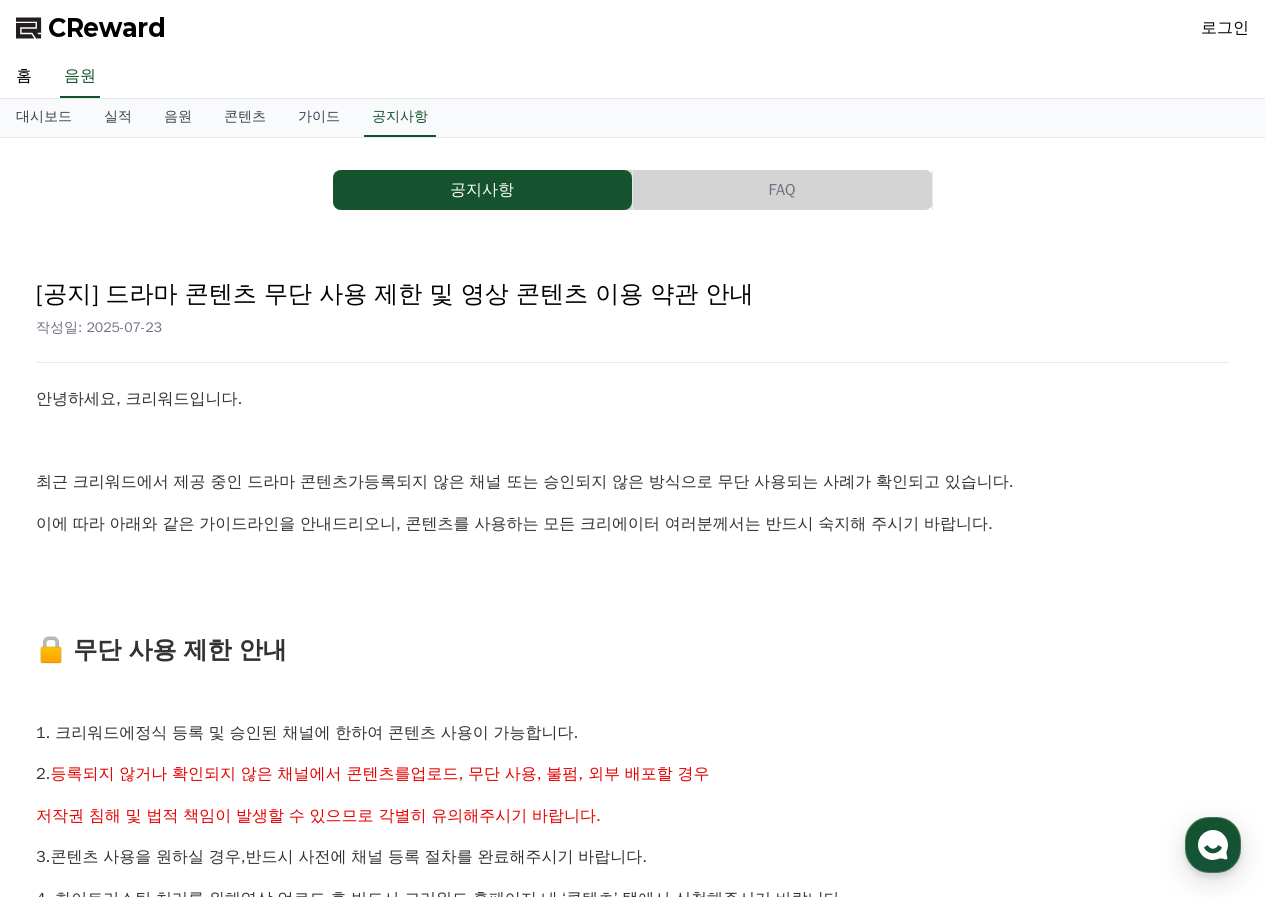 click on "최근 크리워드에서 제공 중인 드라마 콘텐츠가  등록되지 않은 채널 또는 승인되지 않은 방식으로 무단 사용 되는 사례가 확인되고 있습니다." at bounding box center [632, 483] 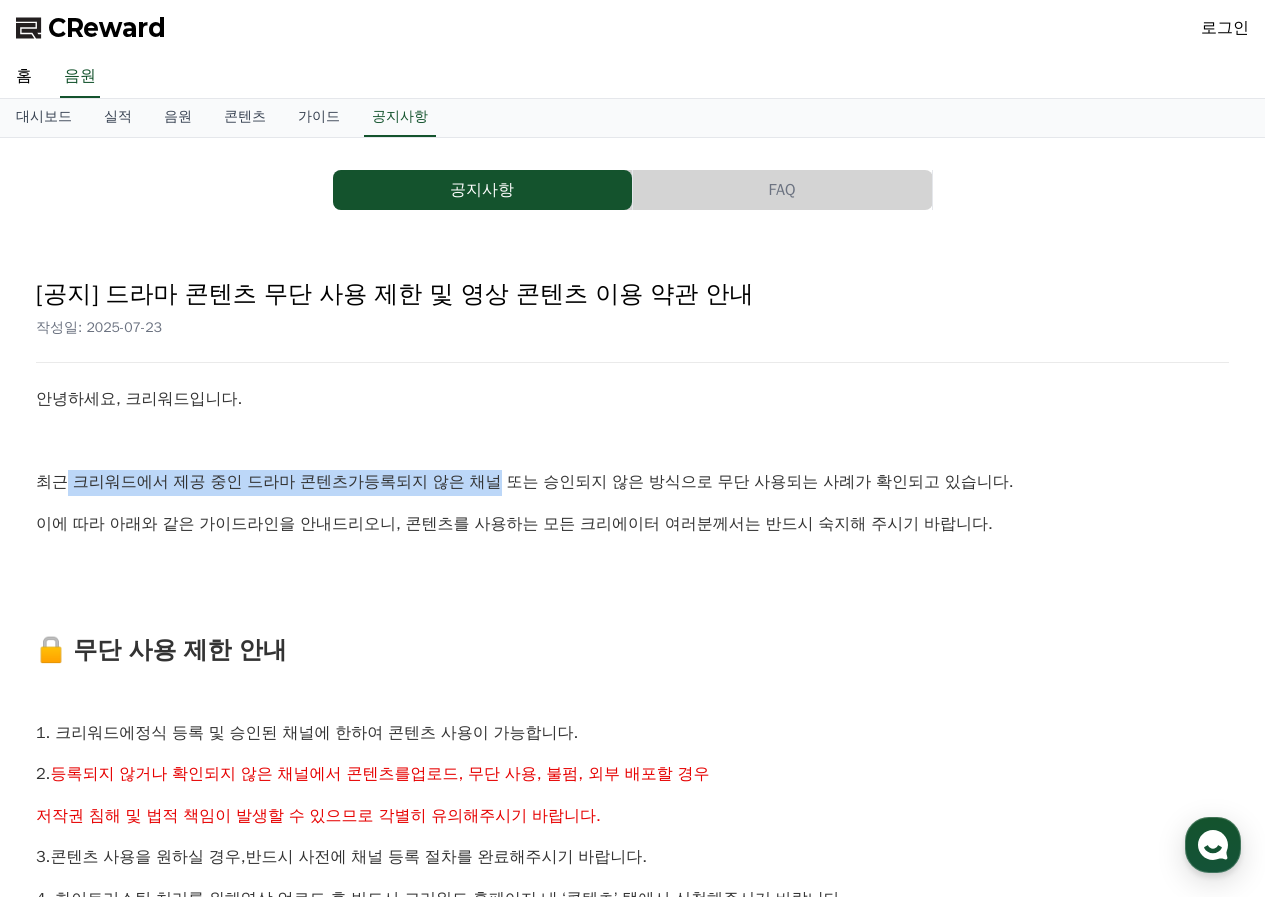 drag, startPoint x: 58, startPoint y: 450, endPoint x: 485, endPoint y: 448, distance: 427.00467 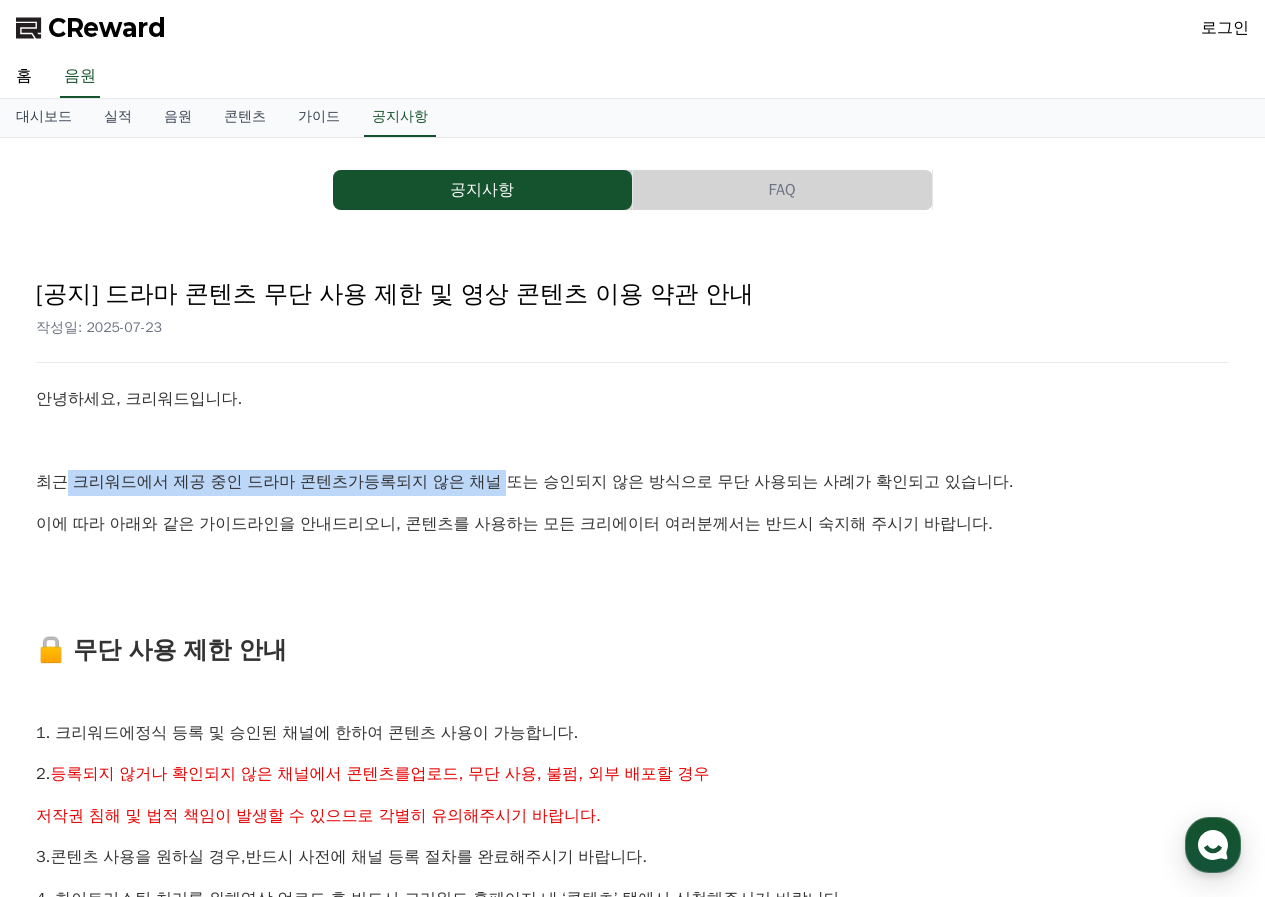 click on "등록되지 않은 채널 또는 승인되지 않은 방식으로 무단 사용" at bounding box center [575, 482] 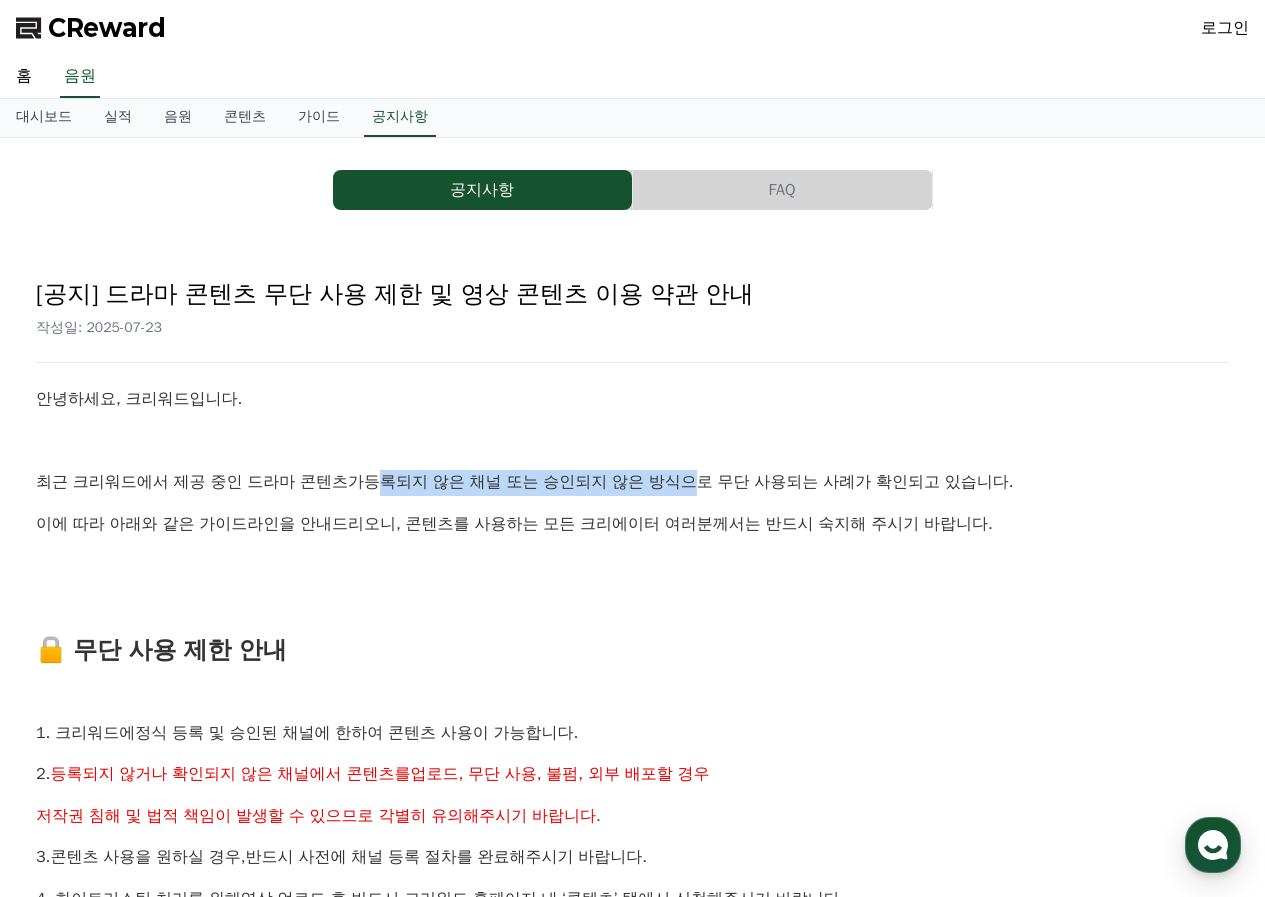 drag, startPoint x: 360, startPoint y: 453, endPoint x: 686, endPoint y: 467, distance: 326.30048 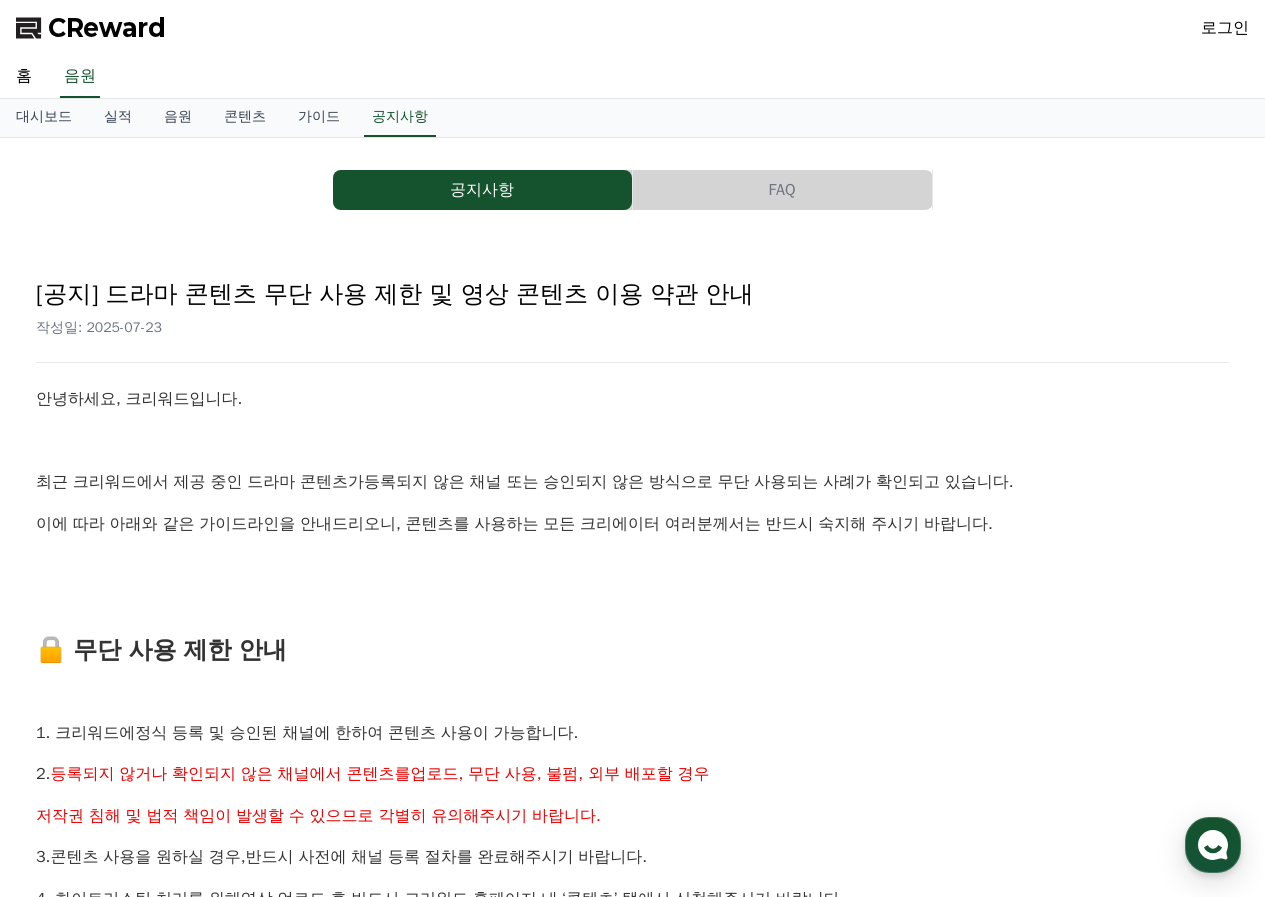 click on "안녕하세요, 크리워드입니다. 최근 크리워드에서 제공 중인 드라마 콘텐츠가  등록되지 않은 채널 또는 승인되지 않은 방식으로 무단 사용 되는 사례가 확인되고 있습니다. 이에 따라 아래와 같은 가이드라인을 안내드리오니, 콘텐츠를 사용하는 모든 크리에이터 여러분께서는 반드시 숙지해 주시기 바랍니다. 🔒 무단 사용 제한 안내 1. 크리워드에  정식 등록 및 승인된 채널 에 한하여 콘텐츠 사용이 가능합니다. 2.  등록되지 않거나 확인되지 않은 채널에서 콘텐츠를  업로드, 무단 사용, 불펌, 외부 배포 할 경우     저작권 침해 및 법적 책임이 발생 할 수 있으므로 각별히 유의해주시기 바랍니다. 3.  콘텐츠 사용을 원하실 경우,  반드시 사전에 채널 등록 절차를 완료 해주시기 바랍니다. 4. 화이트리스팅 처리를 위해  해주시기 바랍니다.  🎬 영상 콘텐츠 이용 약관" at bounding box center (632, 1253) 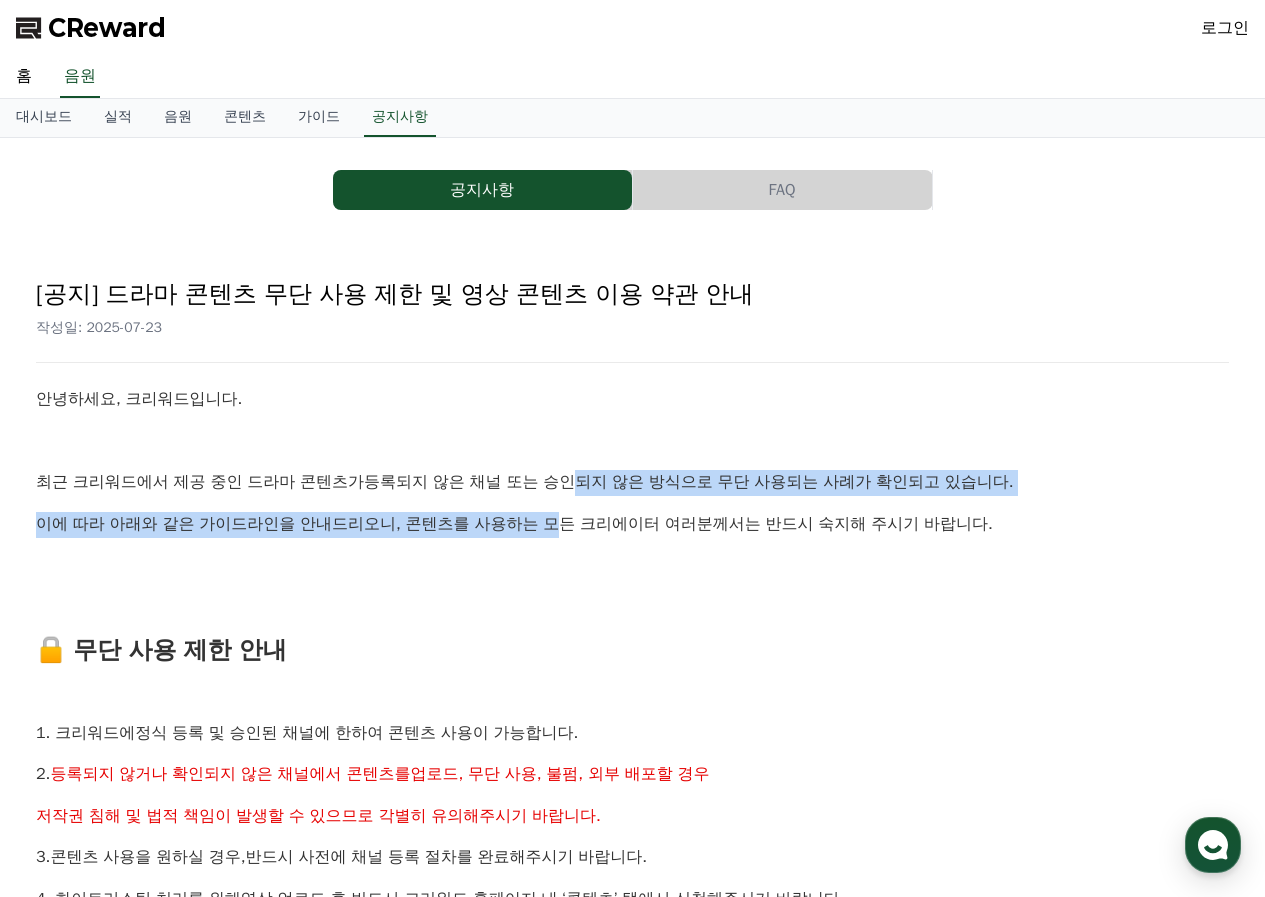 drag, startPoint x: 552, startPoint y: 461, endPoint x: 519, endPoint y: 495, distance: 47.38143 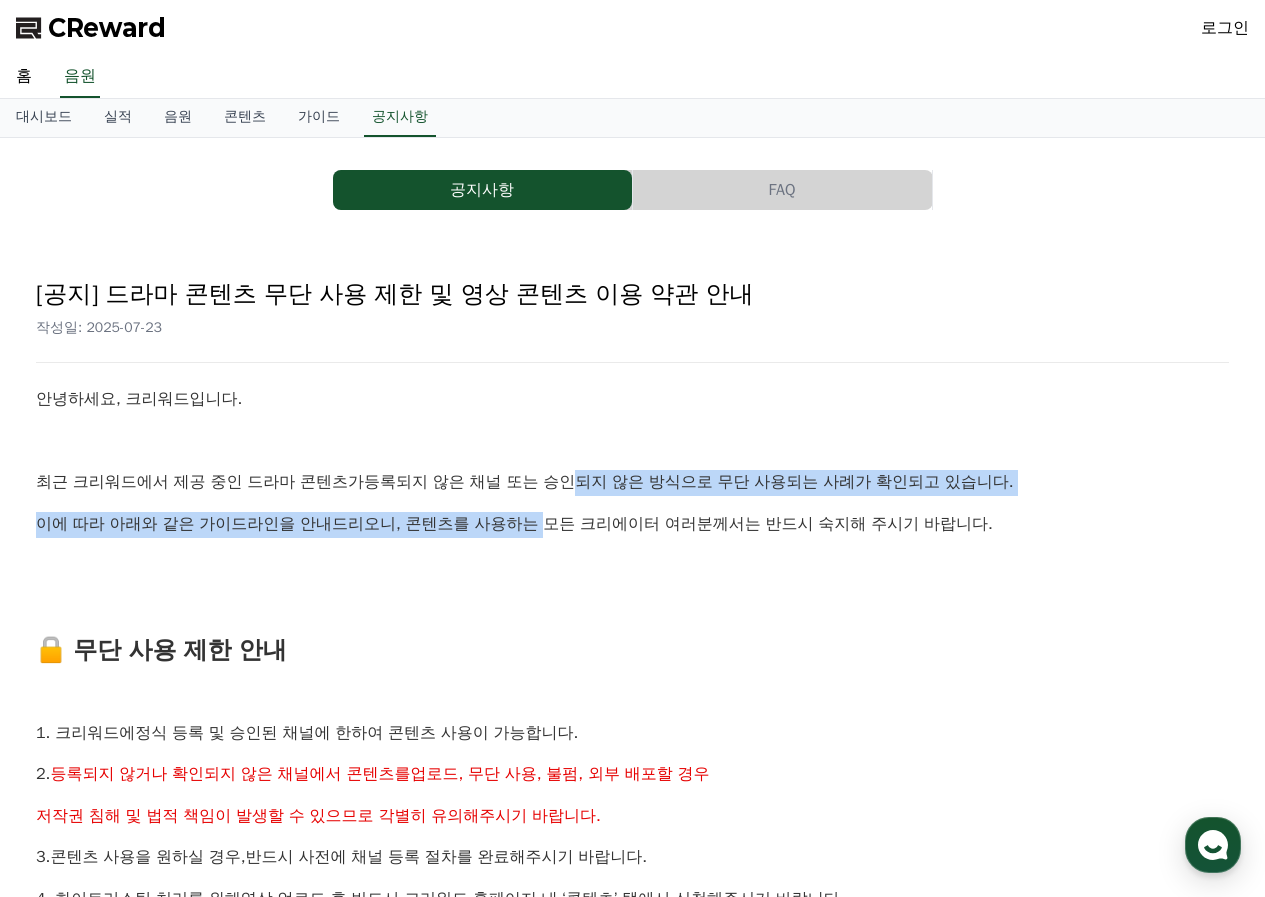 click on "이에 따라 아래와 같은 가이드라인을 안내드리오니, 콘텐츠를 사용하는 모든 크리에이터 여러분께서는 반드시 숙지해 주시기 바랍니다." at bounding box center [632, 525] 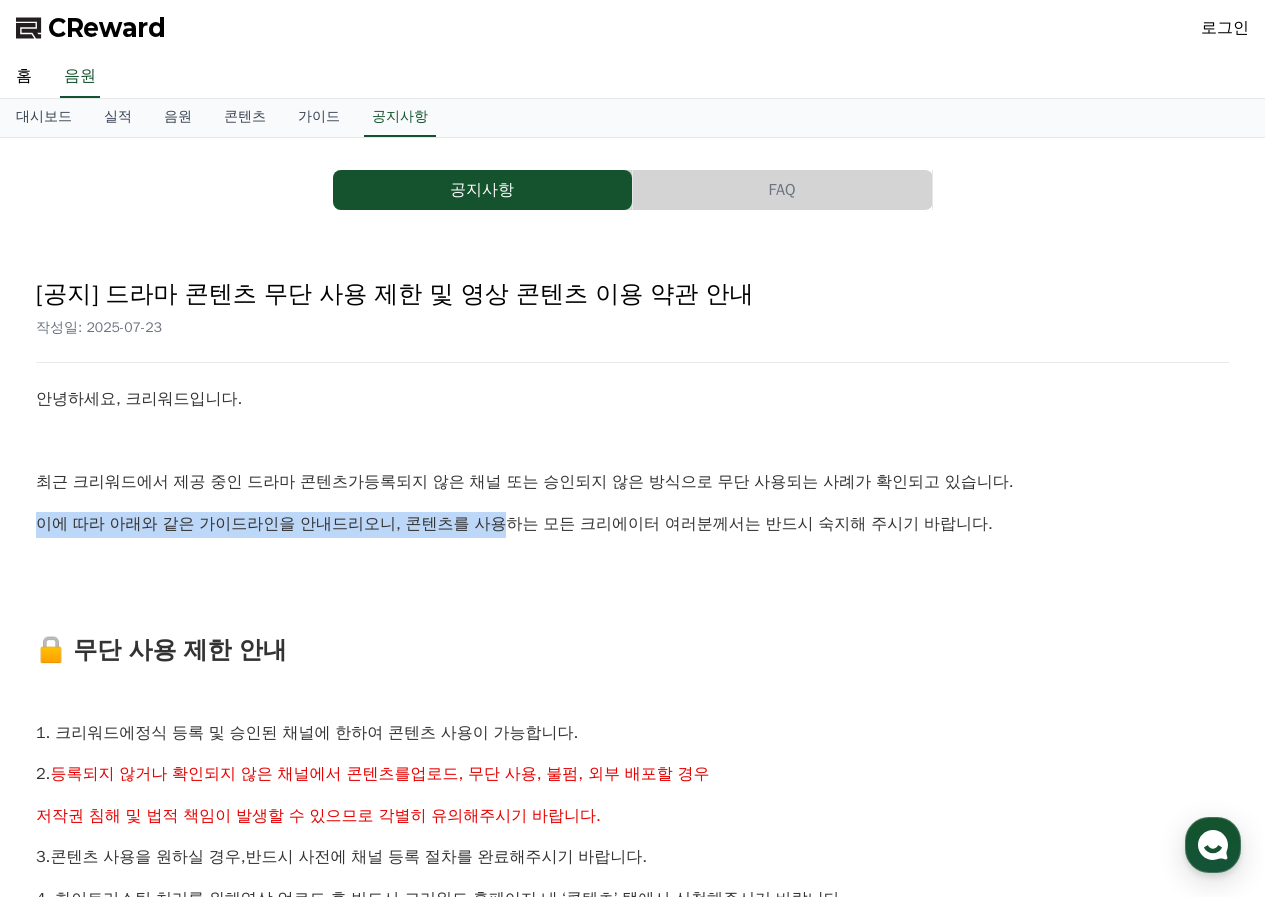 drag, startPoint x: 168, startPoint y: 494, endPoint x: 488, endPoint y: 499, distance: 320.03906 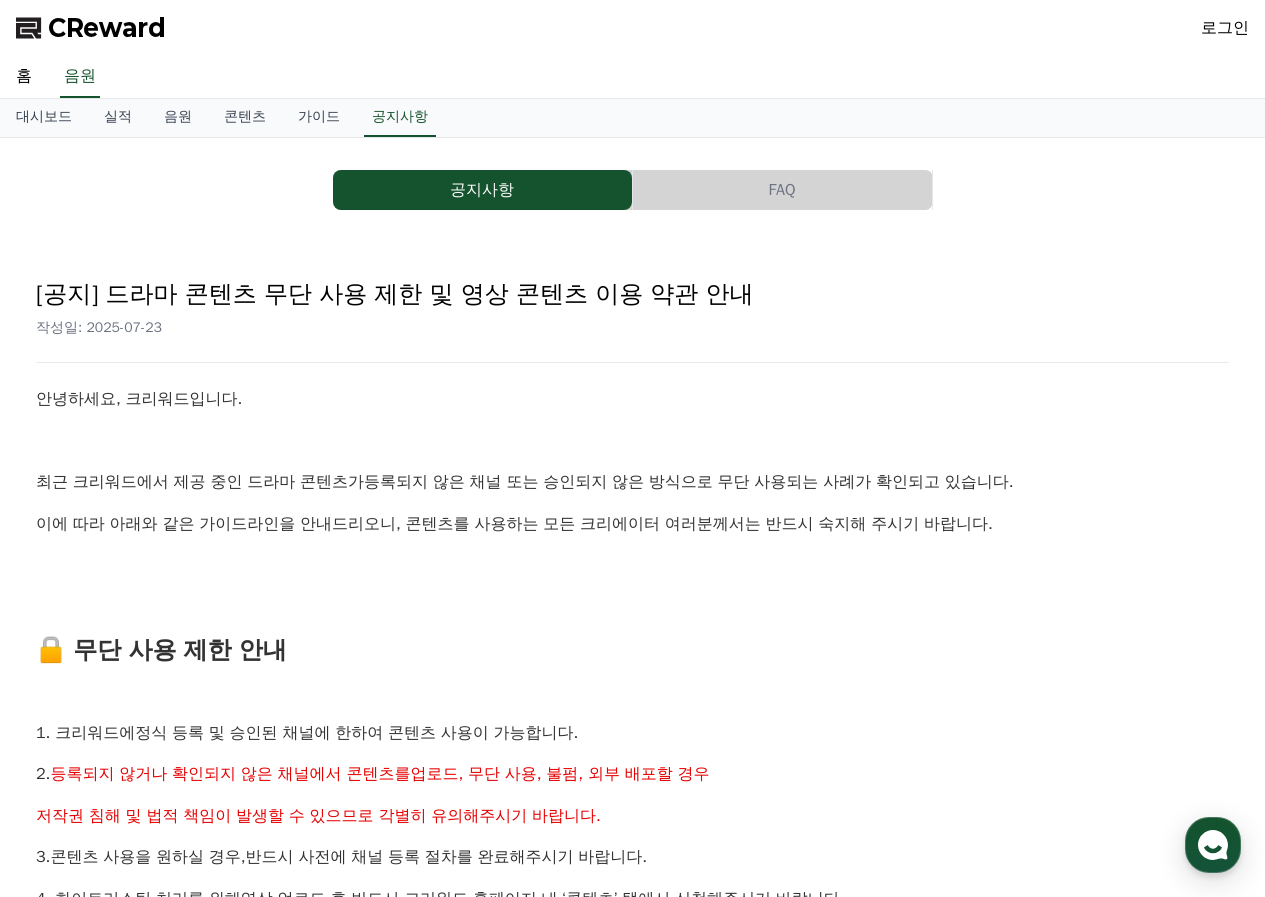 click on "이에 따라 아래와 같은 가이드라인을 안내드리오니, 콘텐츠를 사용하는 모든 크리에이터 여러분께서는 반드시 숙지해 주시기 바랍니다." at bounding box center [632, 525] 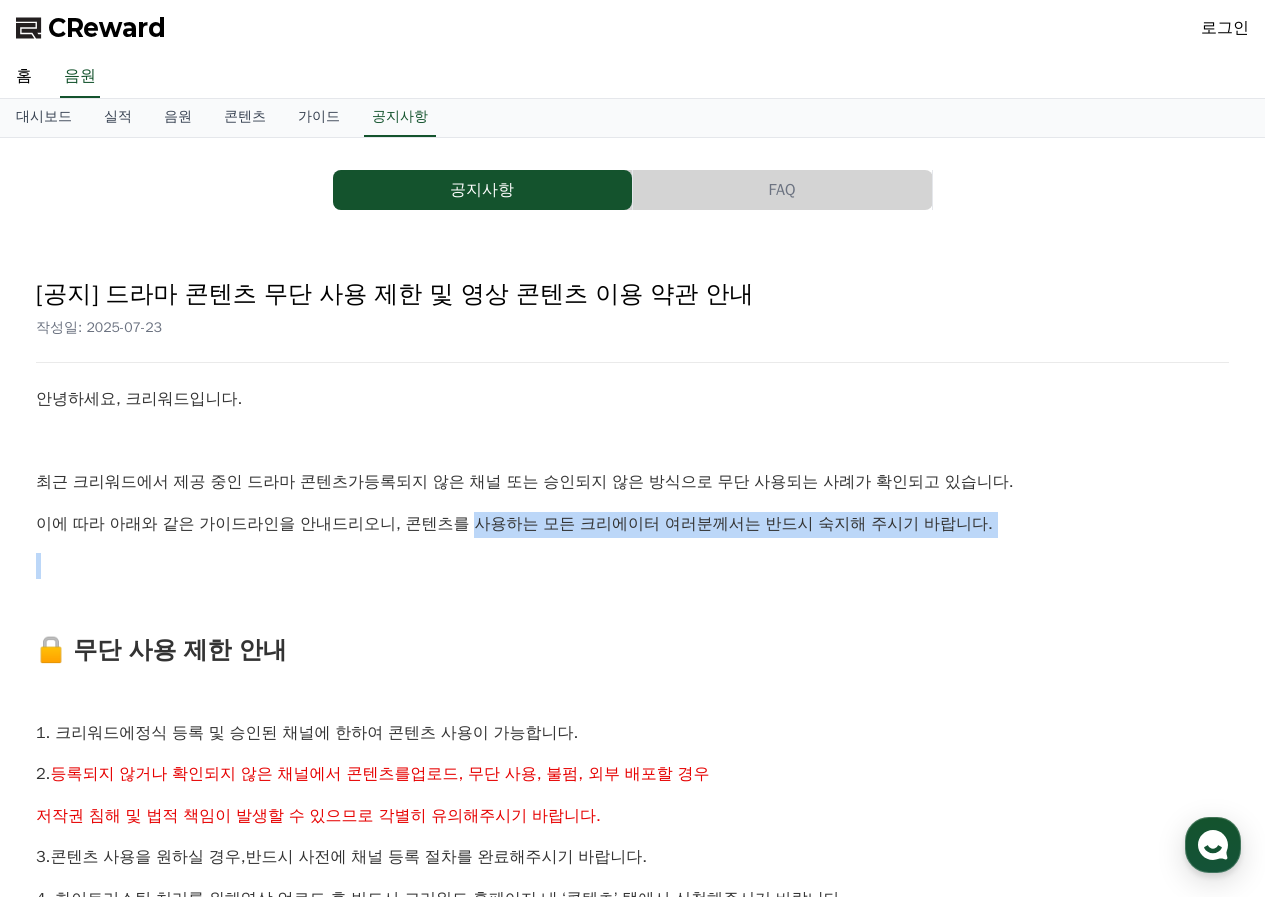 drag, startPoint x: 456, startPoint y: 496, endPoint x: 886, endPoint y: 512, distance: 430.29758 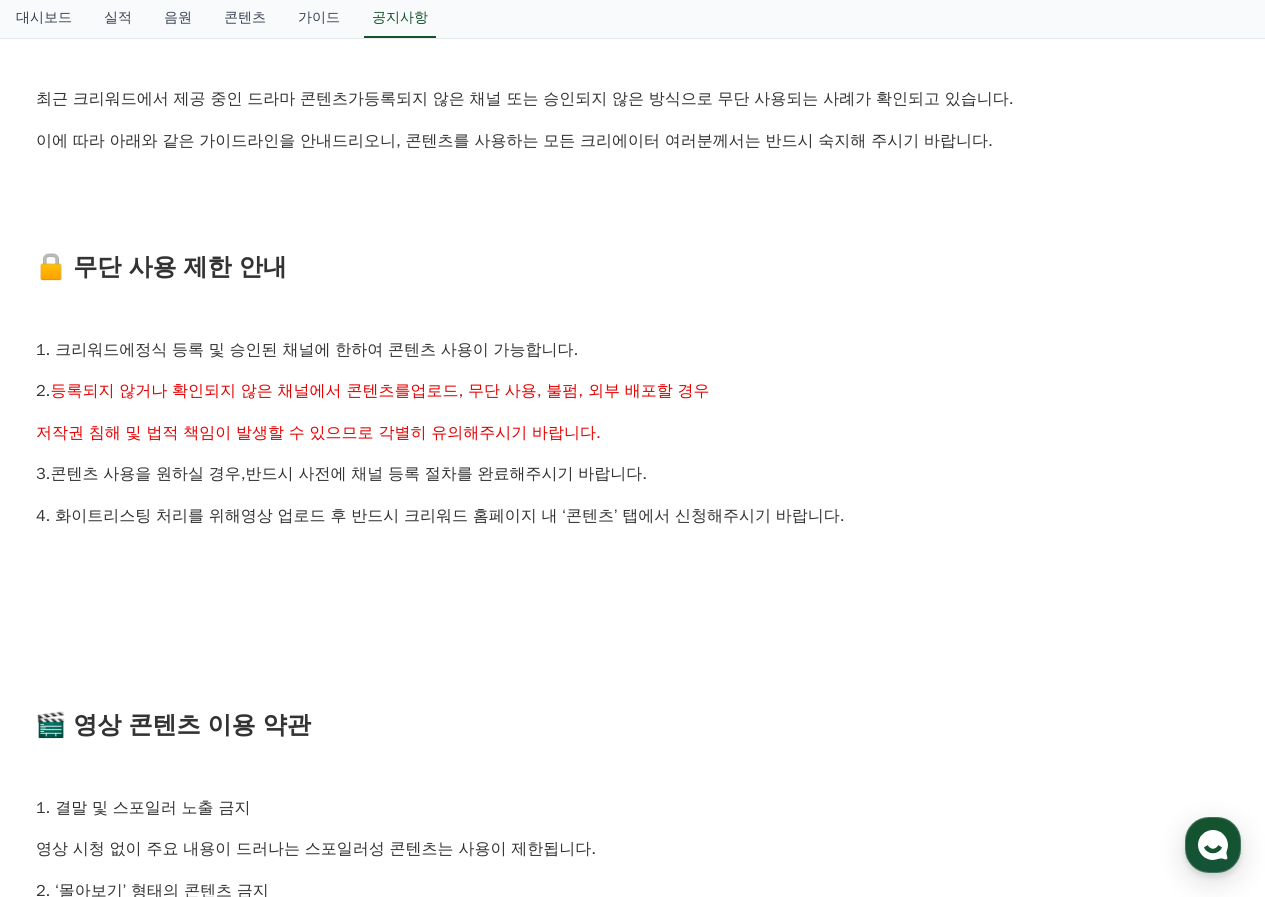 scroll, scrollTop: 400, scrollLeft: 0, axis: vertical 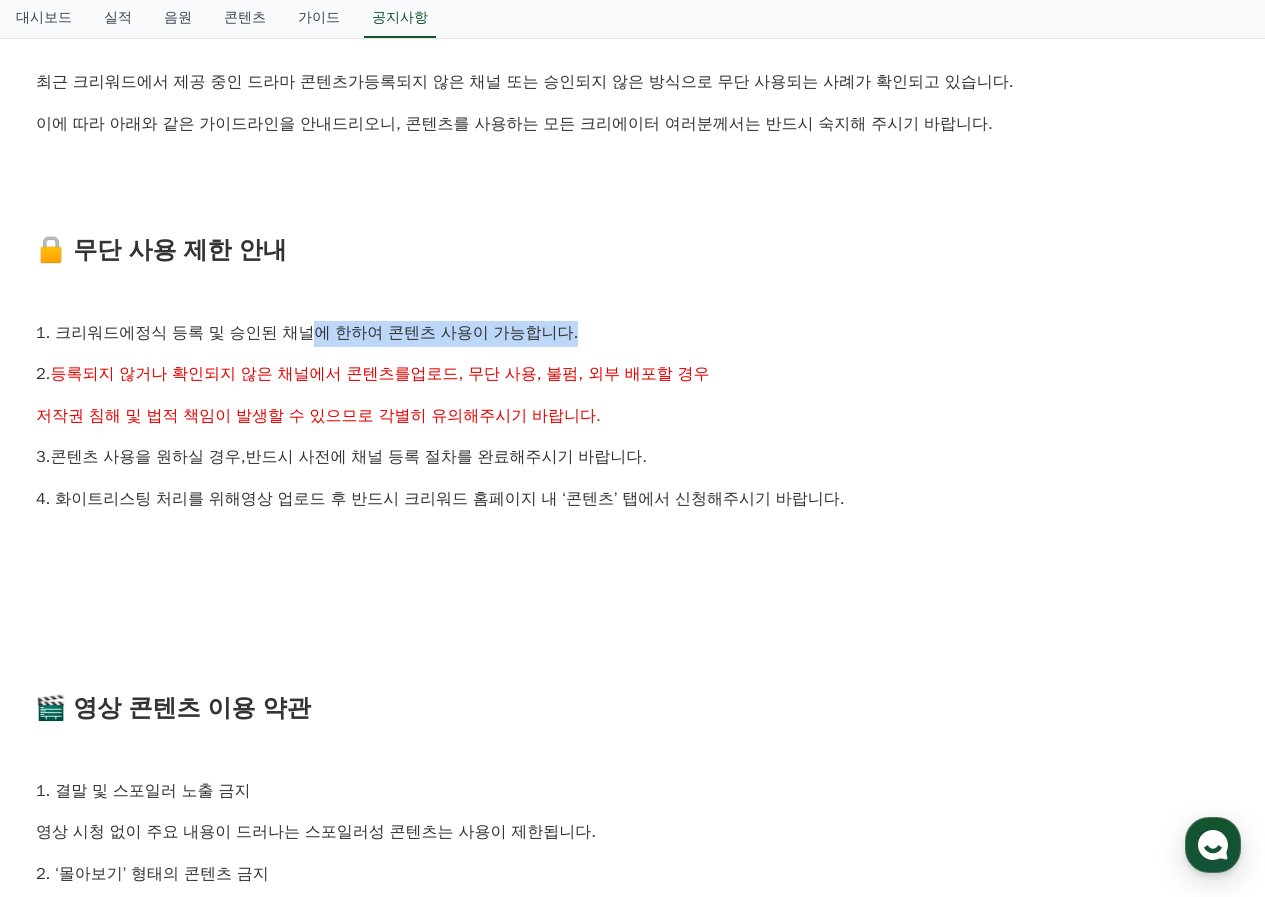 drag, startPoint x: 457, startPoint y: 295, endPoint x: 563, endPoint y: 295, distance: 106 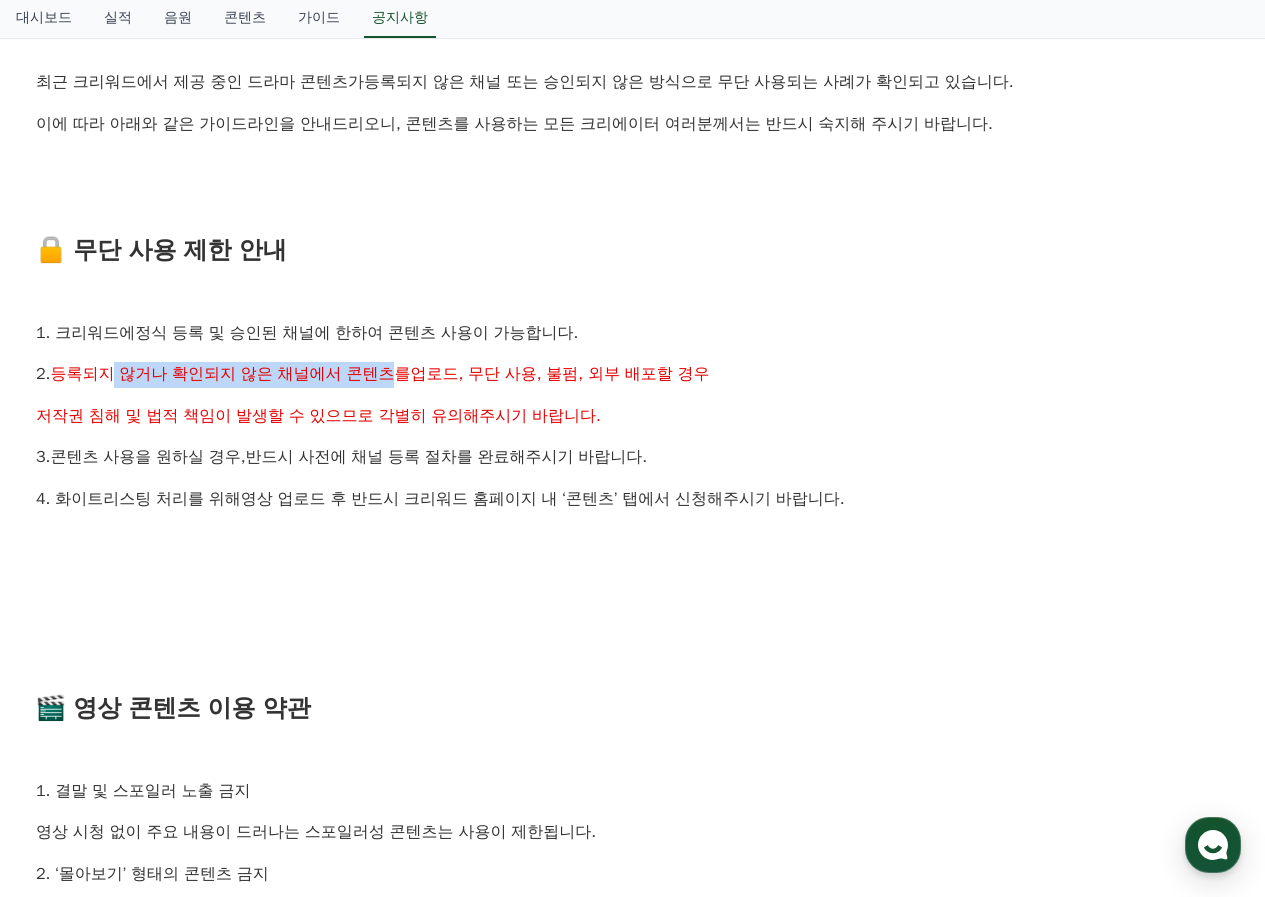 drag, startPoint x: 132, startPoint y: 330, endPoint x: 374, endPoint y: 332, distance: 242.00827 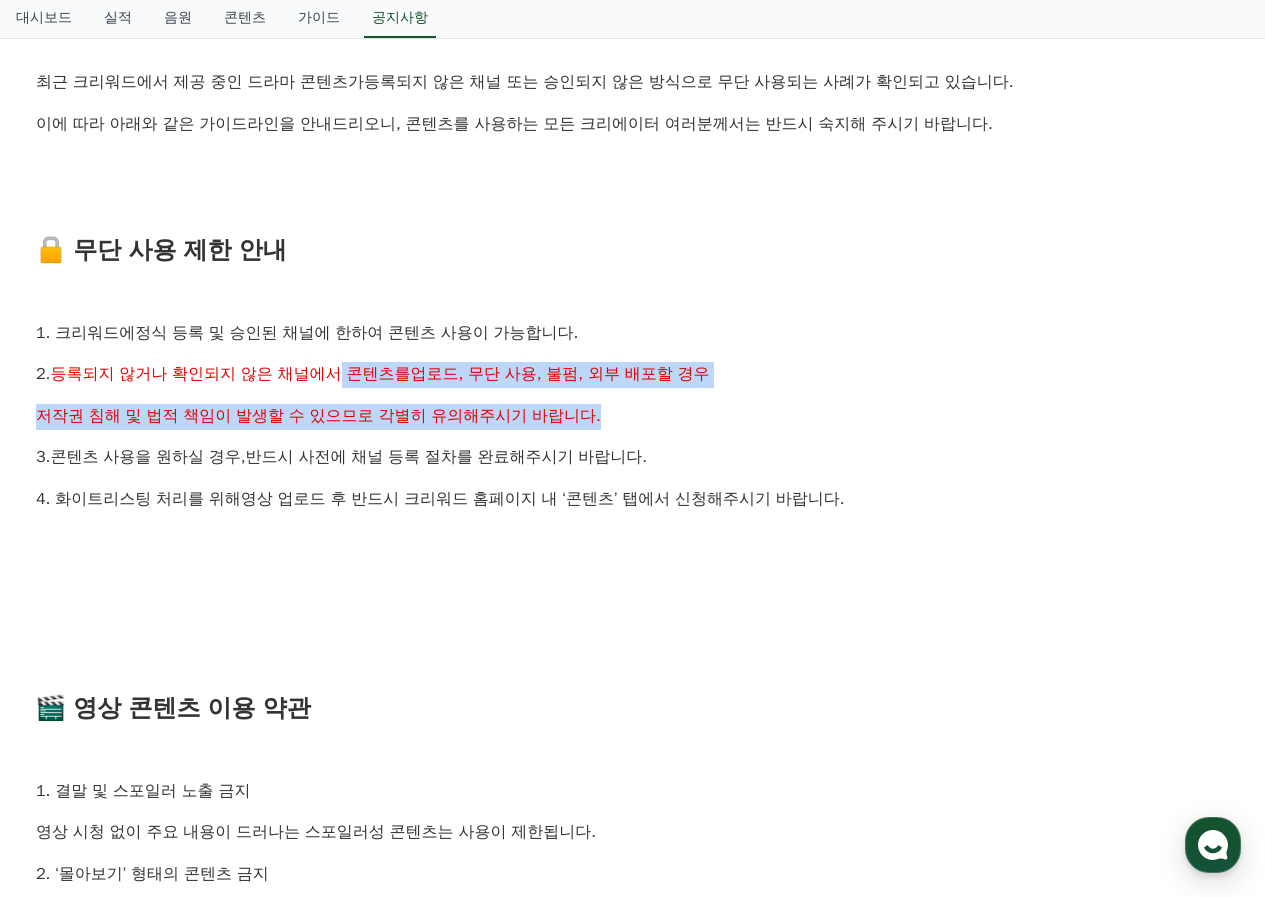 drag, startPoint x: 324, startPoint y: 332, endPoint x: 675, endPoint y: 340, distance: 351.09116 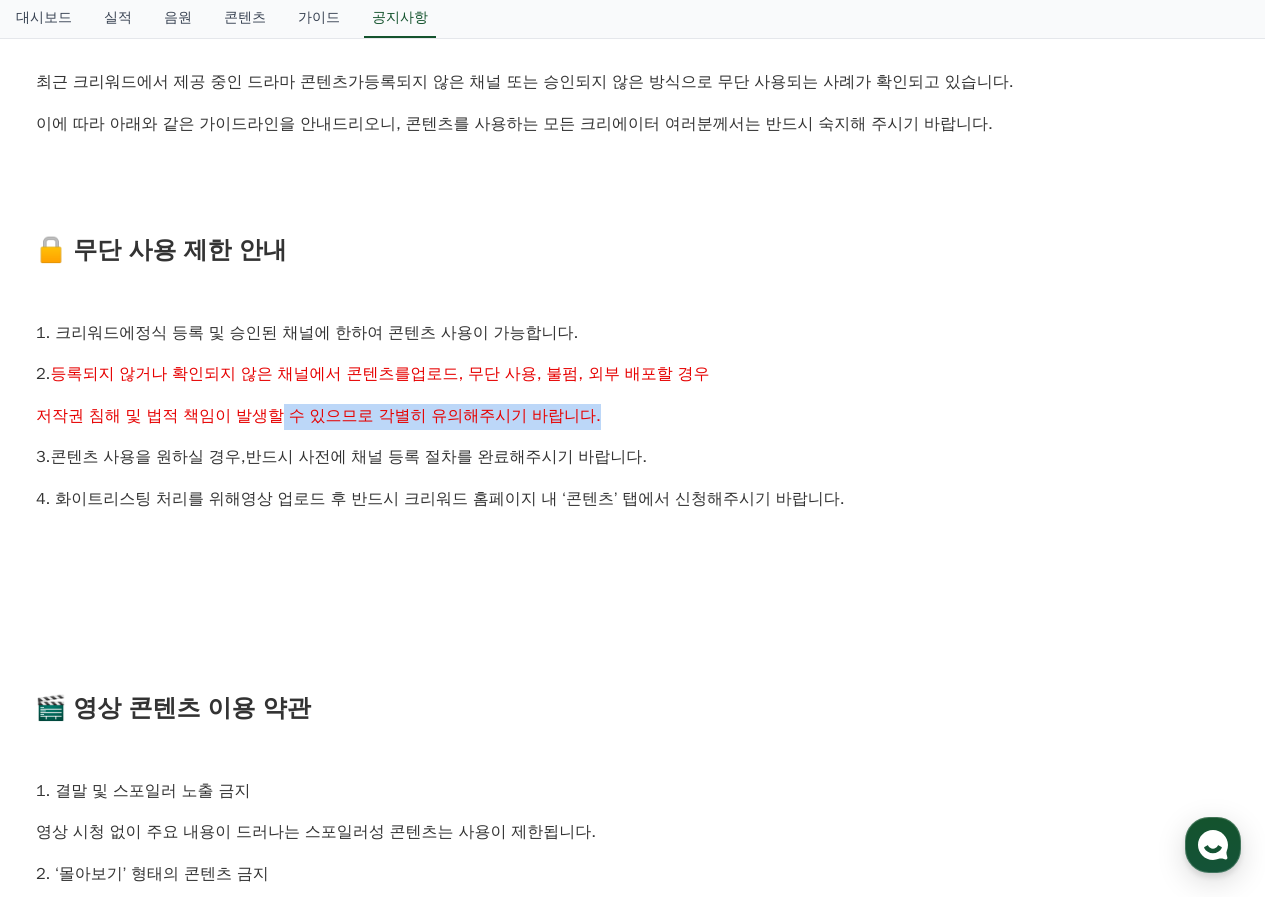 drag, startPoint x: 592, startPoint y: 373, endPoint x: 259, endPoint y: 373, distance: 333 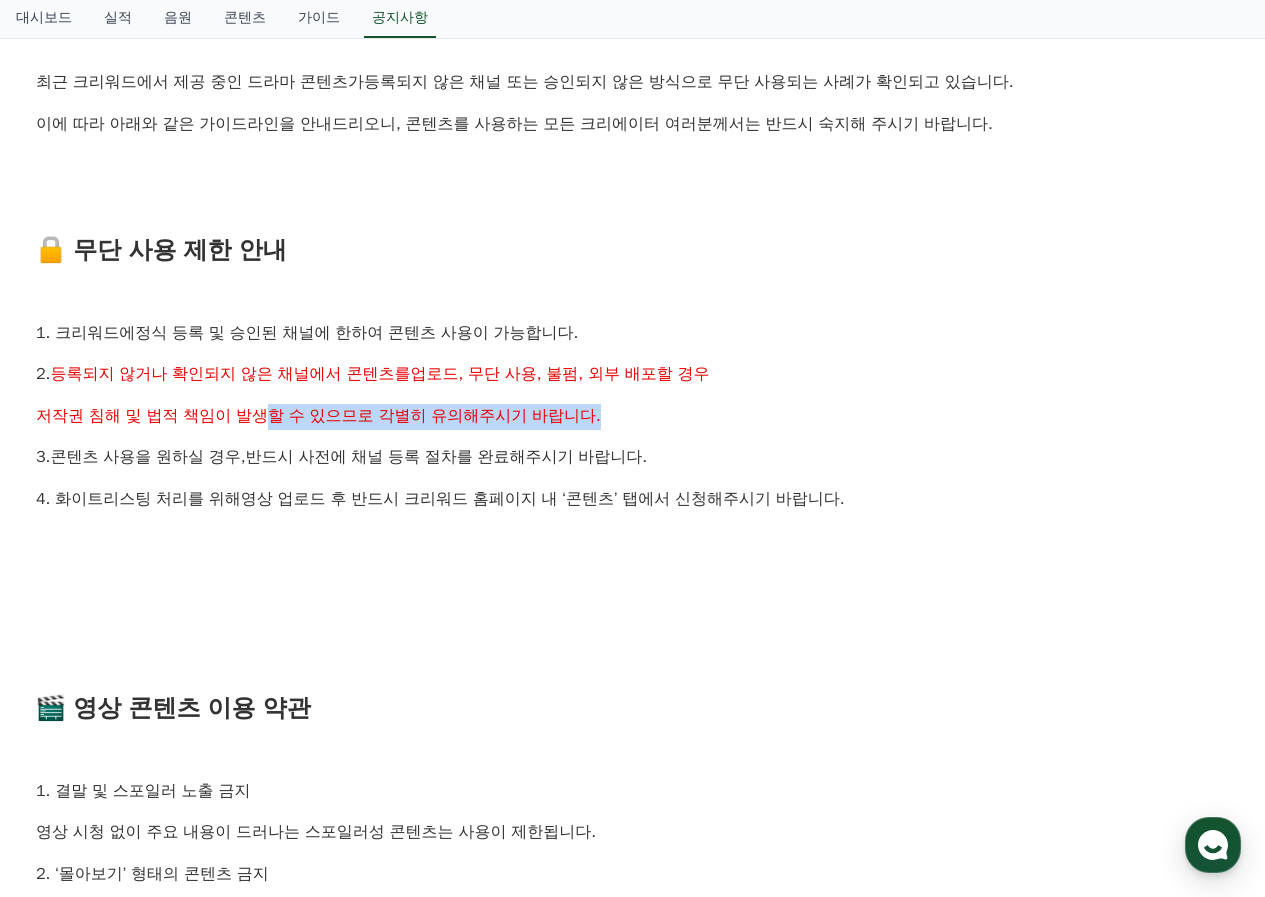 click on "할 수 있으므로 각별히 유의해주시기 바랍니다." at bounding box center (434, 416) 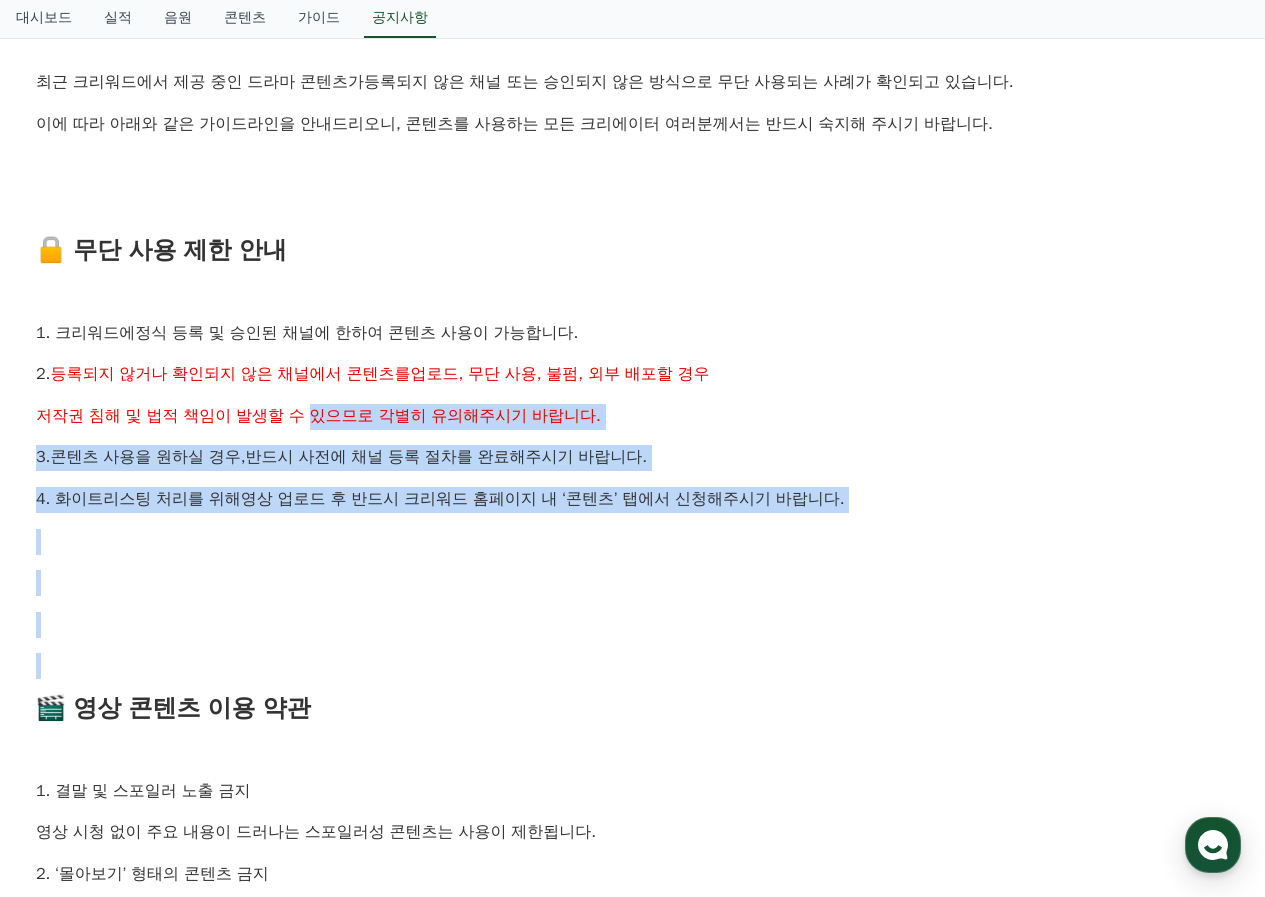 drag, startPoint x: 326, startPoint y: 386, endPoint x: 412, endPoint y: 580, distance: 212.20744 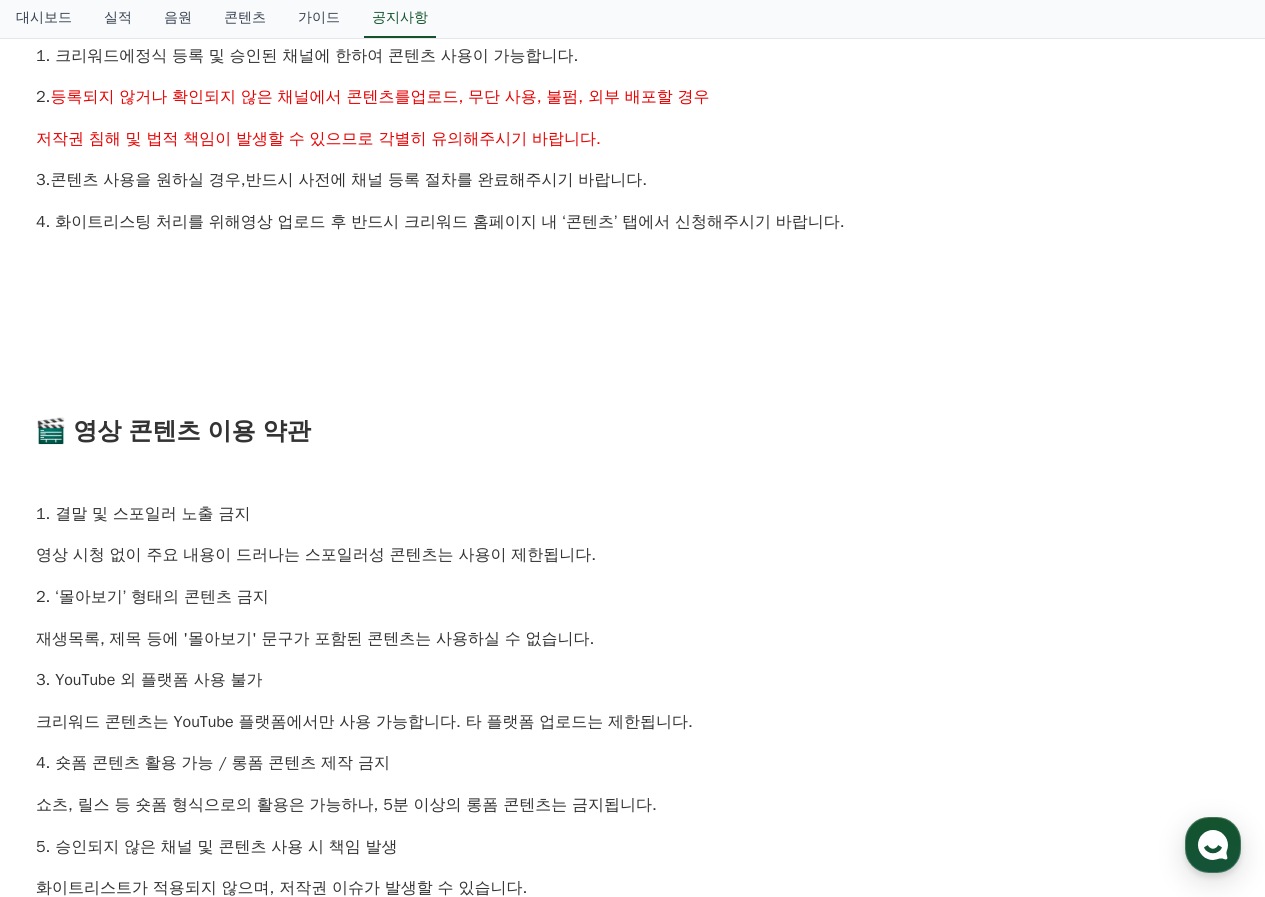 scroll, scrollTop: 700, scrollLeft: 0, axis: vertical 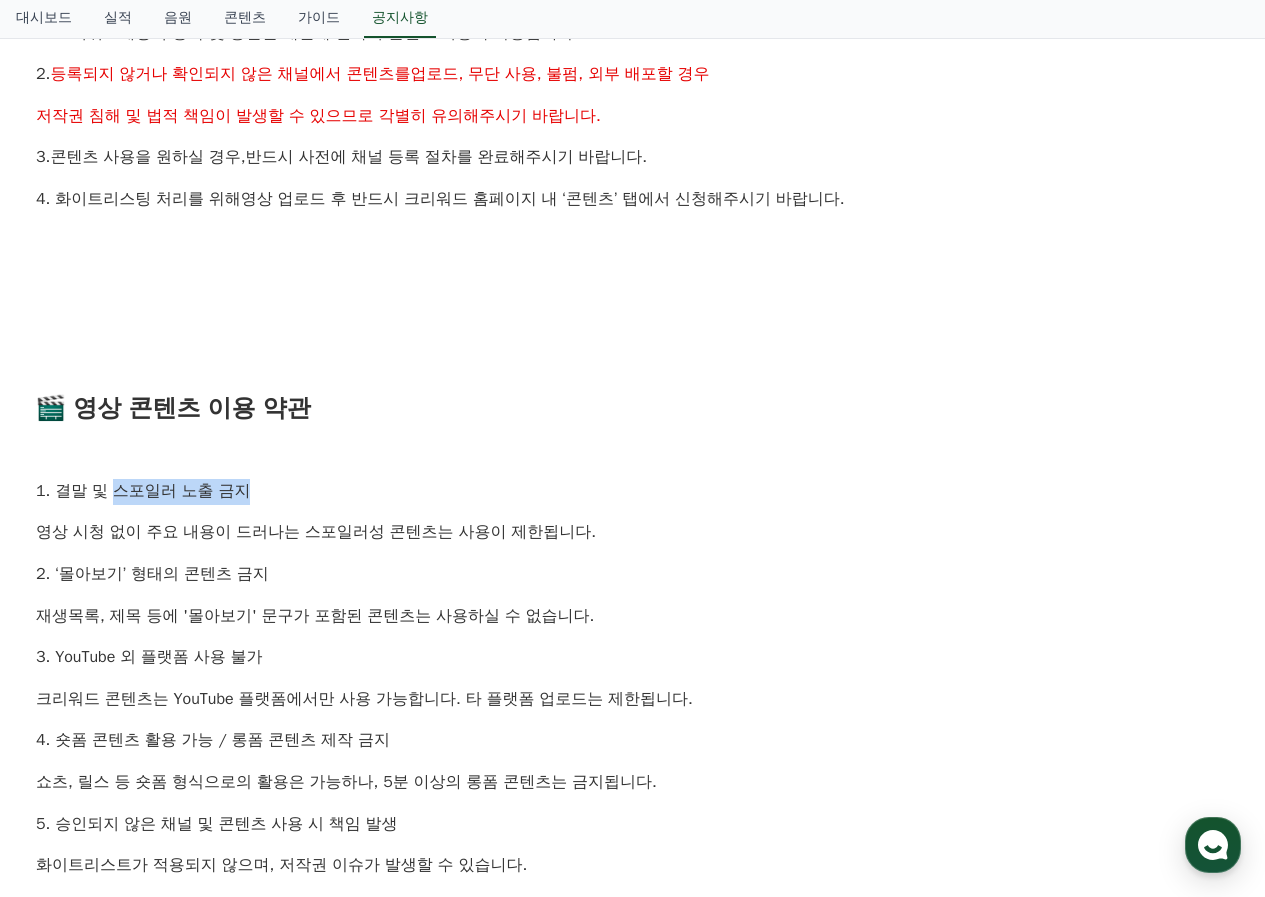 drag, startPoint x: 253, startPoint y: 420, endPoint x: 300, endPoint y: 424, distance: 47.169907 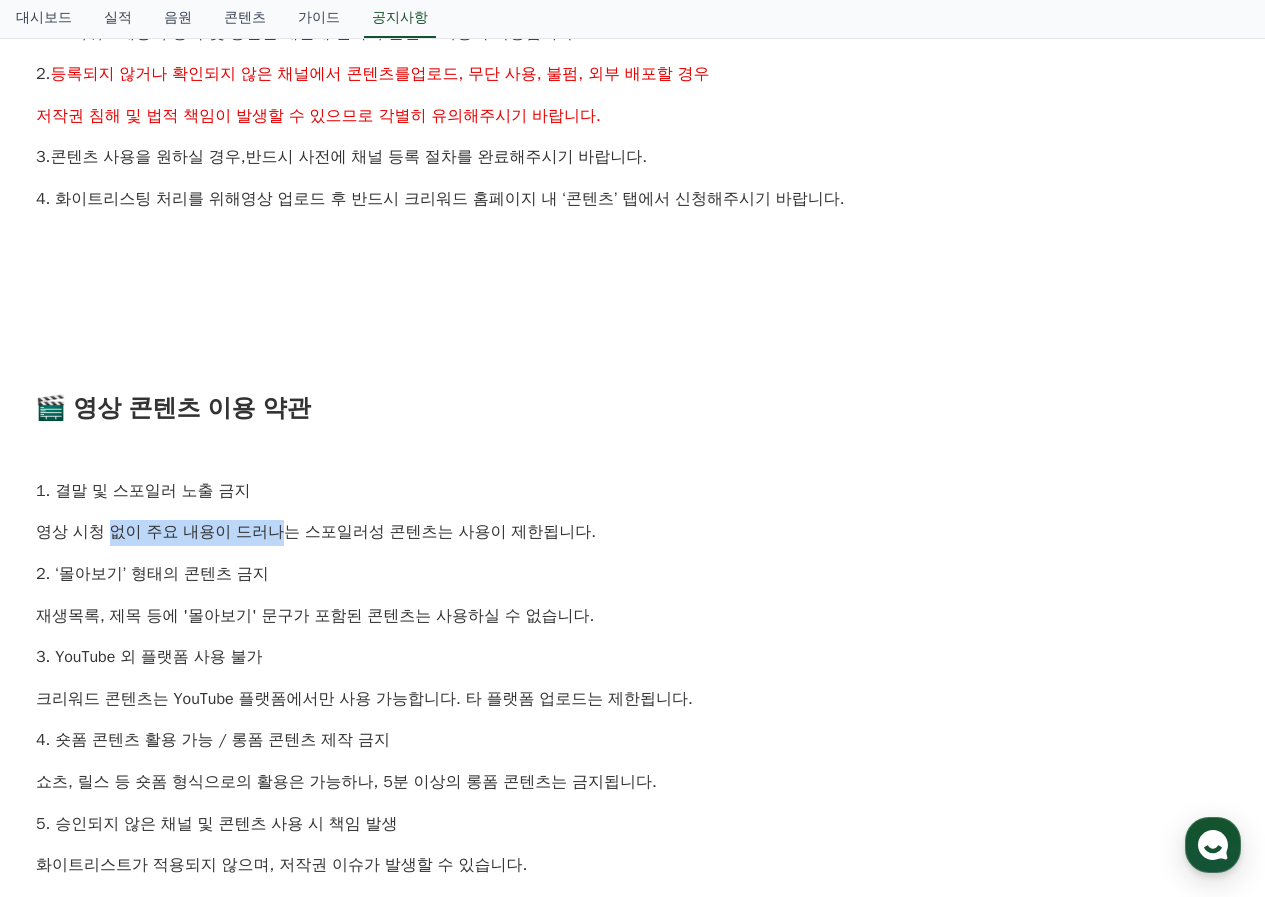 drag, startPoint x: 59, startPoint y: 457, endPoint x: 223, endPoint y: 466, distance: 164.24677 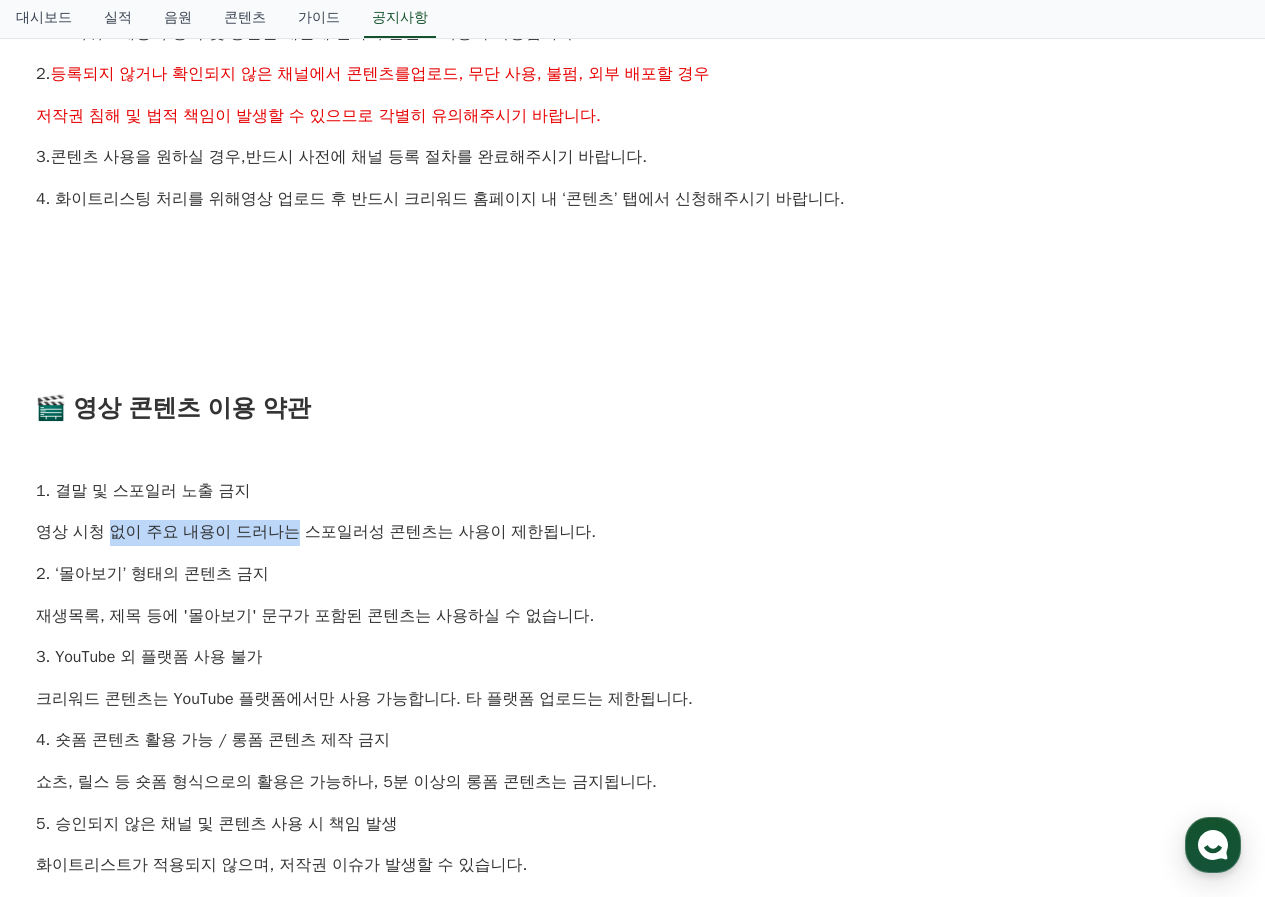 click on "영상 시청 없이 주요 내용이 드러나는 스포일러성 콘텐츠는 사용이 제한됩니다." at bounding box center [632, 533] 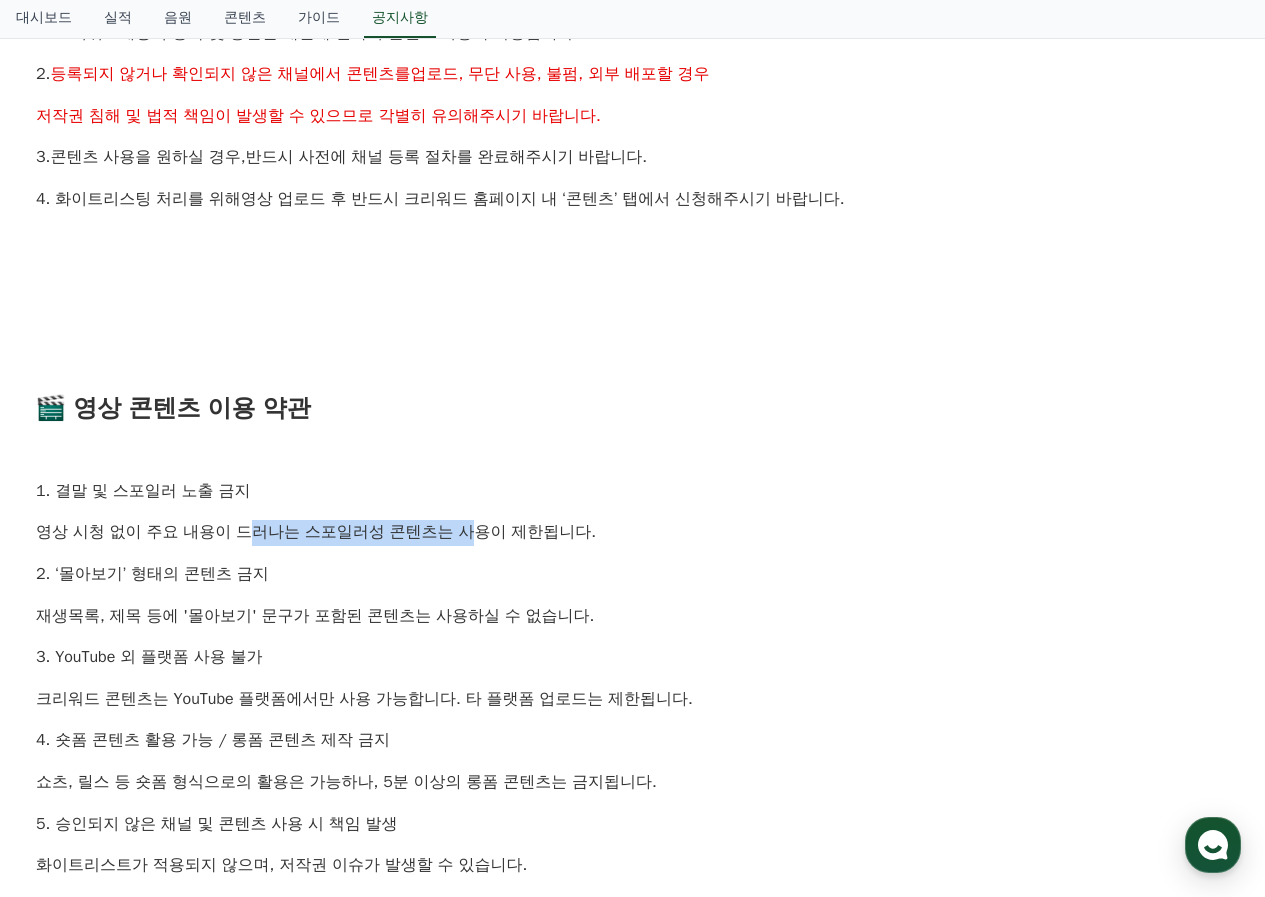 drag, startPoint x: 203, startPoint y: 459, endPoint x: 409, endPoint y: 461, distance: 206.0097 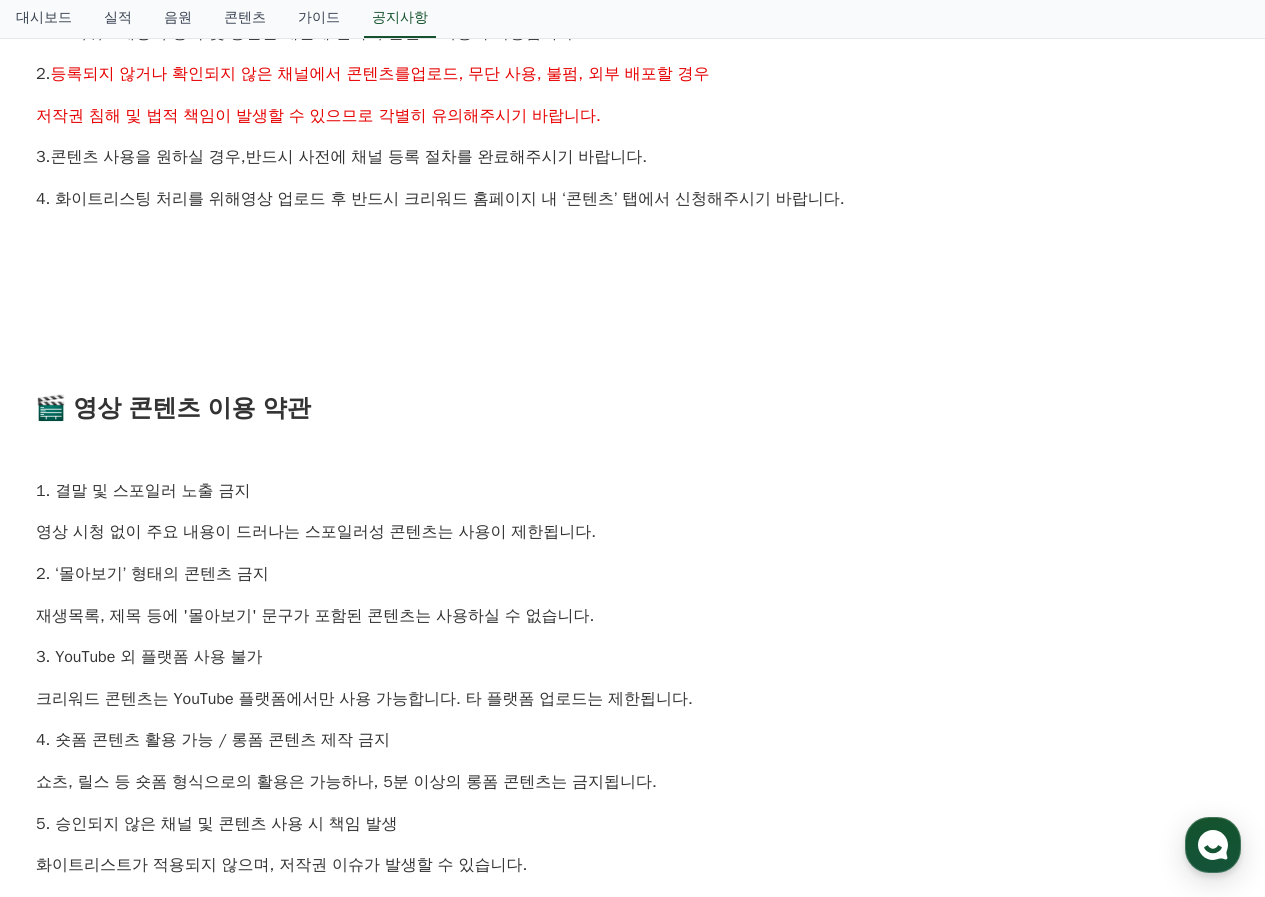 click on "영상 시청 없이 주요 내용이 드러나는 스포일러성 콘텐츠는 사용이 제한됩니다." at bounding box center (632, 533) 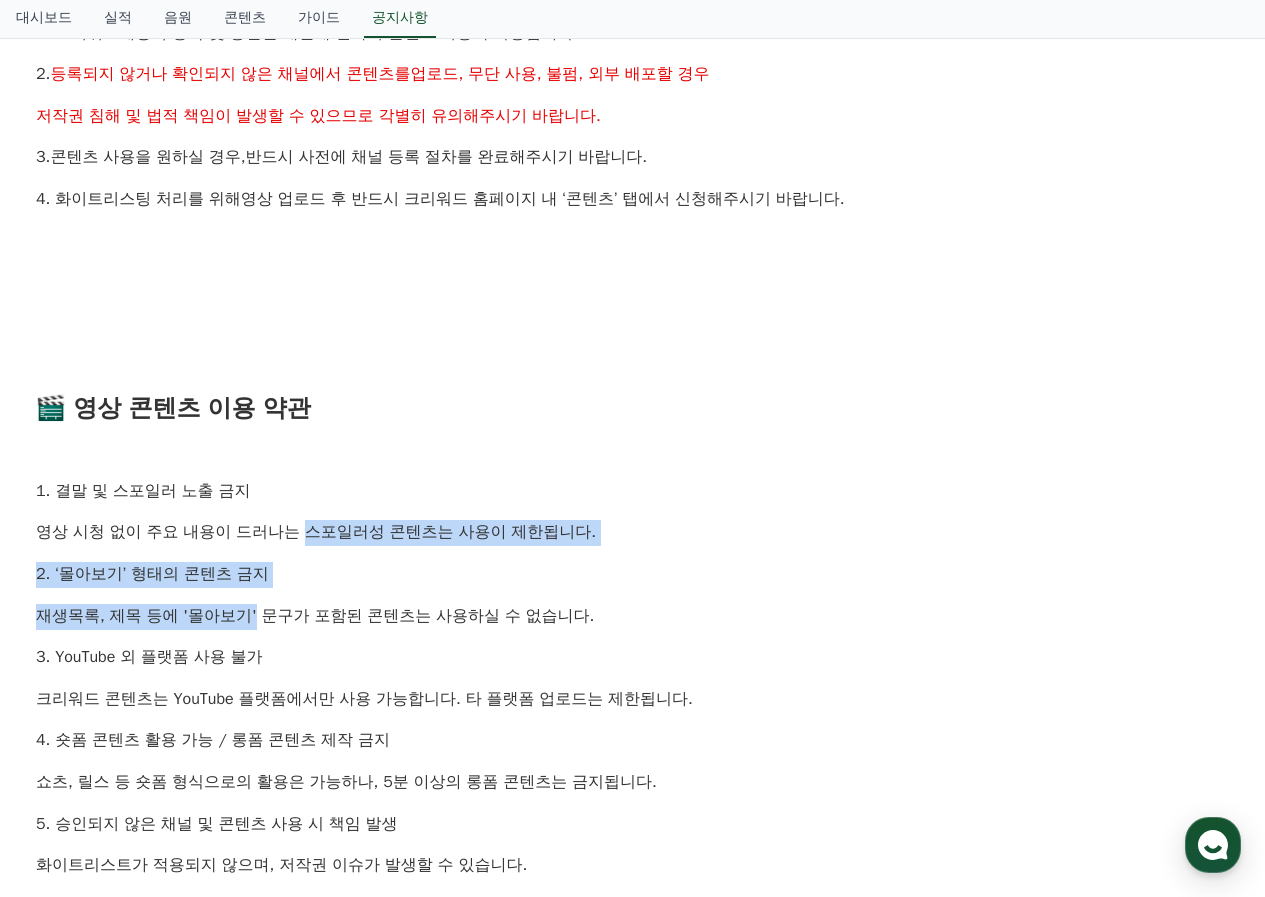 click on "안녕하세요, 크리워드입니다. 최근 크리워드에서 제공 중인 드라마 콘텐츠가  등록되지 않은 채널 또는 승인되지 않은 방식으로 무단 사용 되는 사례가 확인되고 있습니다. 이에 따라 아래와 같은 가이드라인을 안내드리오니, 콘텐츠를 사용하는 모든 크리에이터 여러분께서는 반드시 숙지해 주시기 바랍니다. 🔒 무단 사용 제한 안내 1. 크리워드에  정식 등록 및 승인된 채널 에 한하여 콘텐츠 사용이 가능합니다. 2.  등록되지 않거나 확인되지 않은 채널에서 콘텐츠를  업로드, 무단 사용, 불펌, 외부 배포 할 경우     저작권 침해 및 법적 책임이 발생 할 수 있으므로 각별히 유의해주시기 바랍니다. 3.  콘텐츠 사용을 원하실 경우,  반드시 사전에 채널 등록 절차를 완료 해주시기 바랍니다. 4. 화이트리스팅 처리를 위해  해주시기 바랍니다.  🎬 영상 콘텐츠 이용 약관" at bounding box center (632, 553) 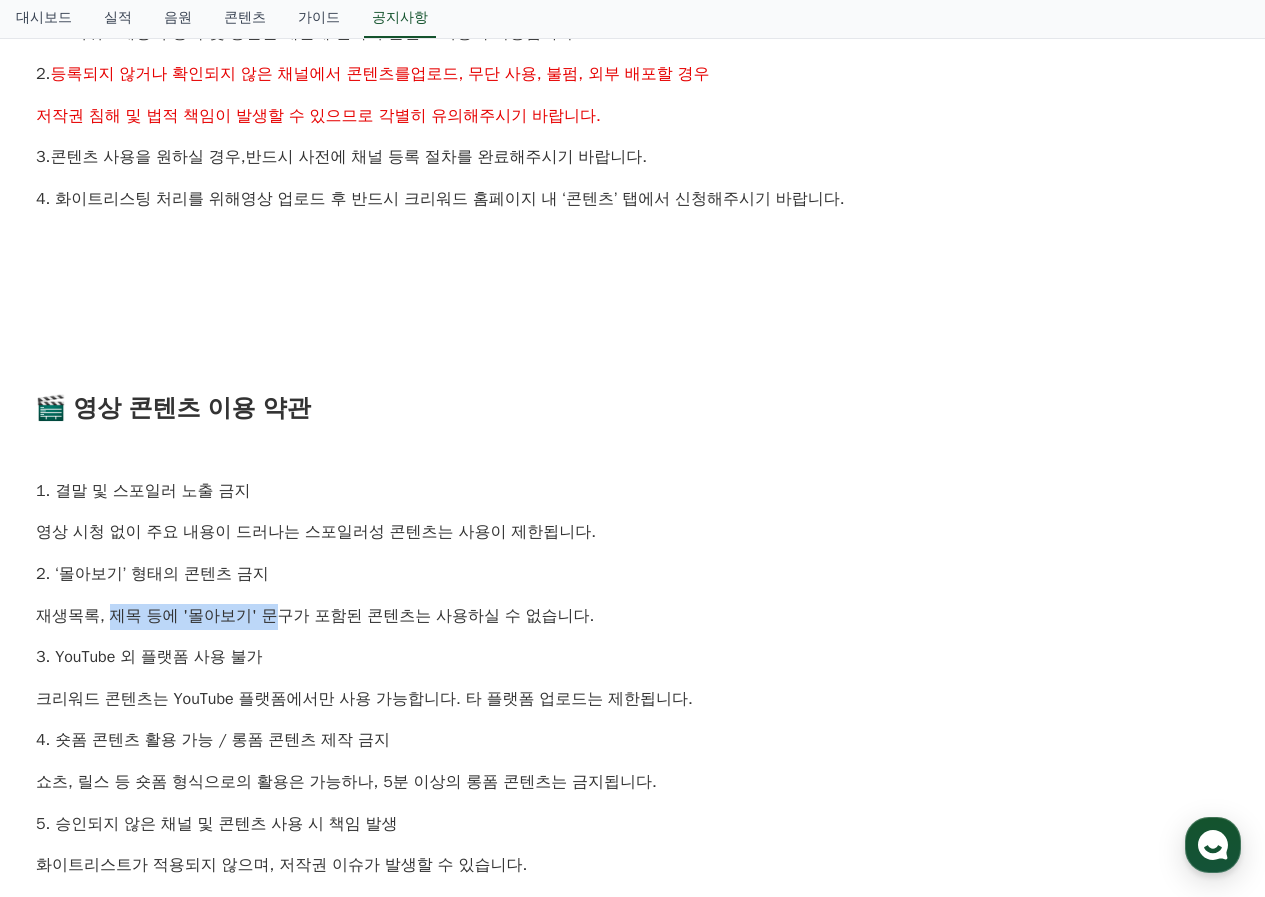 drag, startPoint x: 63, startPoint y: 532, endPoint x: 228, endPoint y: 531, distance: 165.00304 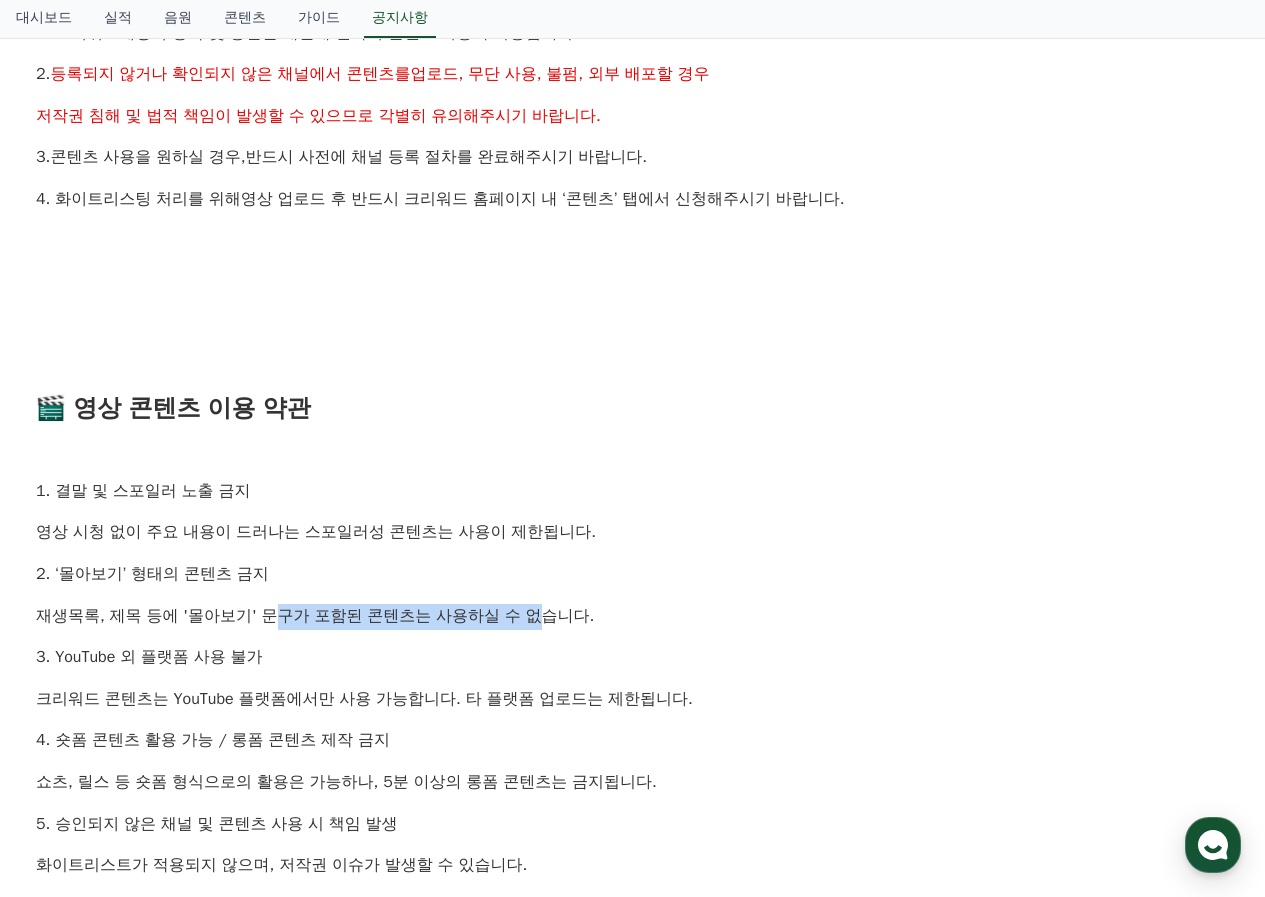 drag, startPoint x: 336, startPoint y: 527, endPoint x: 485, endPoint y: 531, distance: 149.05368 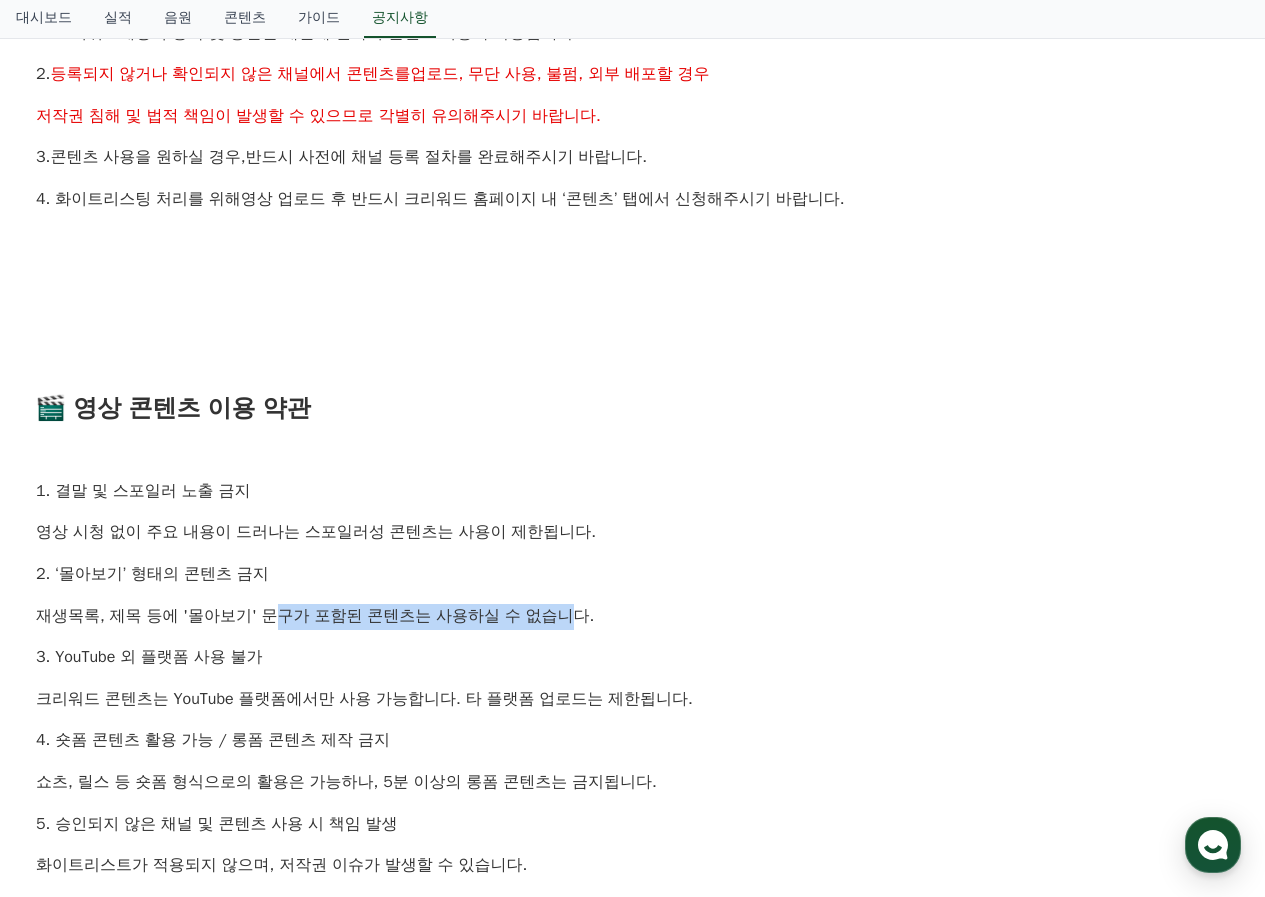 click on "재생목록, 제목 등에 '몰아보기' 문구가 포함된 콘텐츠는 사용하실 수 없습니다." at bounding box center [632, 617] 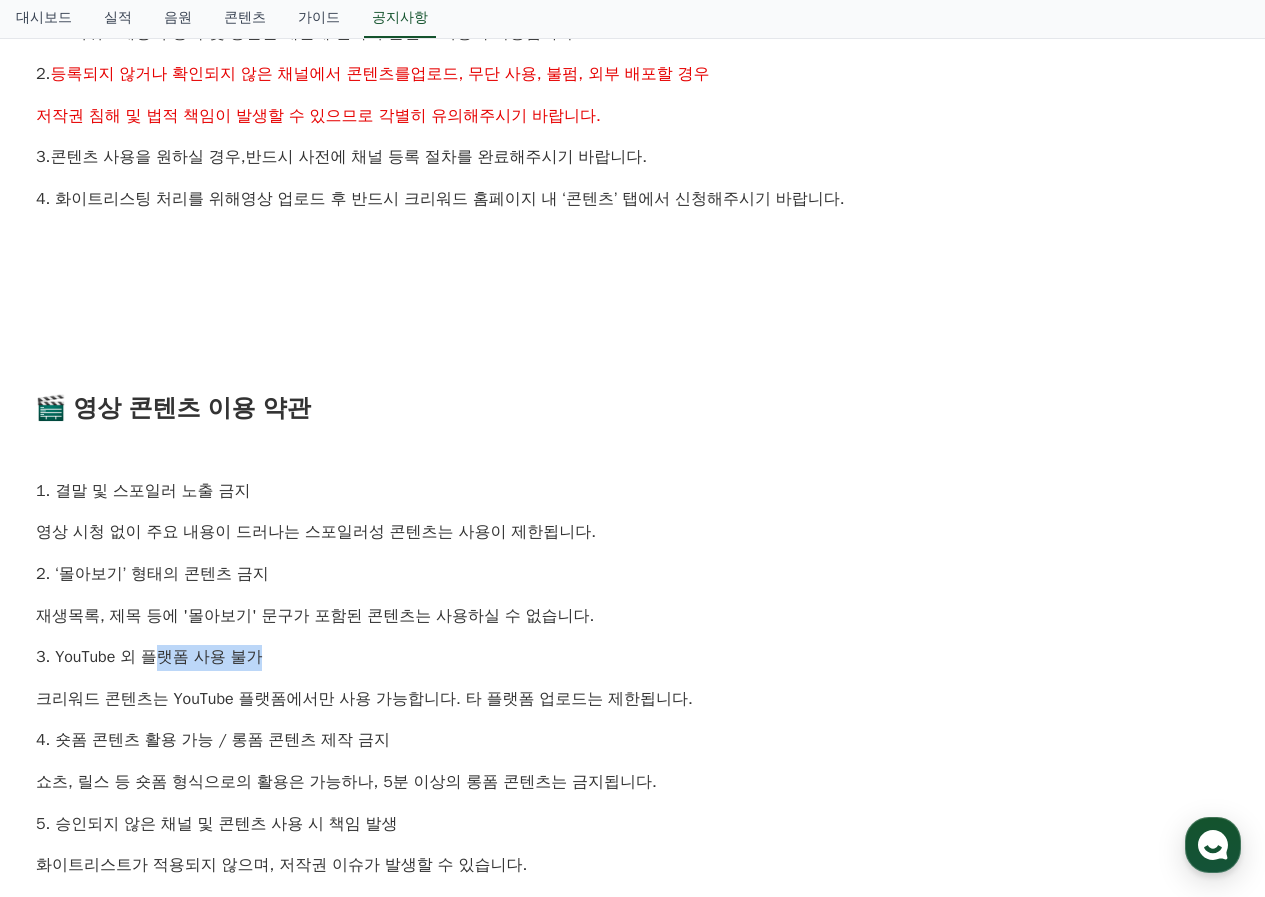 drag, startPoint x: 157, startPoint y: 561, endPoint x: 257, endPoint y: 592, distance: 104.69479 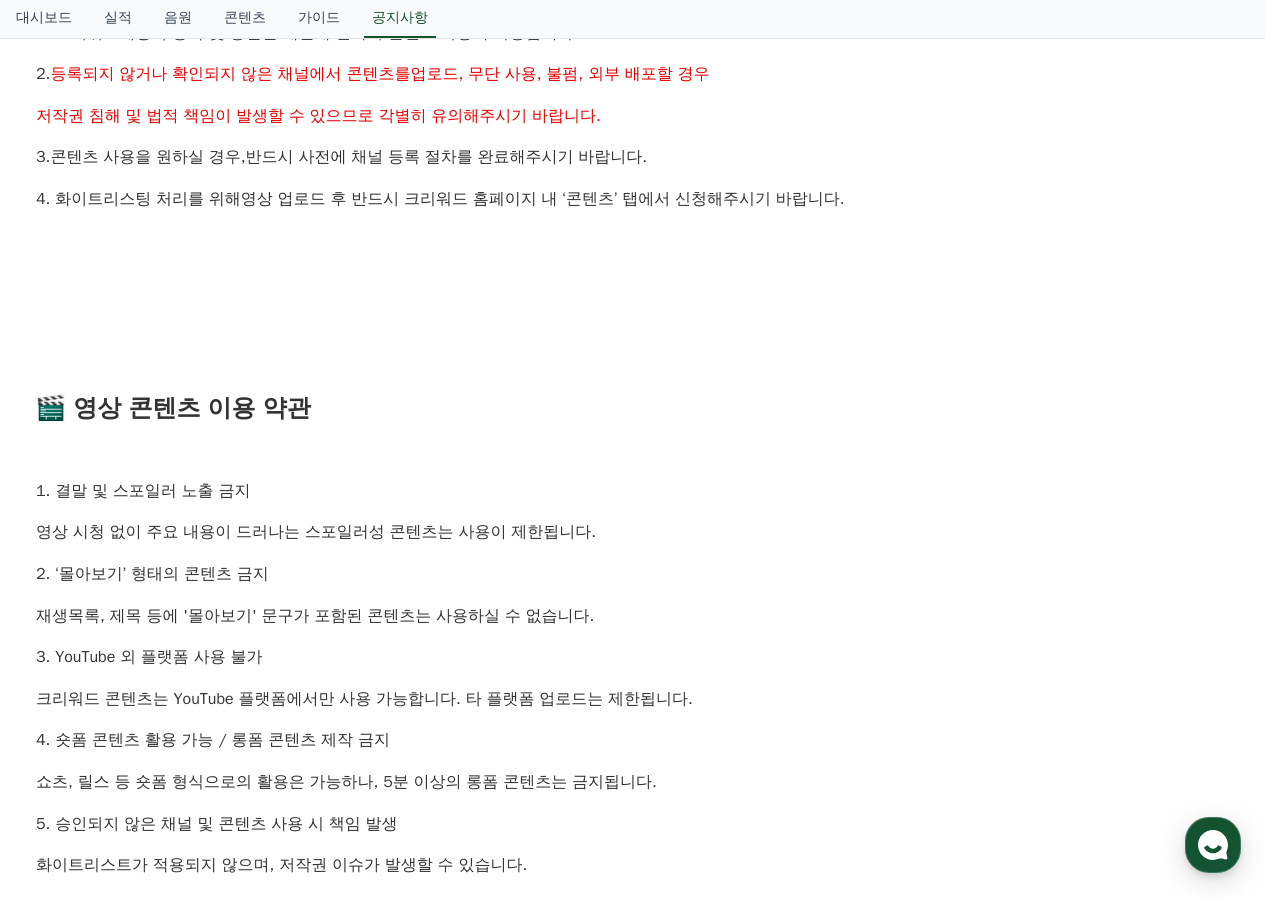 click on "크리워드 콘텐츠는 YouTube 플랫폼에서만 사용 가능합니다. 타 플랫폼 업로드는 제한됩니다." at bounding box center [632, 700] 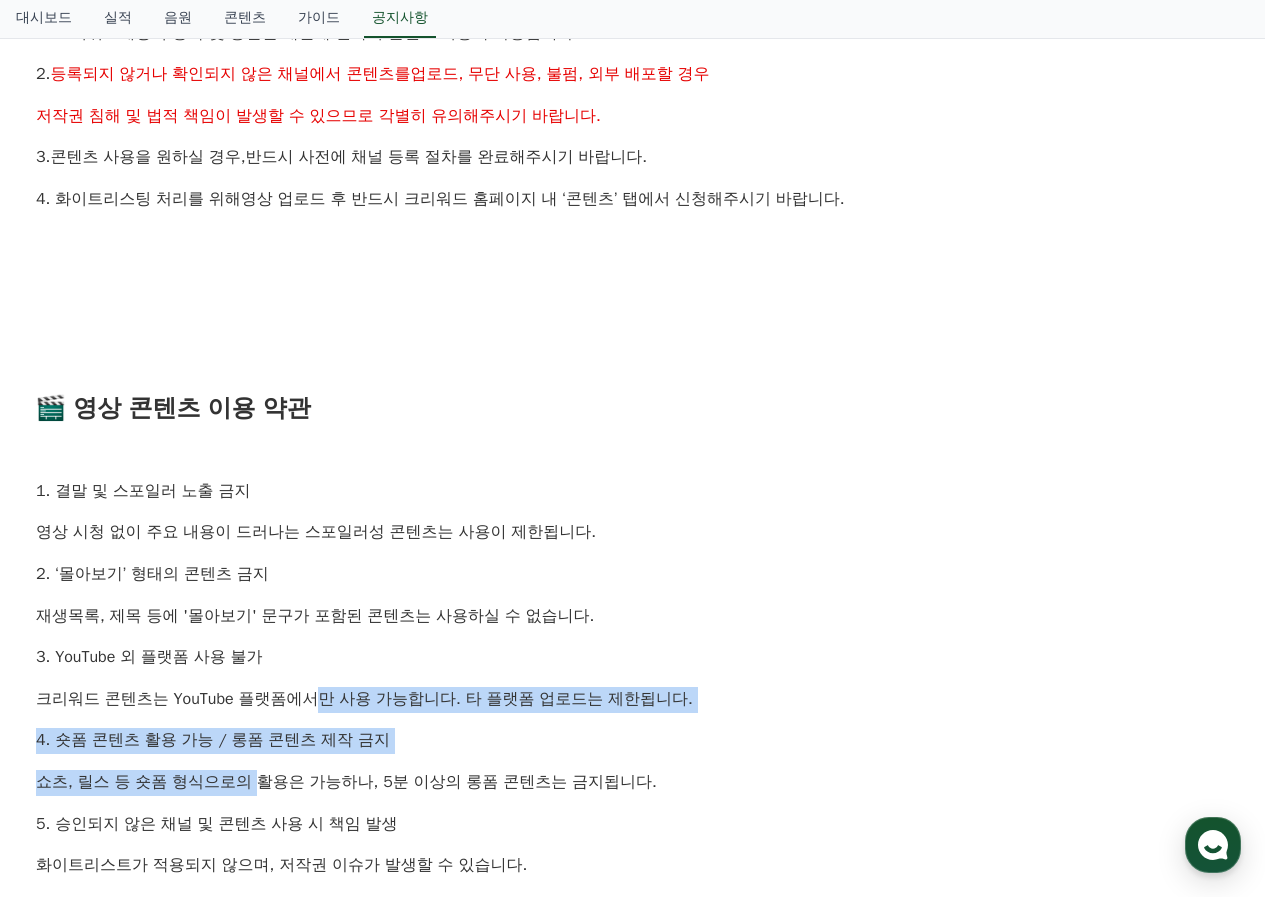 drag, startPoint x: 235, startPoint y: 621, endPoint x: 214, endPoint y: 703, distance: 84.646324 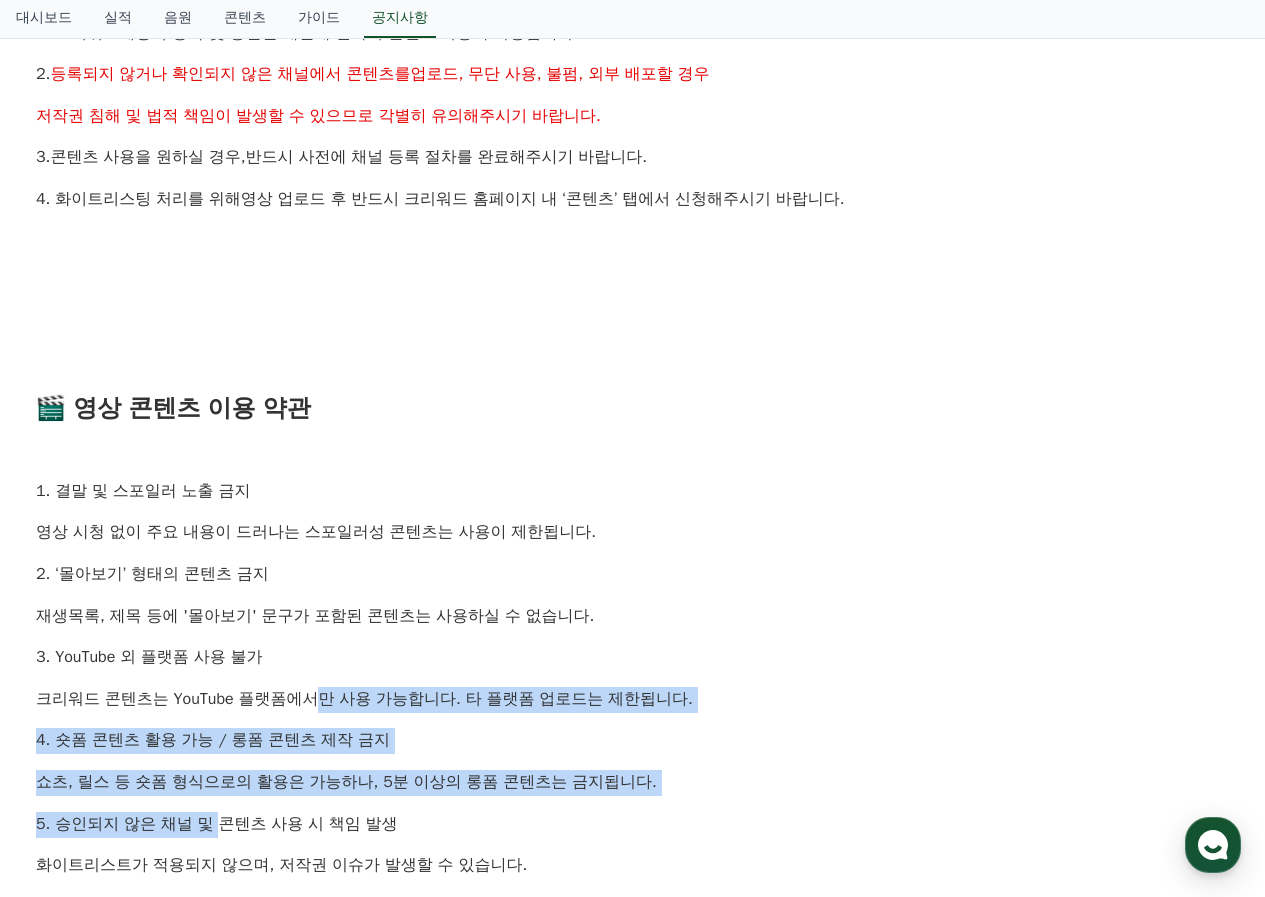 click on "안녕하세요, 크리워드입니다. 최근 크리워드에서 제공 중인 드라마 콘텐츠가  등록되지 않은 채널 또는 승인되지 않은 방식으로 무단 사용 되는 사례가 확인되고 있습니다. 이에 따라 아래와 같은 가이드라인을 안내드리오니, 콘텐츠를 사용하는 모든 크리에이터 여러분께서는 반드시 숙지해 주시기 바랍니다. 🔒 무단 사용 제한 안내 1. 크리워드에  정식 등록 및 승인된 채널 에 한하여 콘텐츠 사용이 가능합니다. 2.  등록되지 않거나 확인되지 않은 채널에서 콘텐츠를  업로드, 무단 사용, 불펌, 외부 배포 할 경우     저작권 침해 및 법적 책임이 발생 할 수 있으므로 각별히 유의해주시기 바랍니다. 3.  콘텐츠 사용을 원하실 경우,  반드시 사전에 채널 등록 절차를 완료 해주시기 바랍니다. 4. 화이트리스팅 처리를 위해  해주시기 바랍니다.  🎬 영상 콘텐츠 이용 약관" at bounding box center [632, 553] 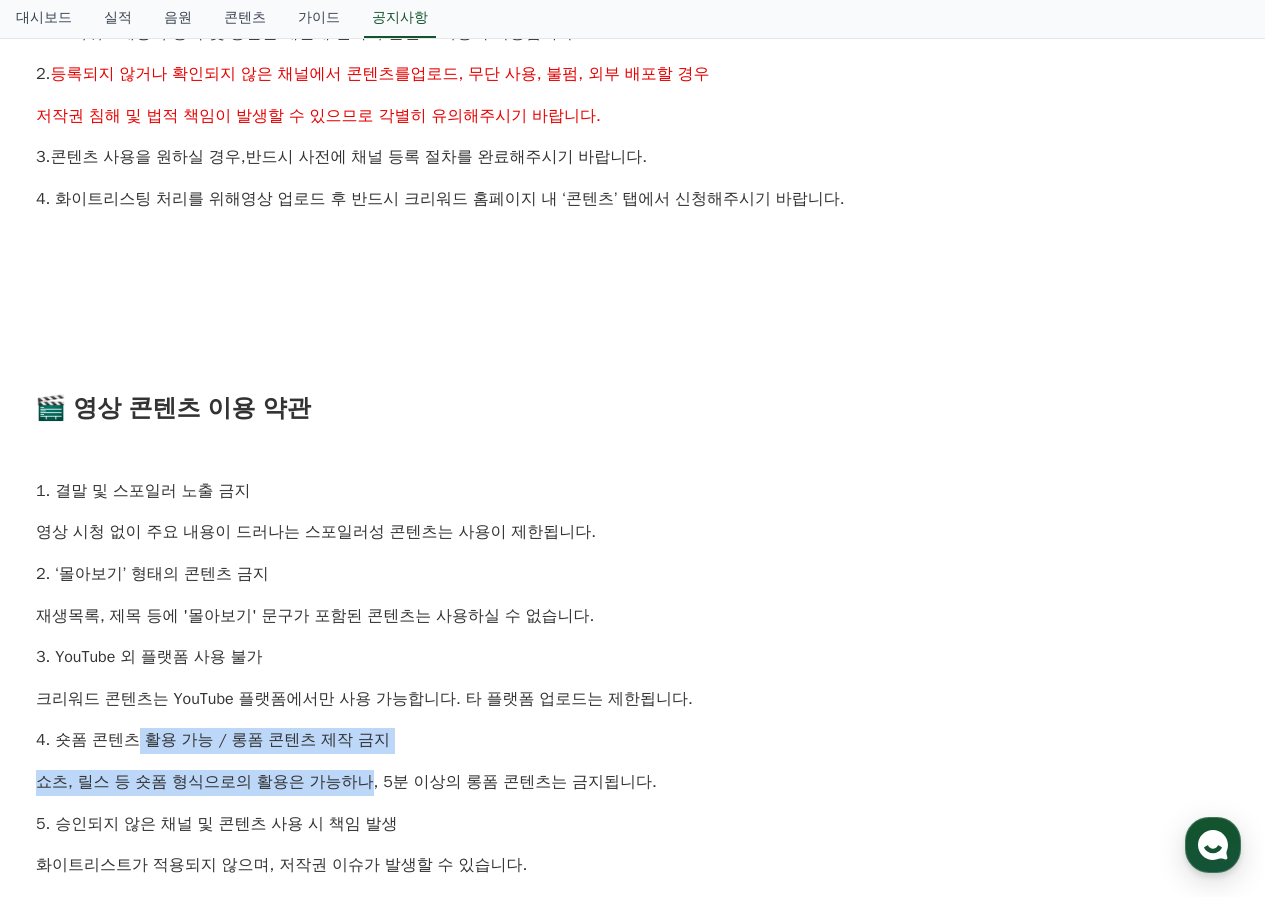 drag, startPoint x: 136, startPoint y: 659, endPoint x: 302, endPoint y: 665, distance: 166.1084 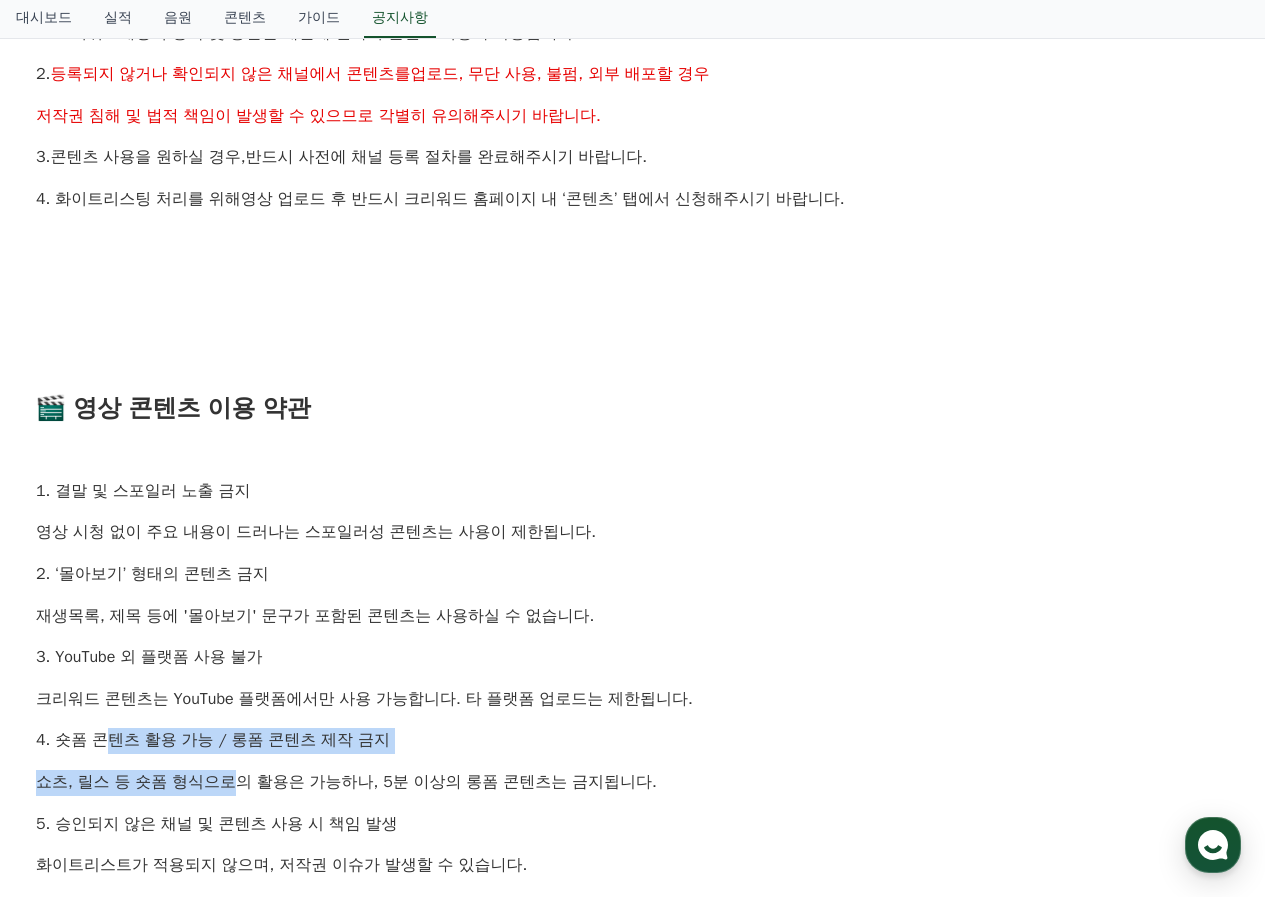 drag, startPoint x: 154, startPoint y: 660, endPoint x: 192, endPoint y: 682, distance: 43.908997 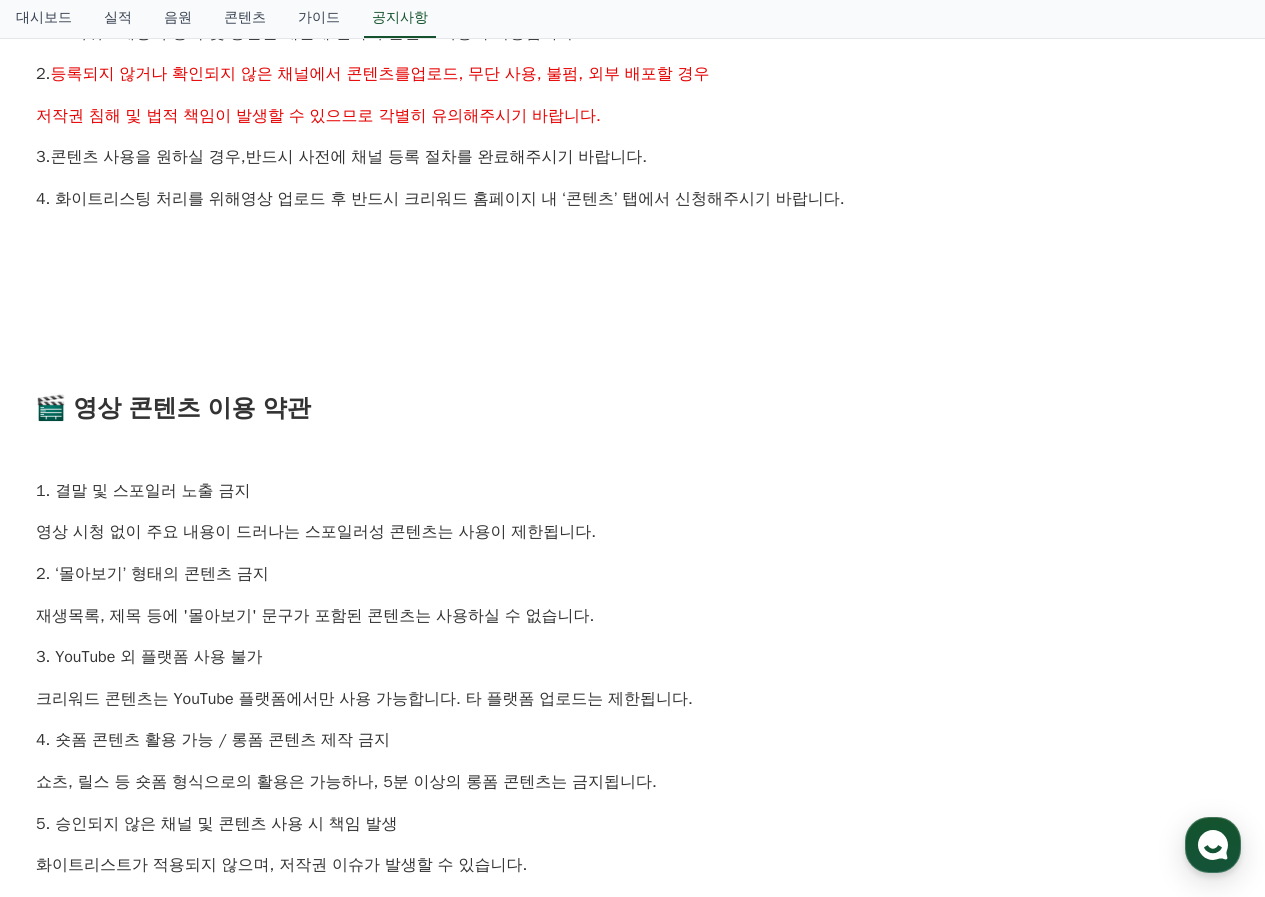 click on "쇼츠, 릴스 등 숏폼 형식으로의 활용은 가능하나, 5분 이상의 롱폼 콘텐츠는 금지됩니다." at bounding box center (632, 783) 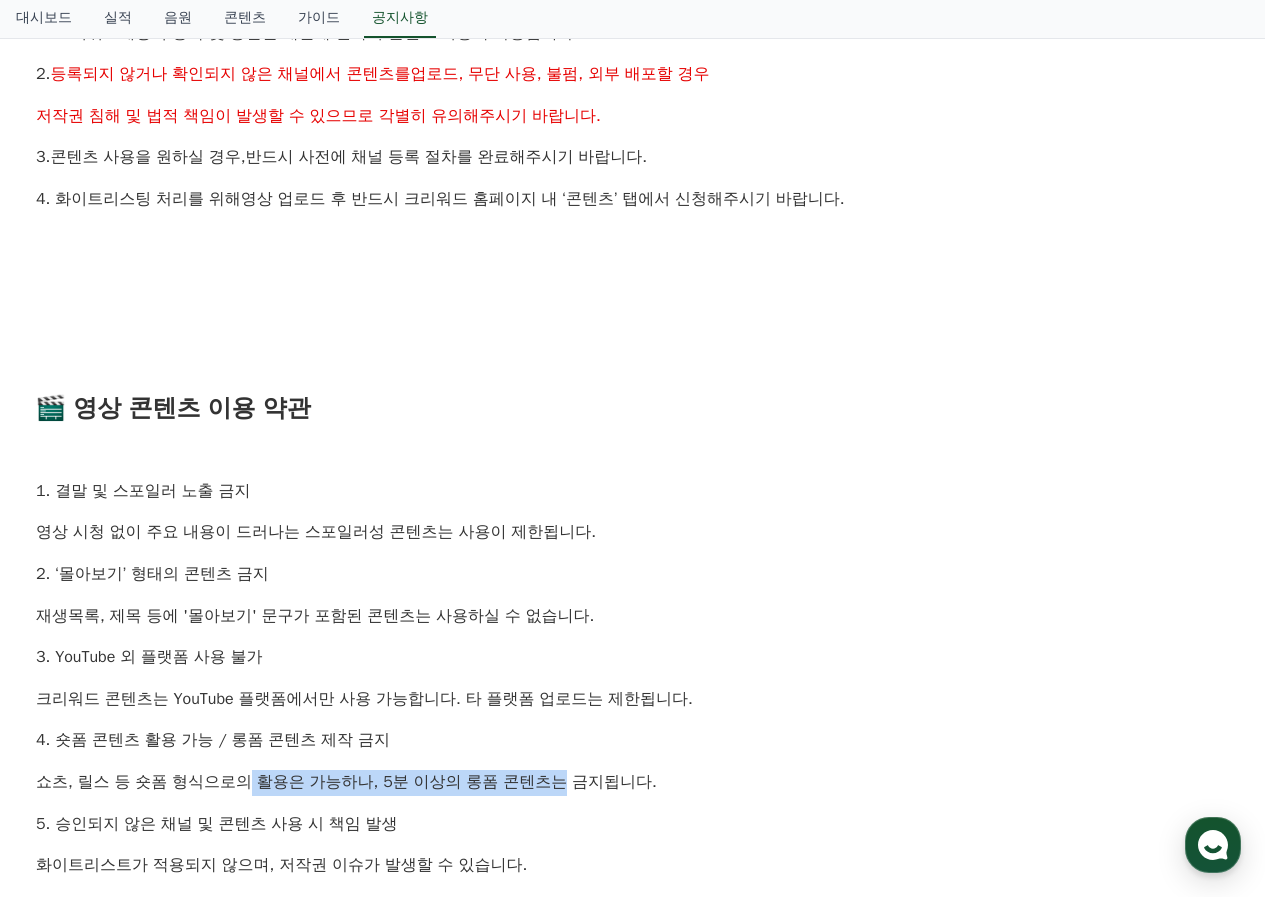 drag, startPoint x: 197, startPoint y: 686, endPoint x: 491, endPoint y: 682, distance: 294.02722 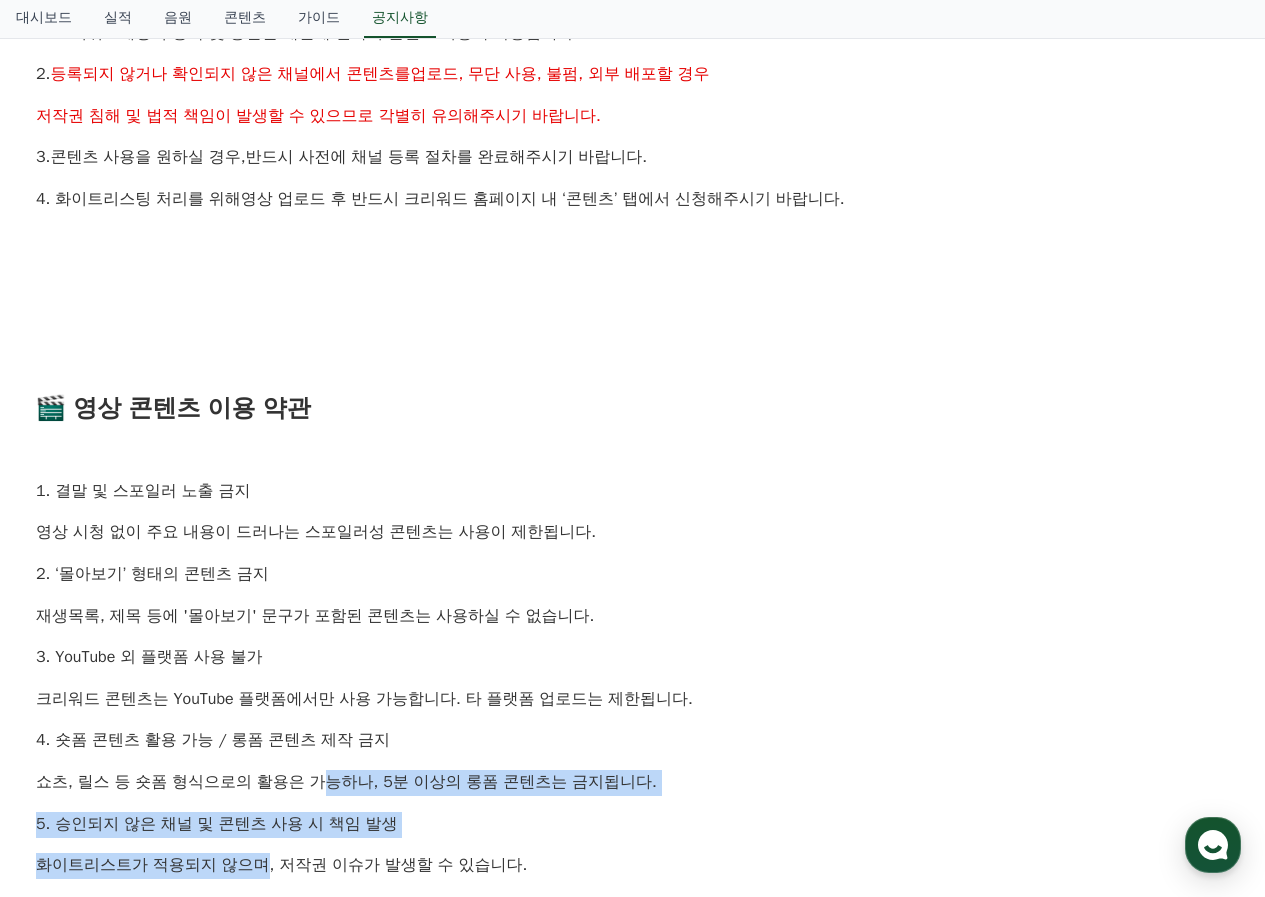 drag, startPoint x: 221, startPoint y: 750, endPoint x: 203, endPoint y: 773, distance: 29.206163 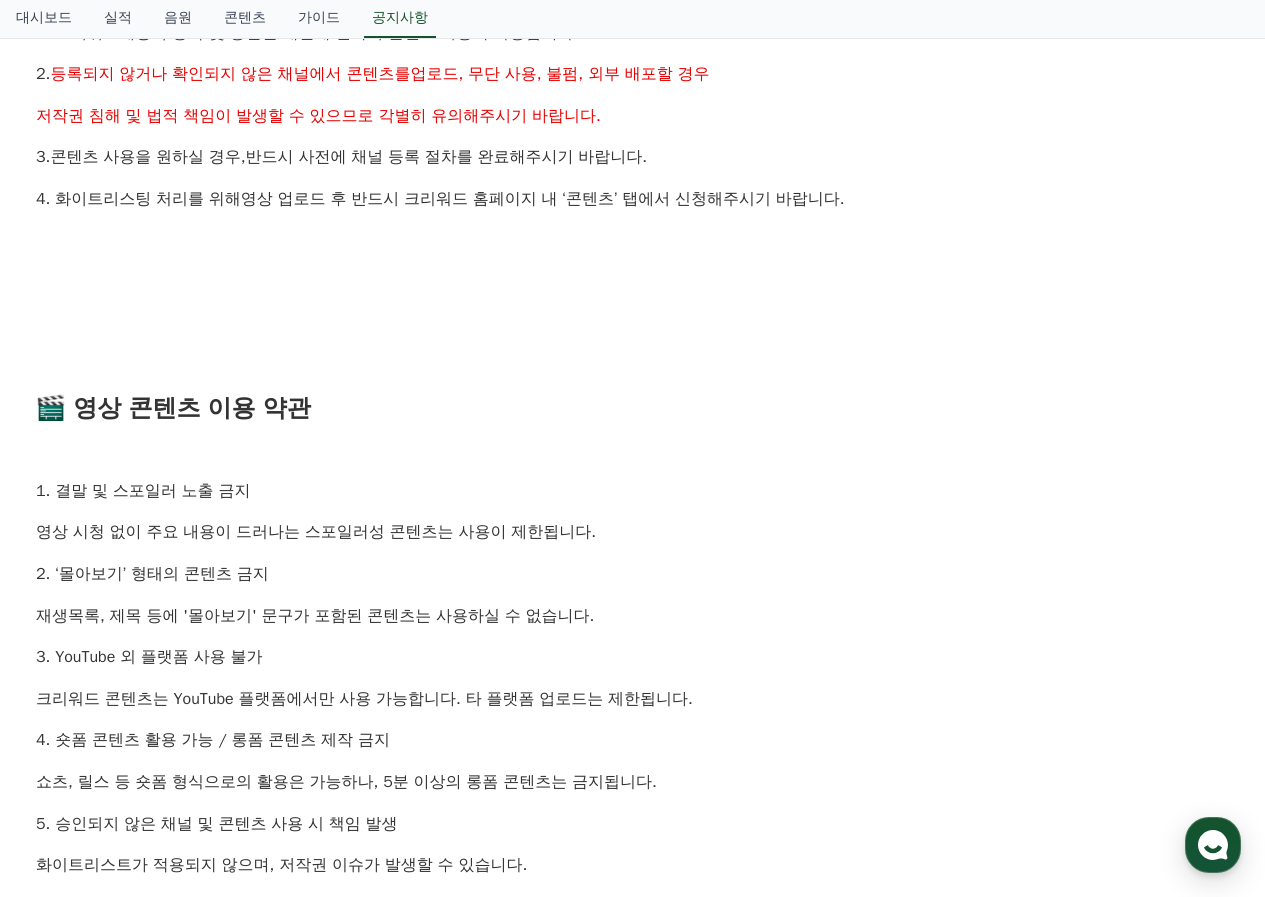 click on "화이트리스트가 적용되지 않으며, 저작권 이슈가 발생할 수 있습니다." at bounding box center (632, 866) 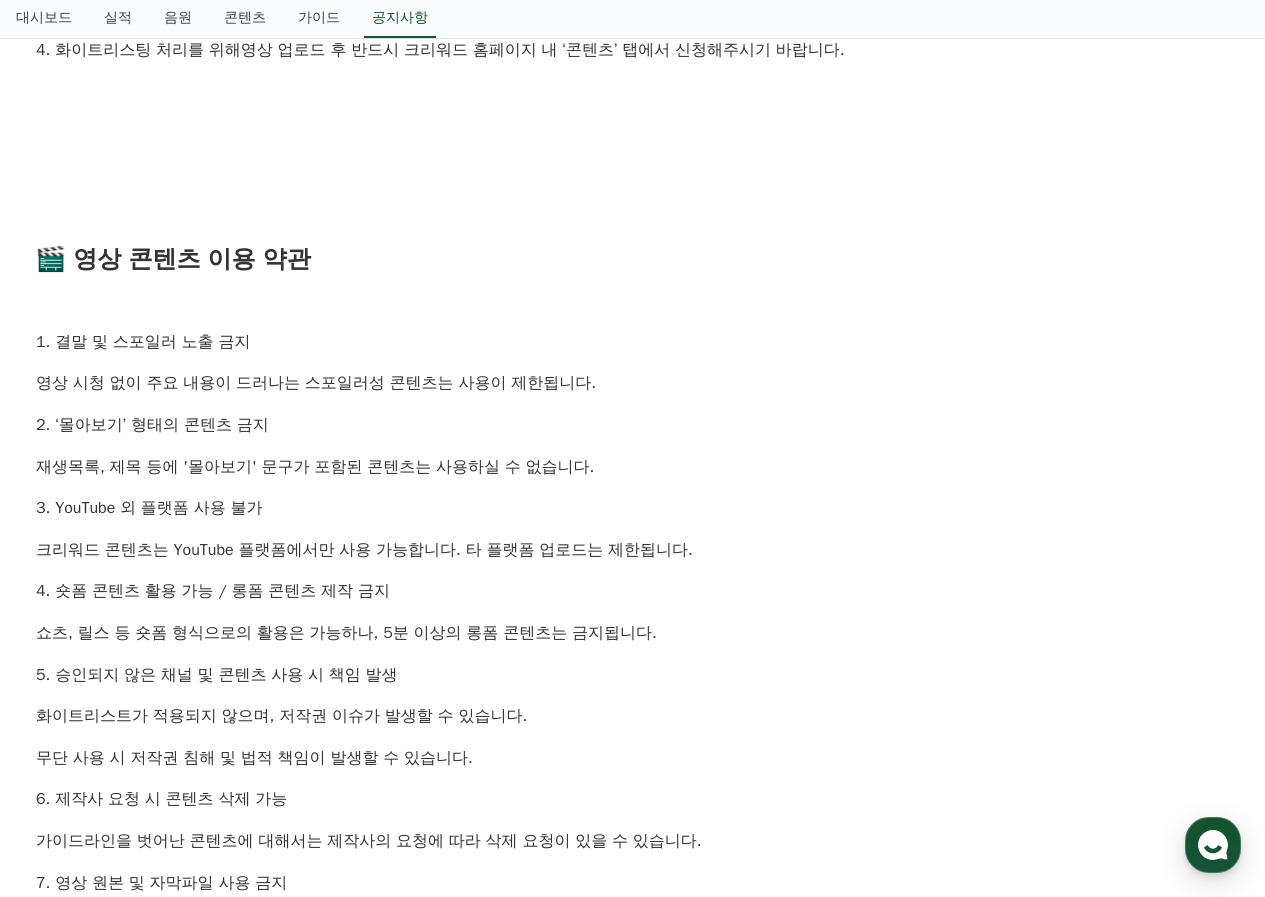 scroll, scrollTop: 900, scrollLeft: 0, axis: vertical 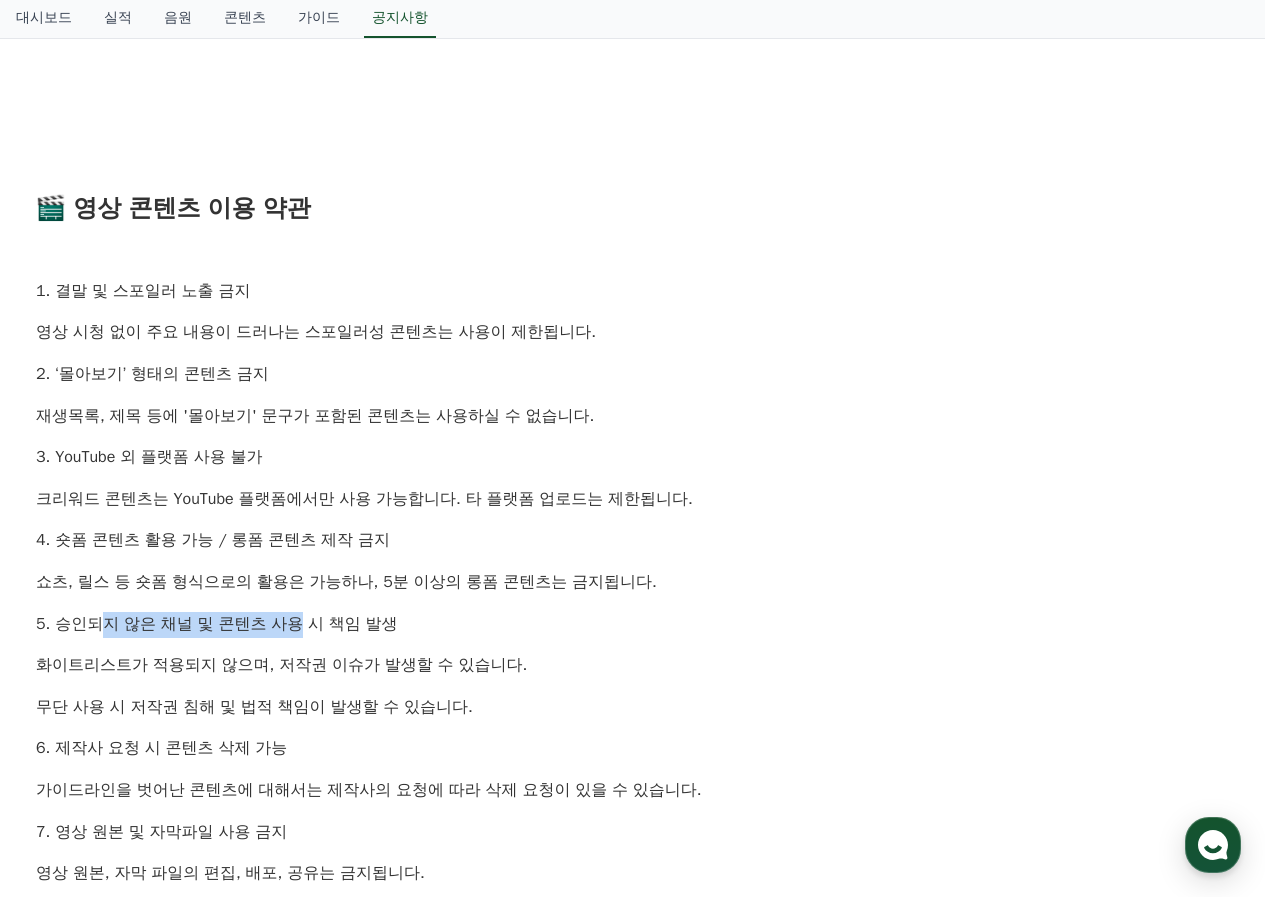 drag, startPoint x: 110, startPoint y: 529, endPoint x: 302, endPoint y: 527, distance: 192.01042 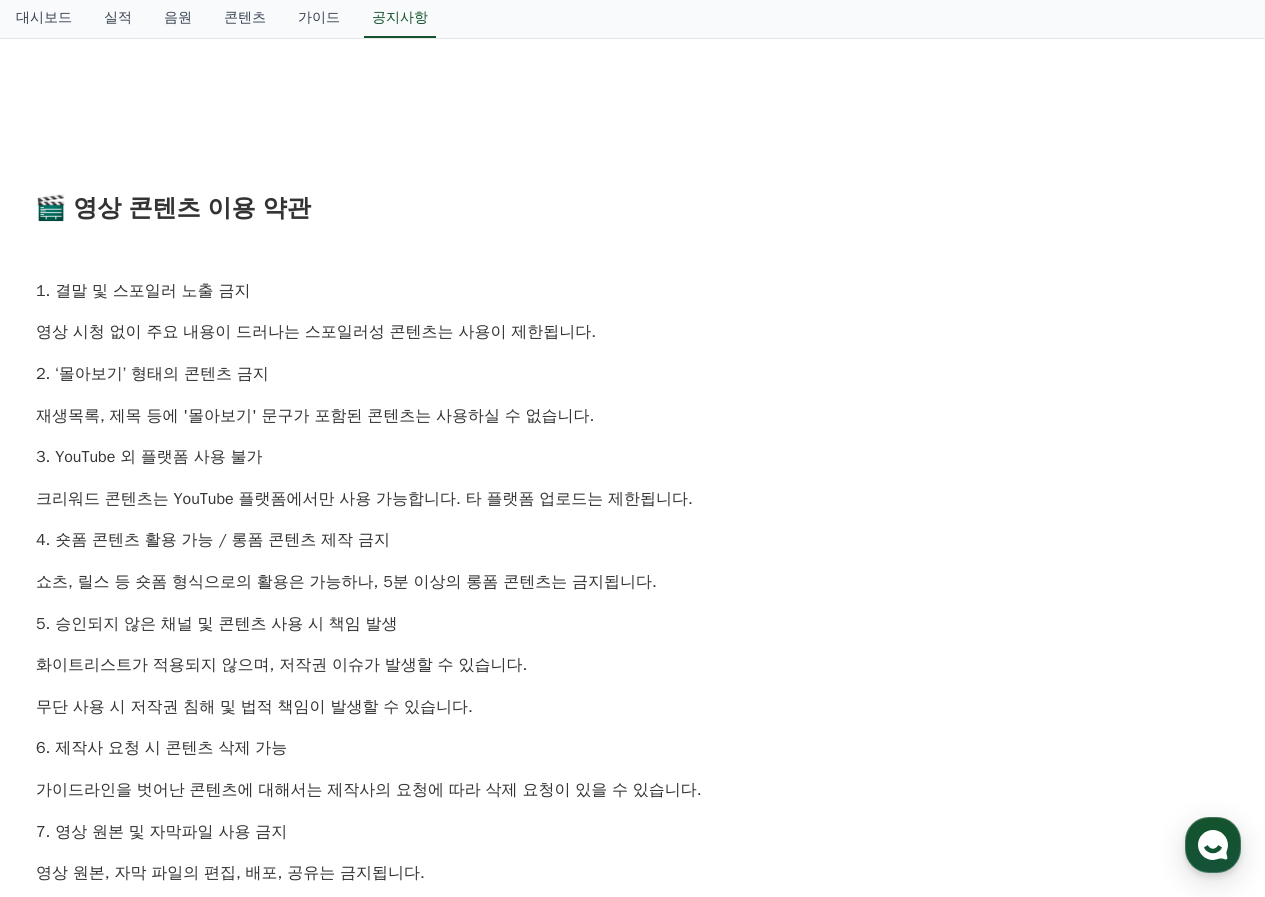 click on "5. 승인되지 않은 채널 및 콘텐츠 사용 시 책임 발생" at bounding box center (217, 624) 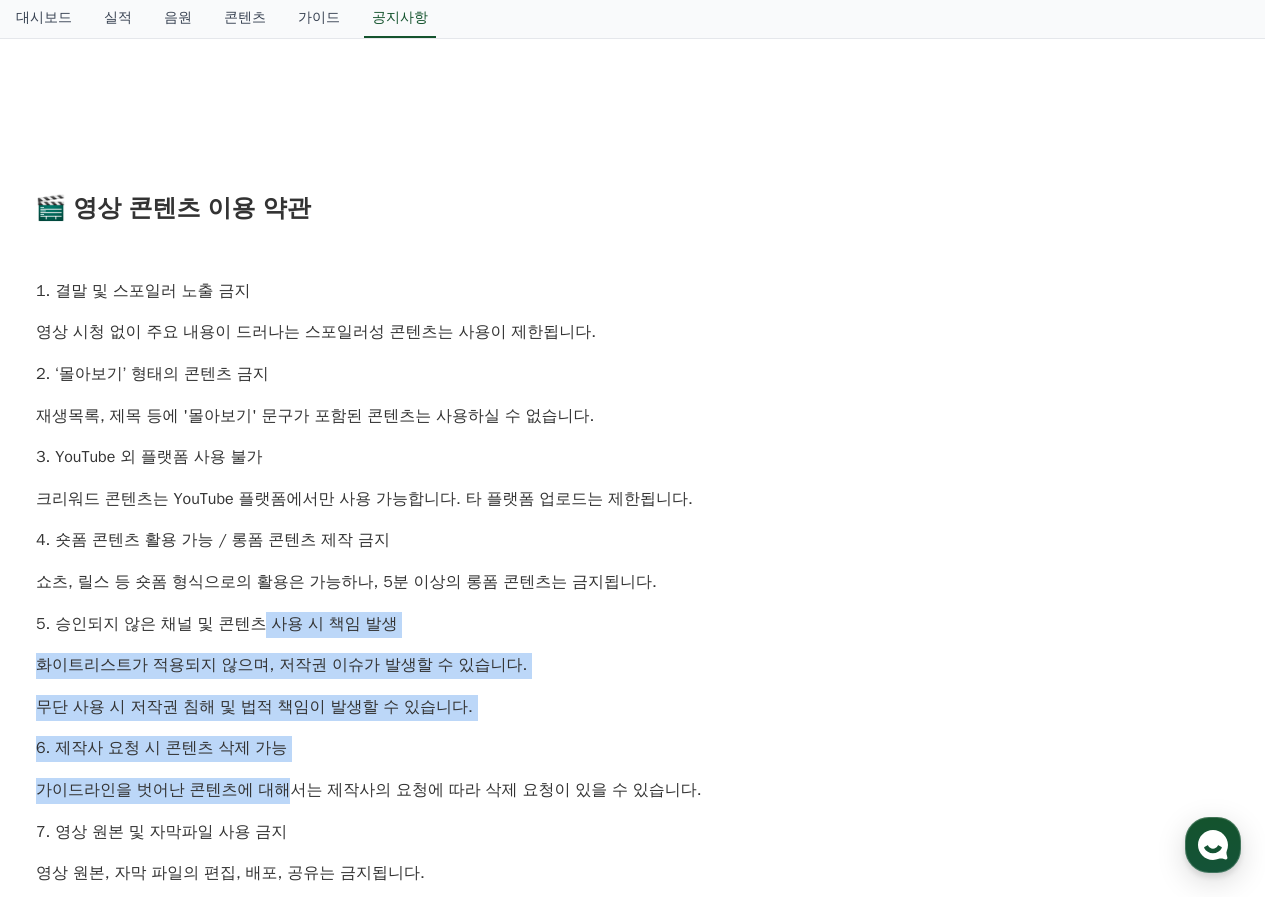 drag, startPoint x: 251, startPoint y: 527, endPoint x: 224, endPoint y: 690, distance: 165.22107 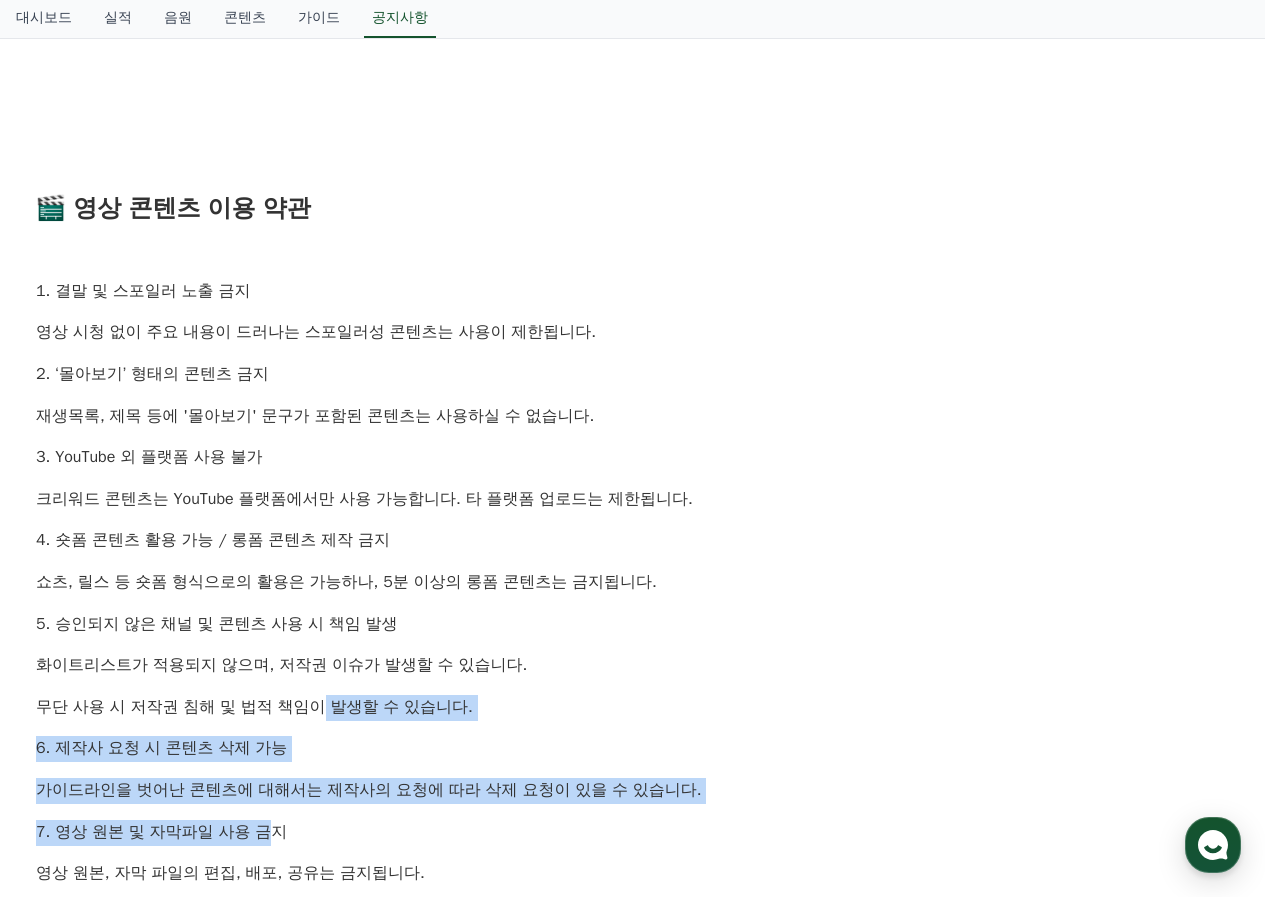 drag, startPoint x: 256, startPoint y: 586, endPoint x: 256, endPoint y: 720, distance: 134 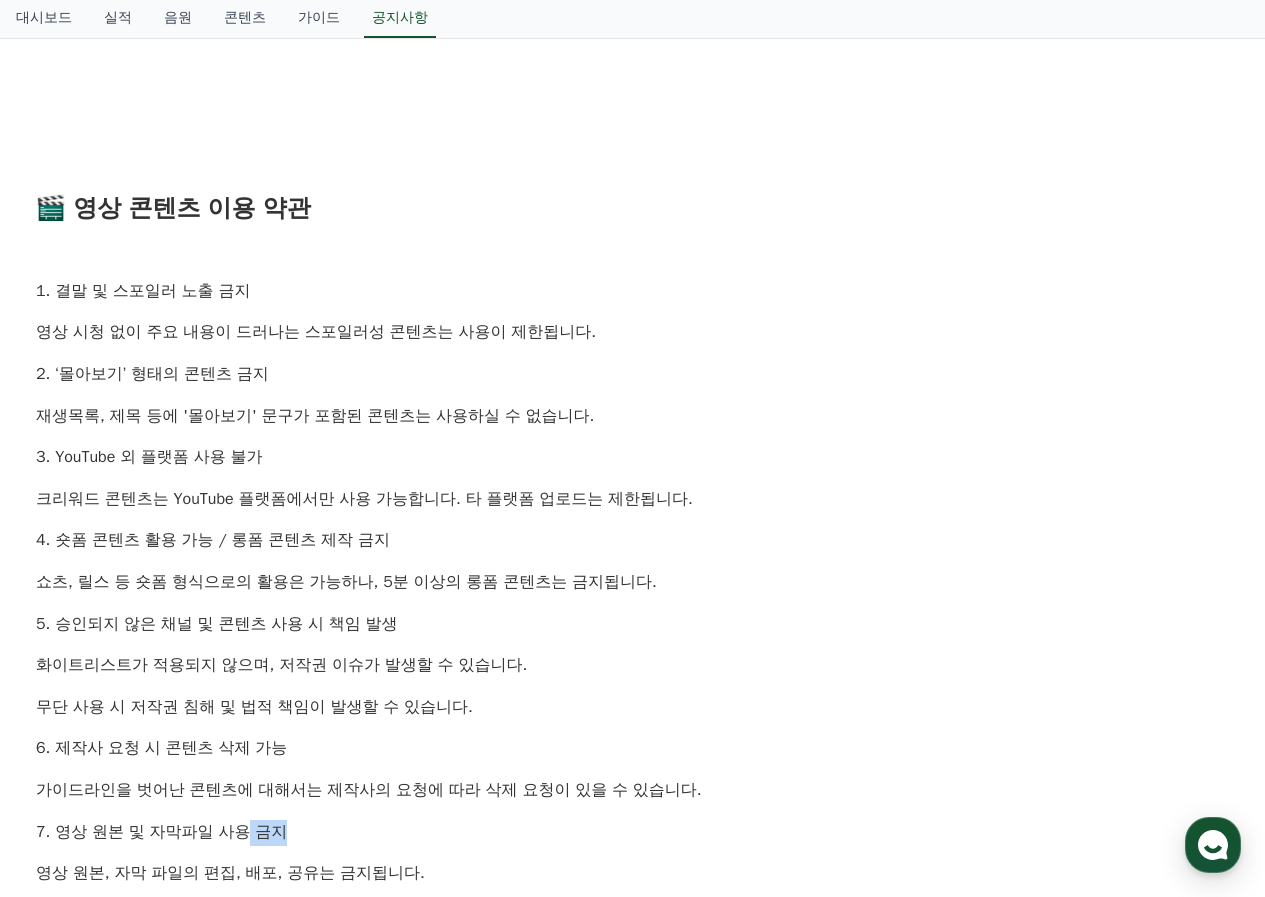 drag 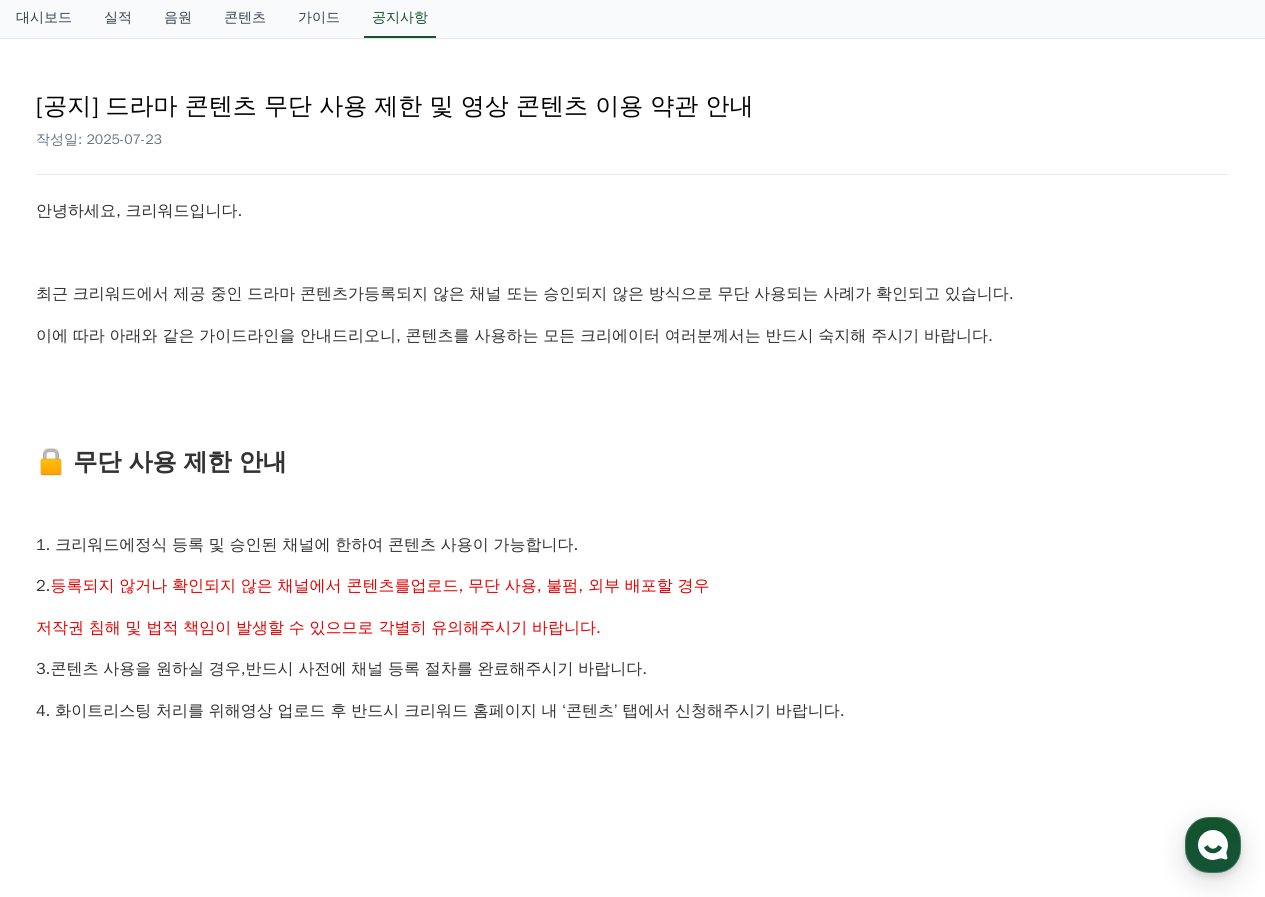 scroll, scrollTop: 14, scrollLeft: 0, axis: vertical 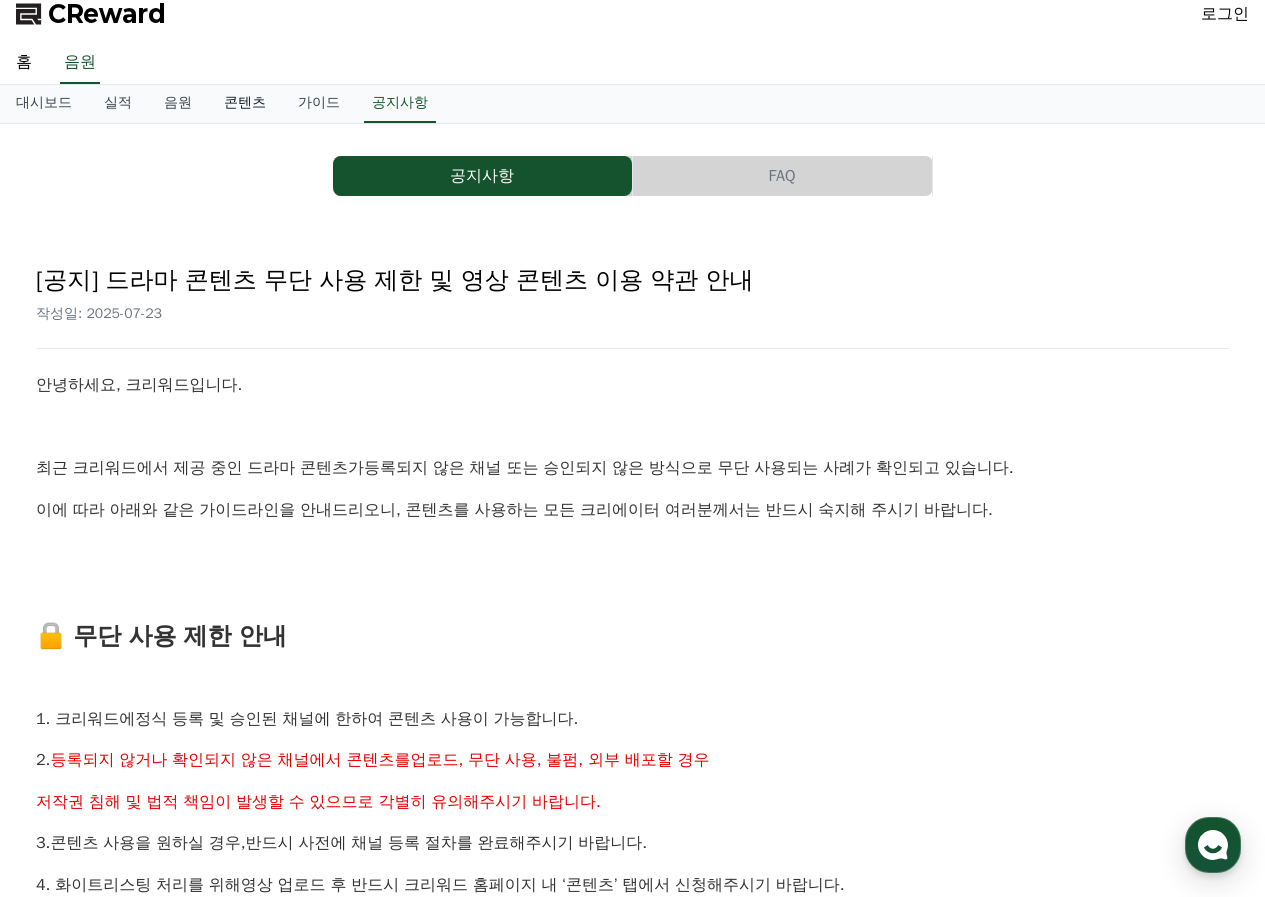 click on "콘텐츠" at bounding box center [245, 104] 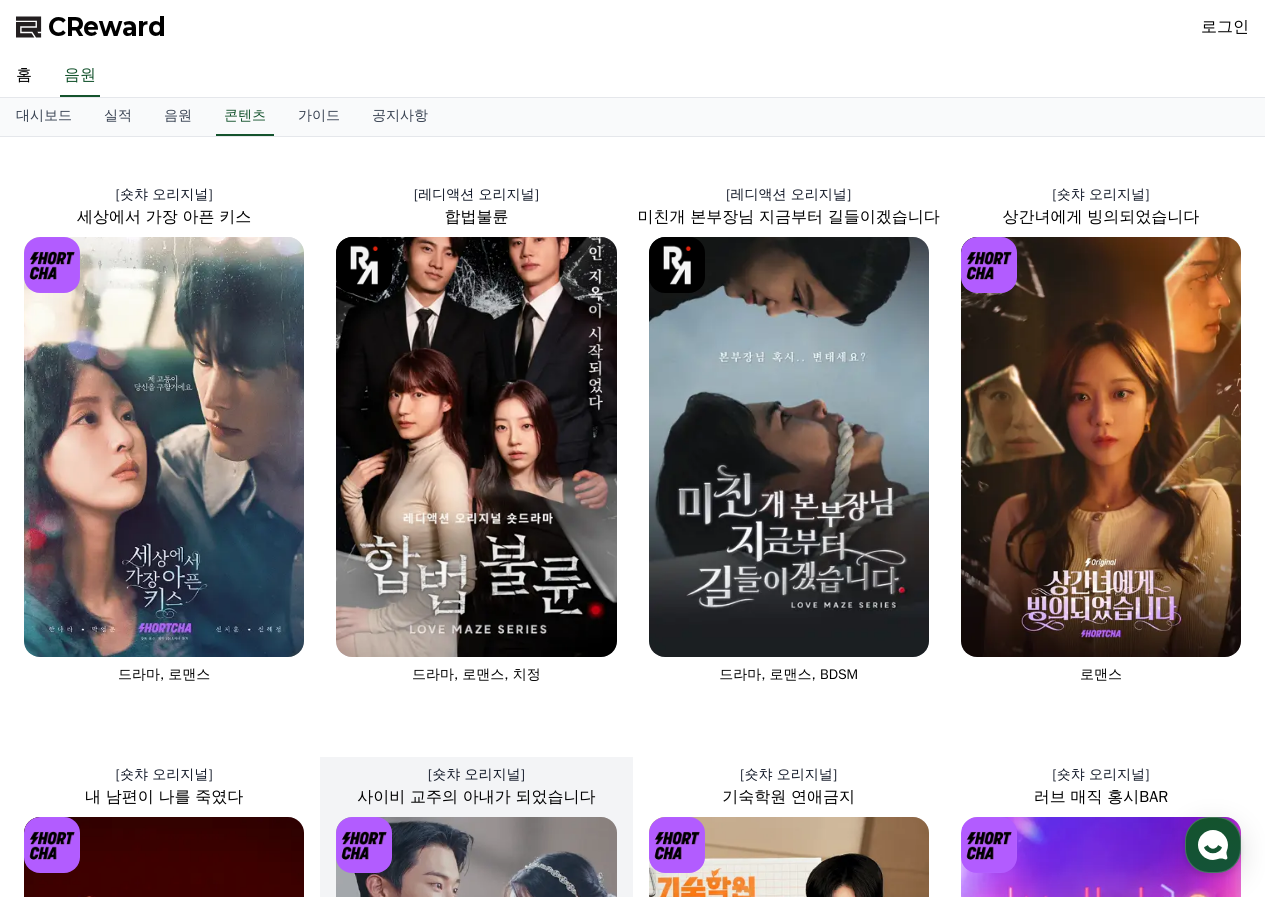 scroll, scrollTop: 0, scrollLeft: 0, axis: both 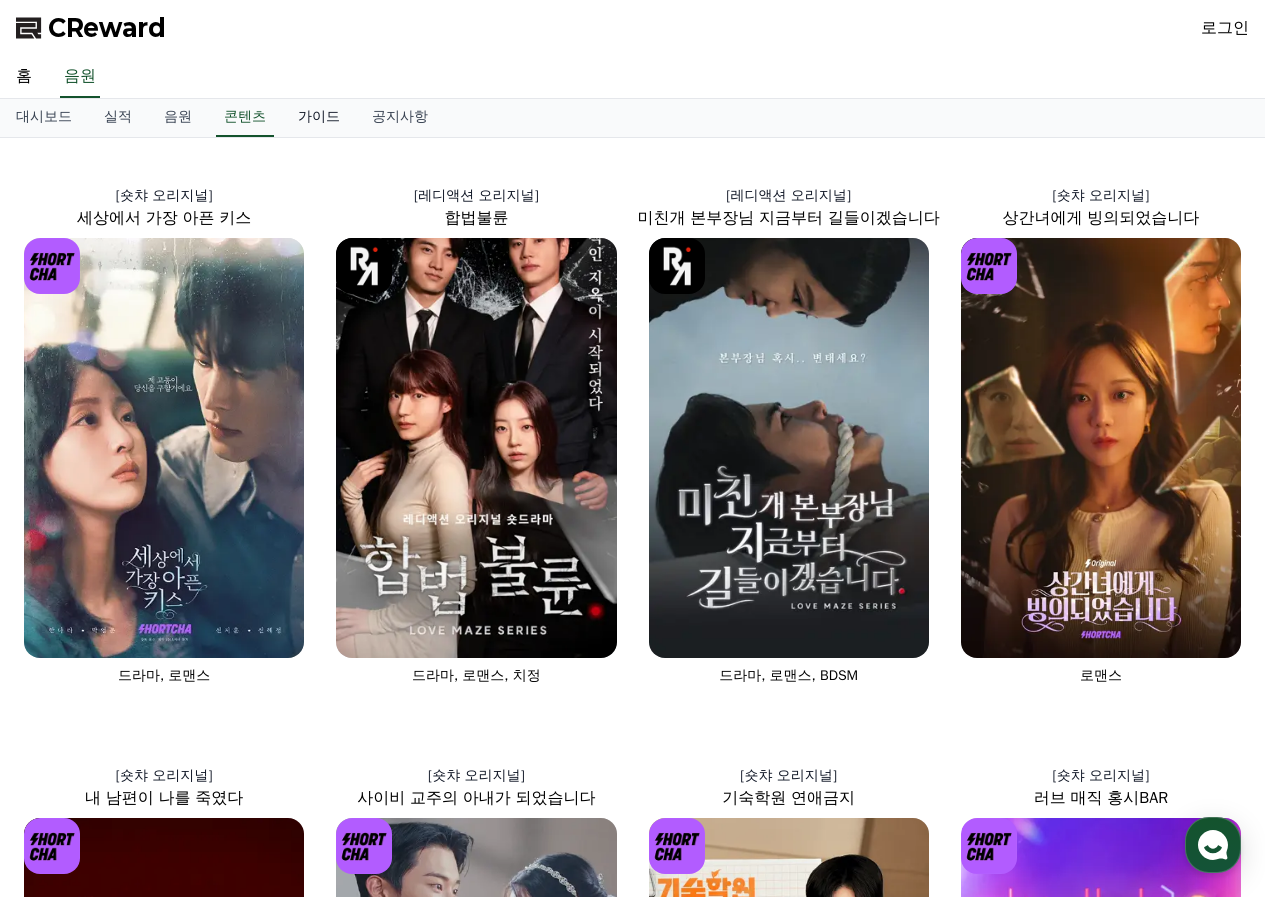 click on "가이드" at bounding box center [319, 118] 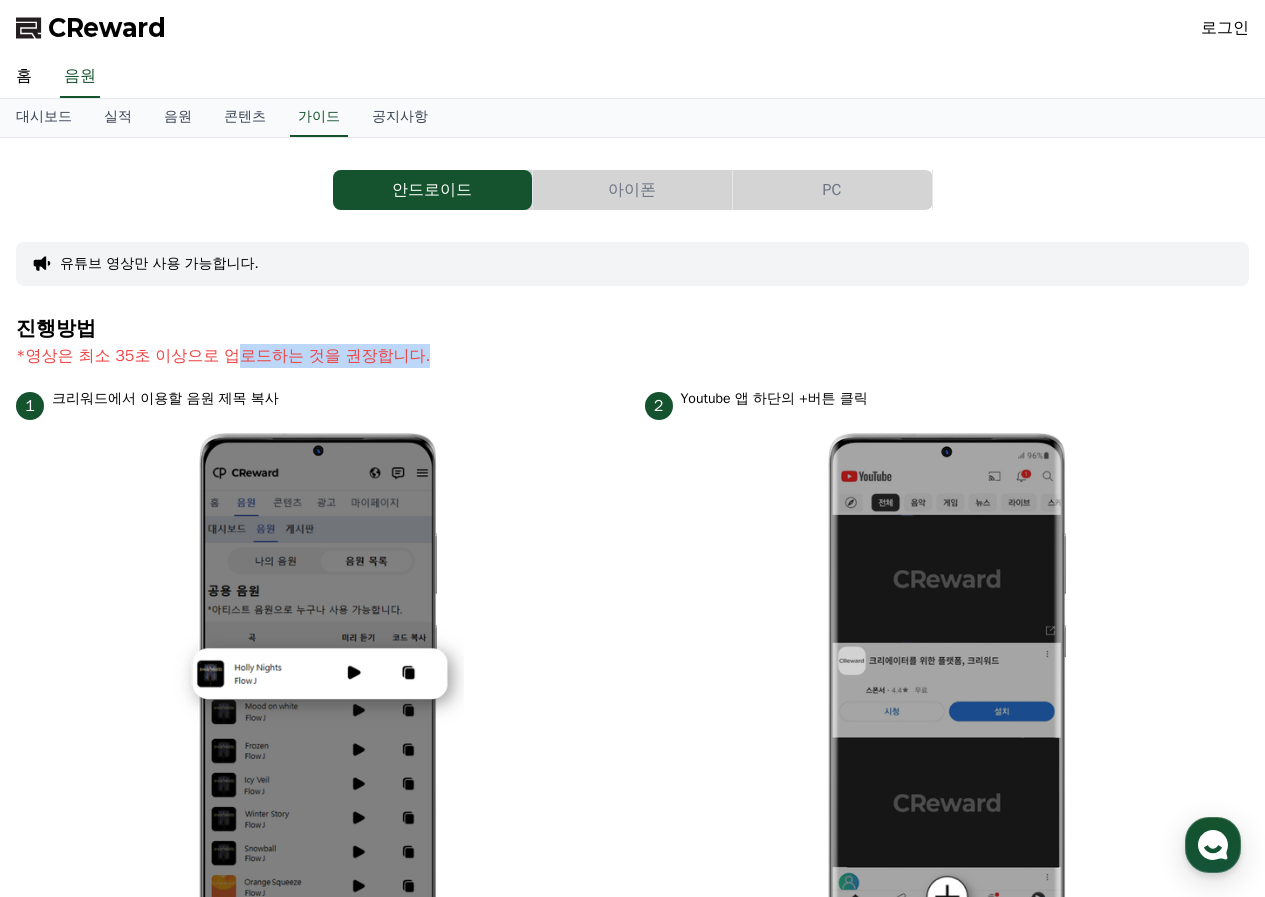 drag, startPoint x: 226, startPoint y: 338, endPoint x: 473, endPoint y: 336, distance: 247.0081 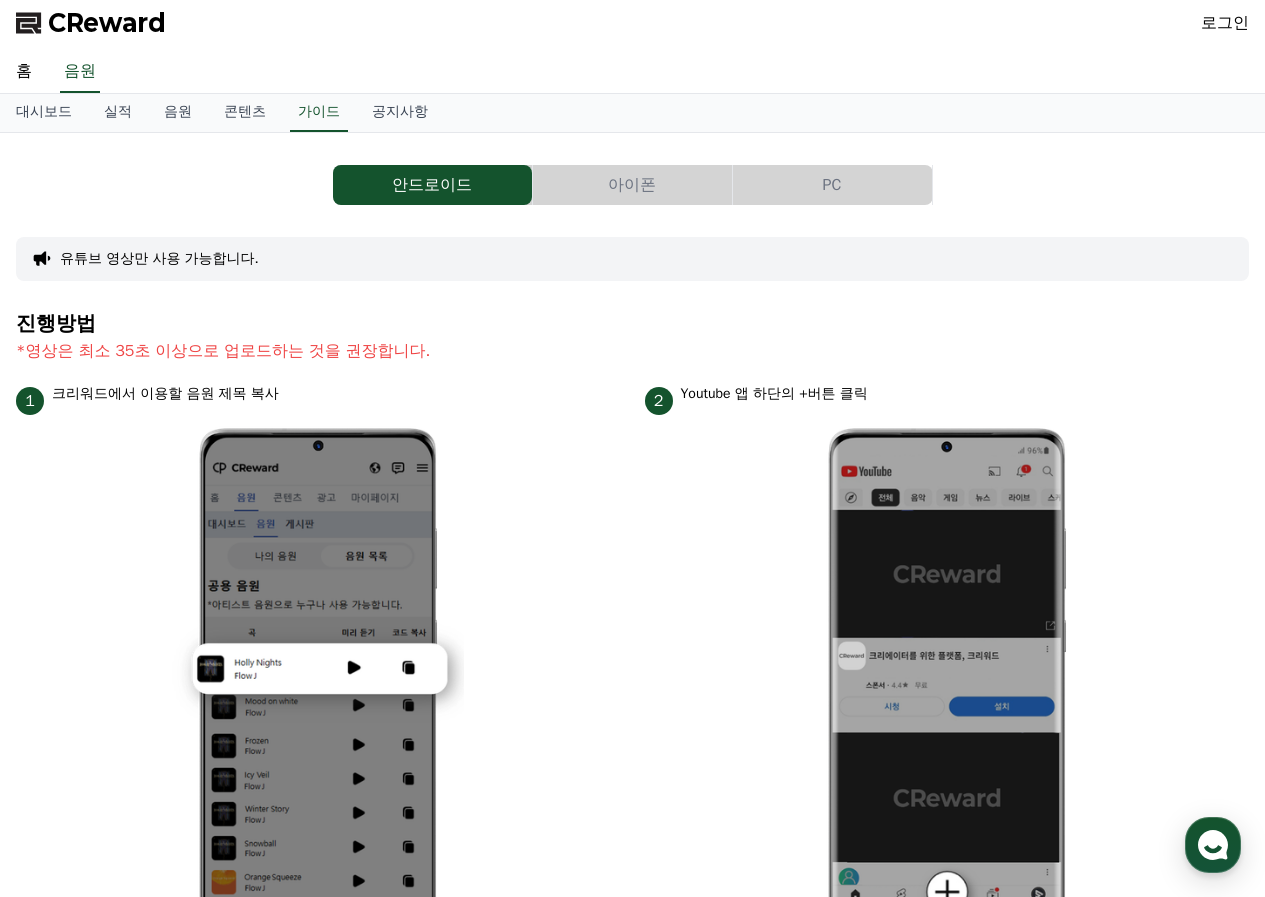 scroll, scrollTop: 0, scrollLeft: 0, axis: both 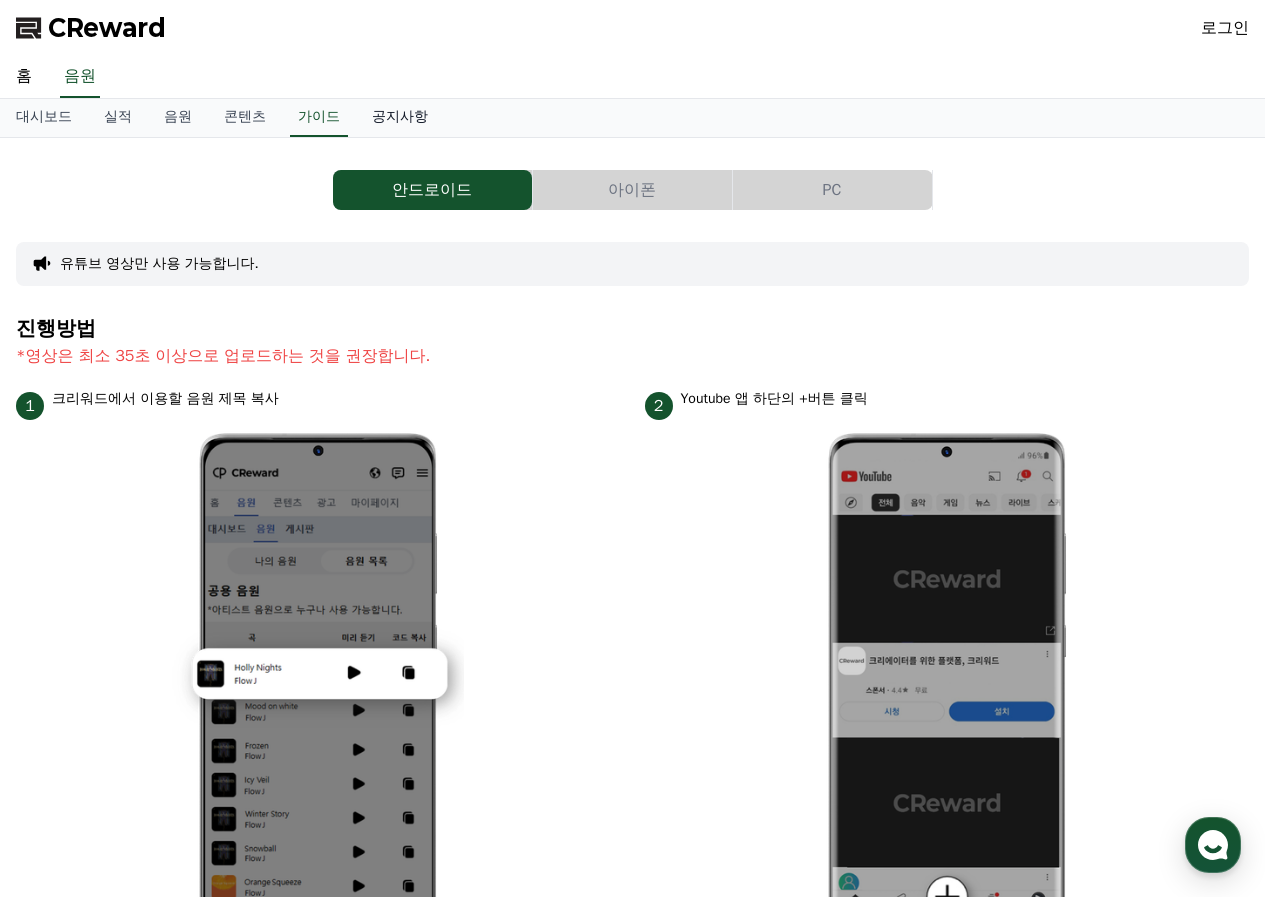 click on "공지사항" at bounding box center (400, 118) 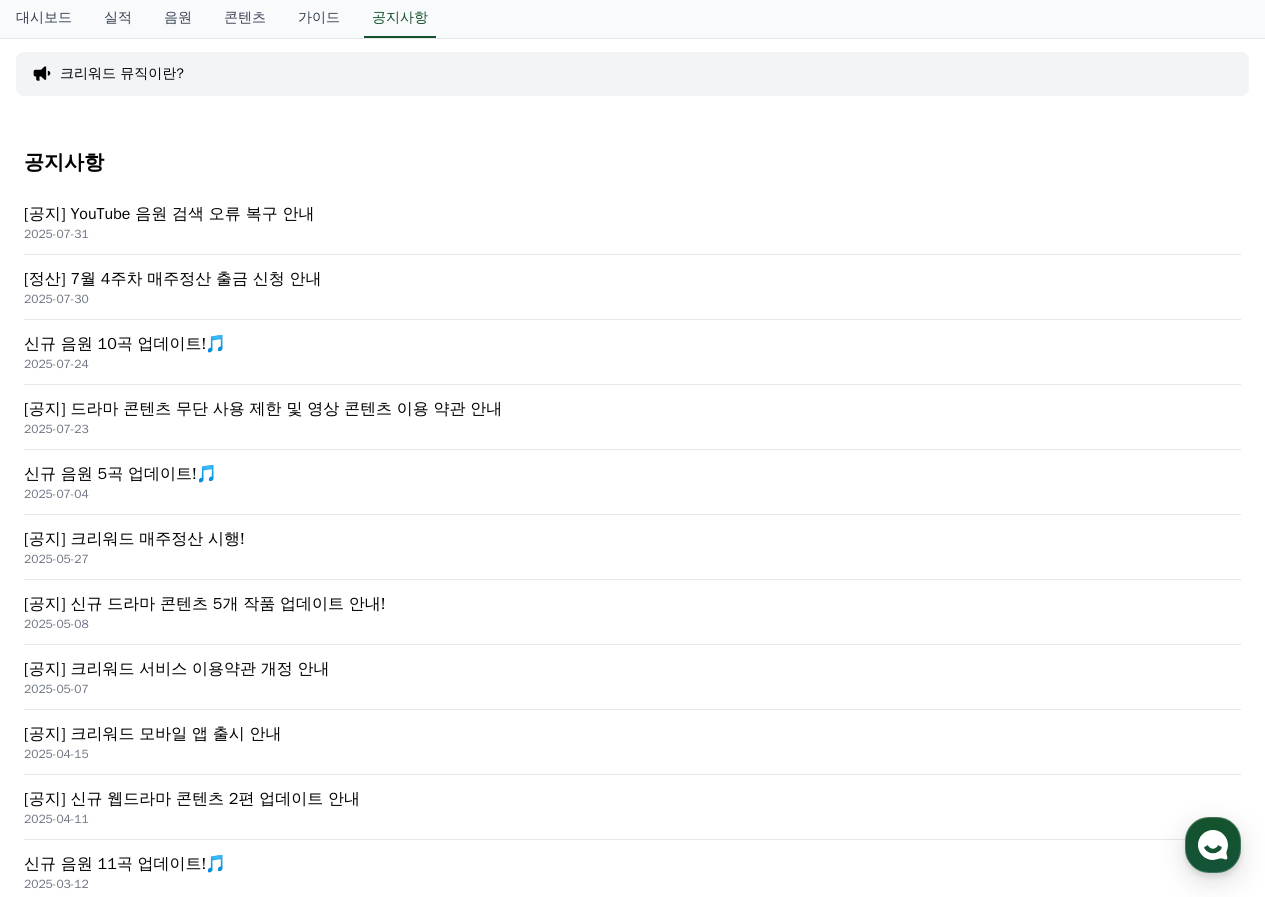 scroll, scrollTop: 200, scrollLeft: 0, axis: vertical 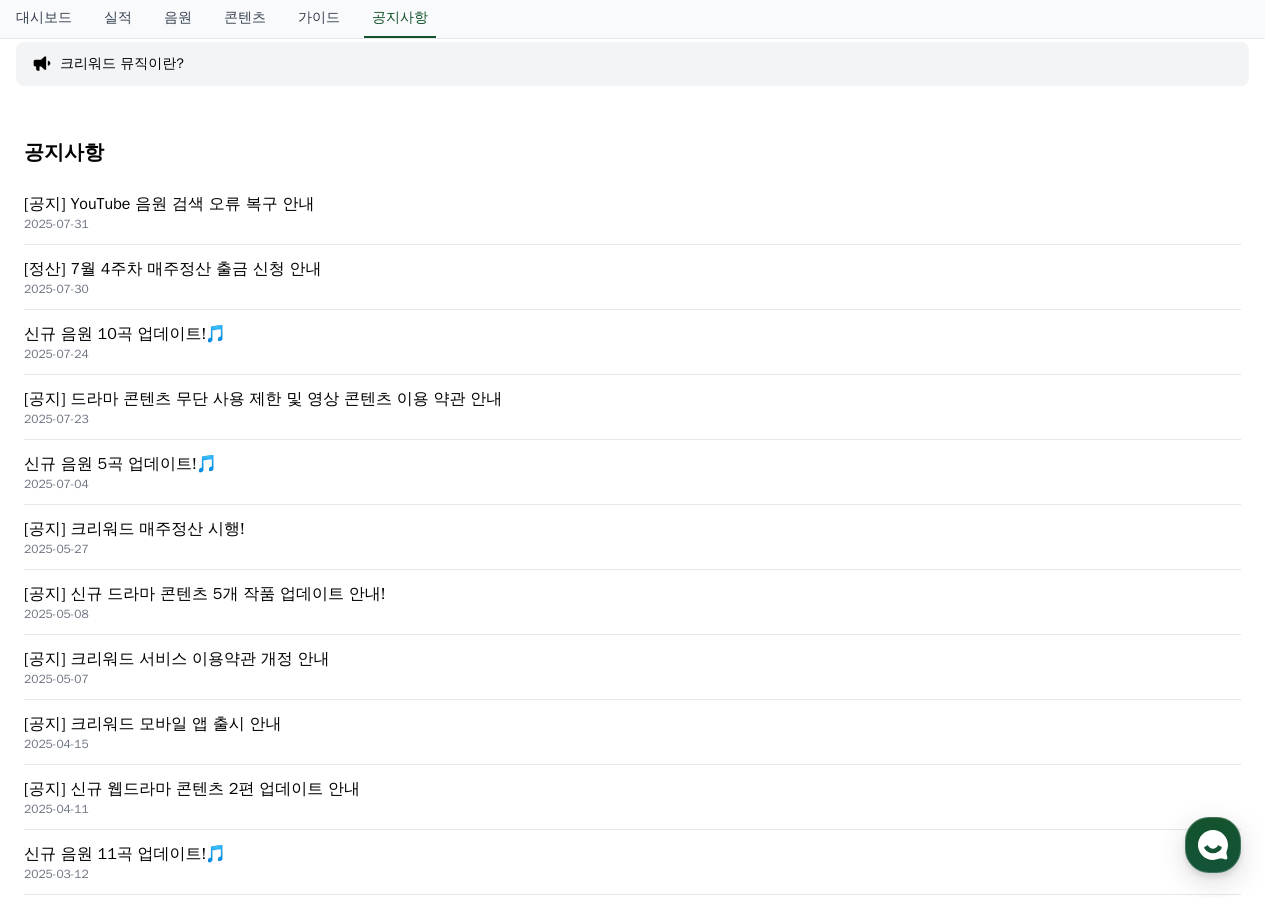 click on "[공지] 신규 드라마 콘텐츠 5개 작품 업데이트 안내!" at bounding box center [632, 594] 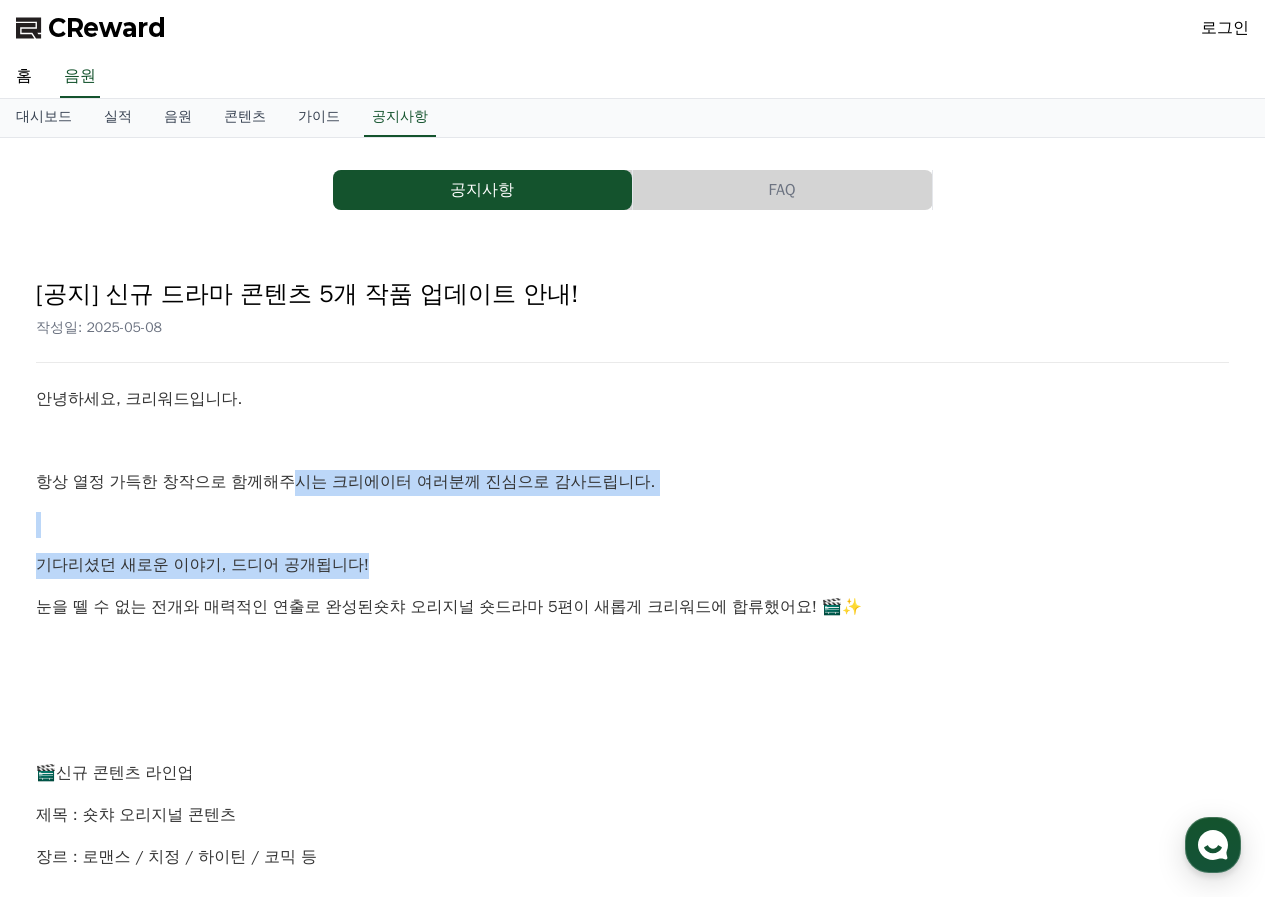 drag, startPoint x: 274, startPoint y: 446, endPoint x: 577, endPoint y: 520, distance: 311.90543 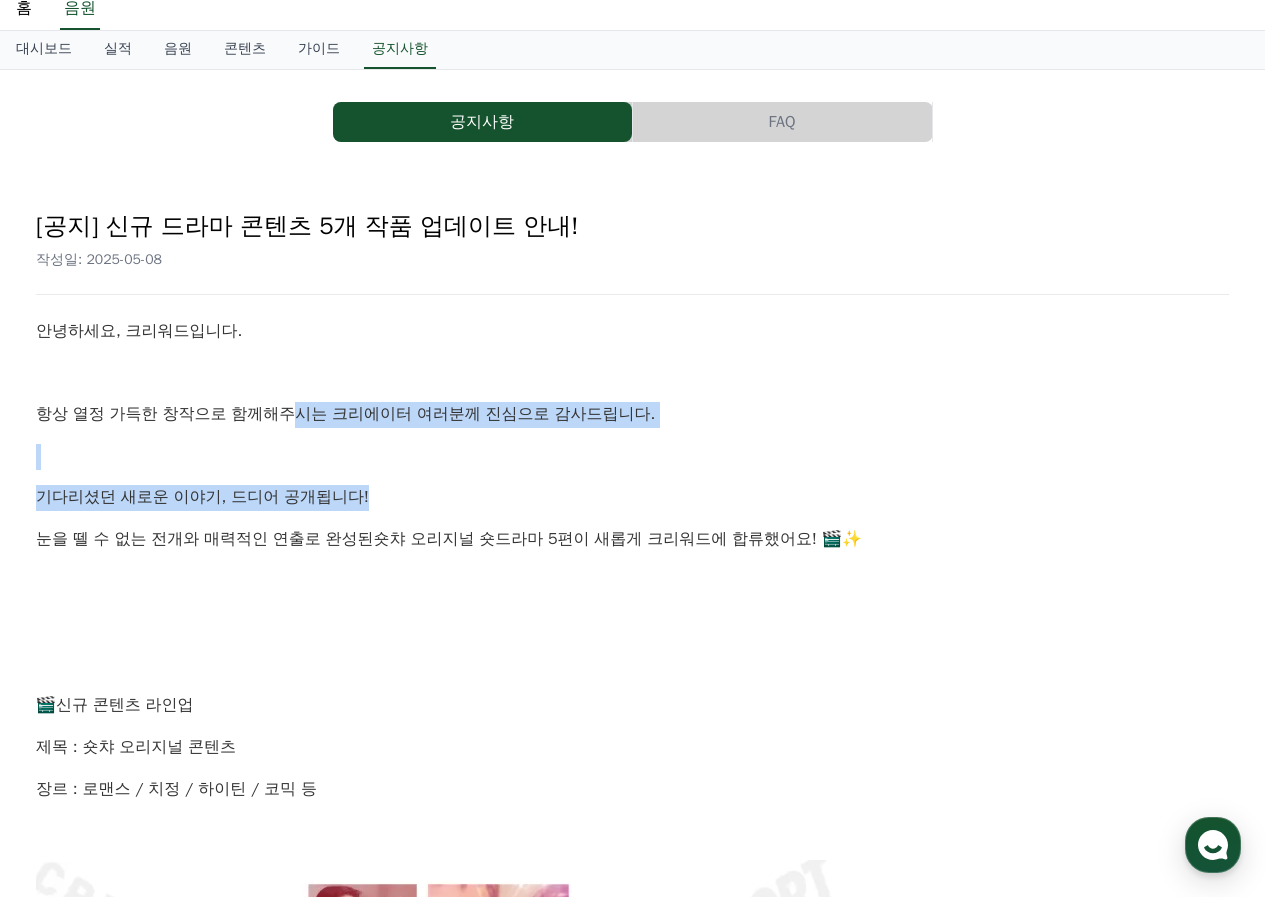scroll, scrollTop: 400, scrollLeft: 0, axis: vertical 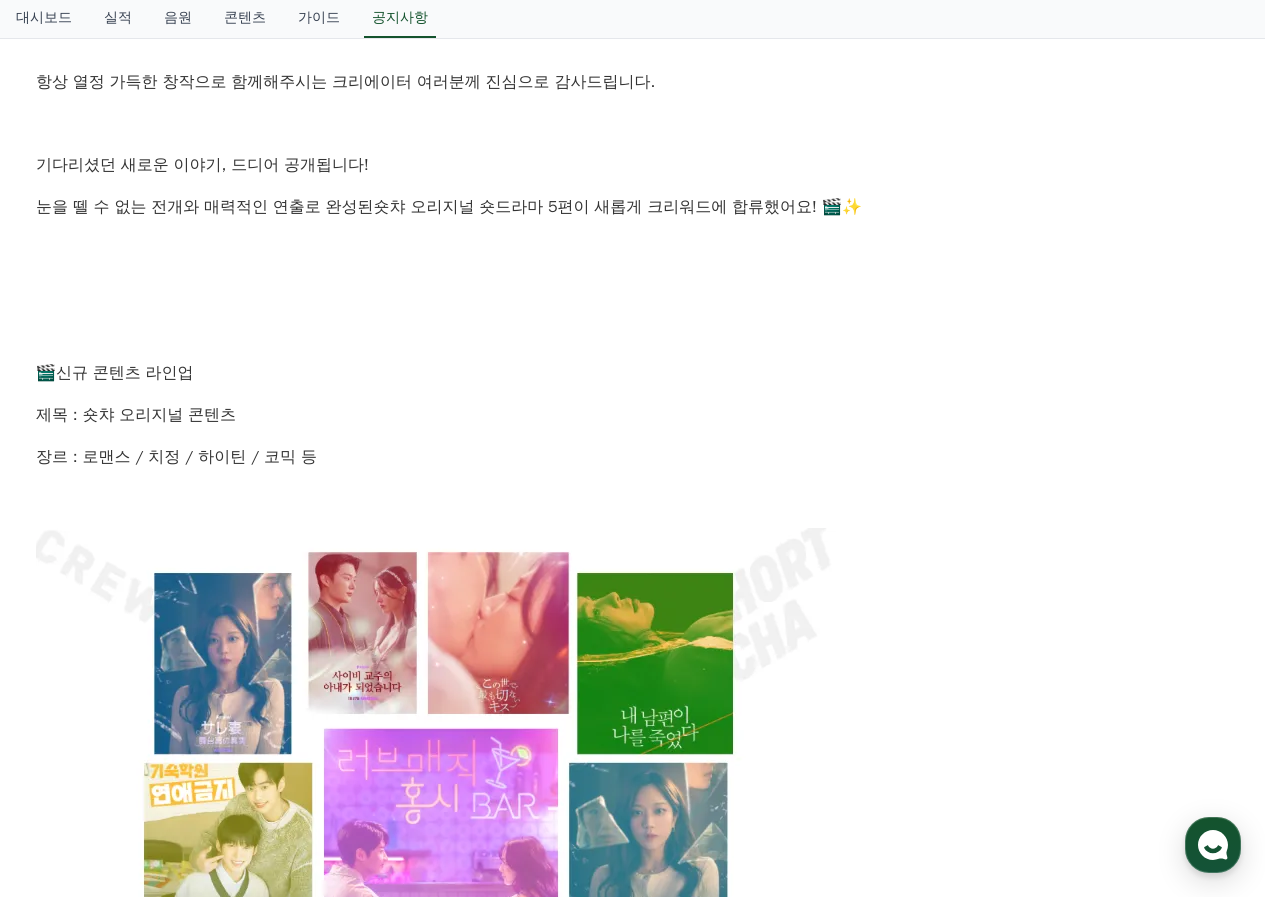 click on "🎬  신규 콘텐츠 라인업" at bounding box center (632, 374) 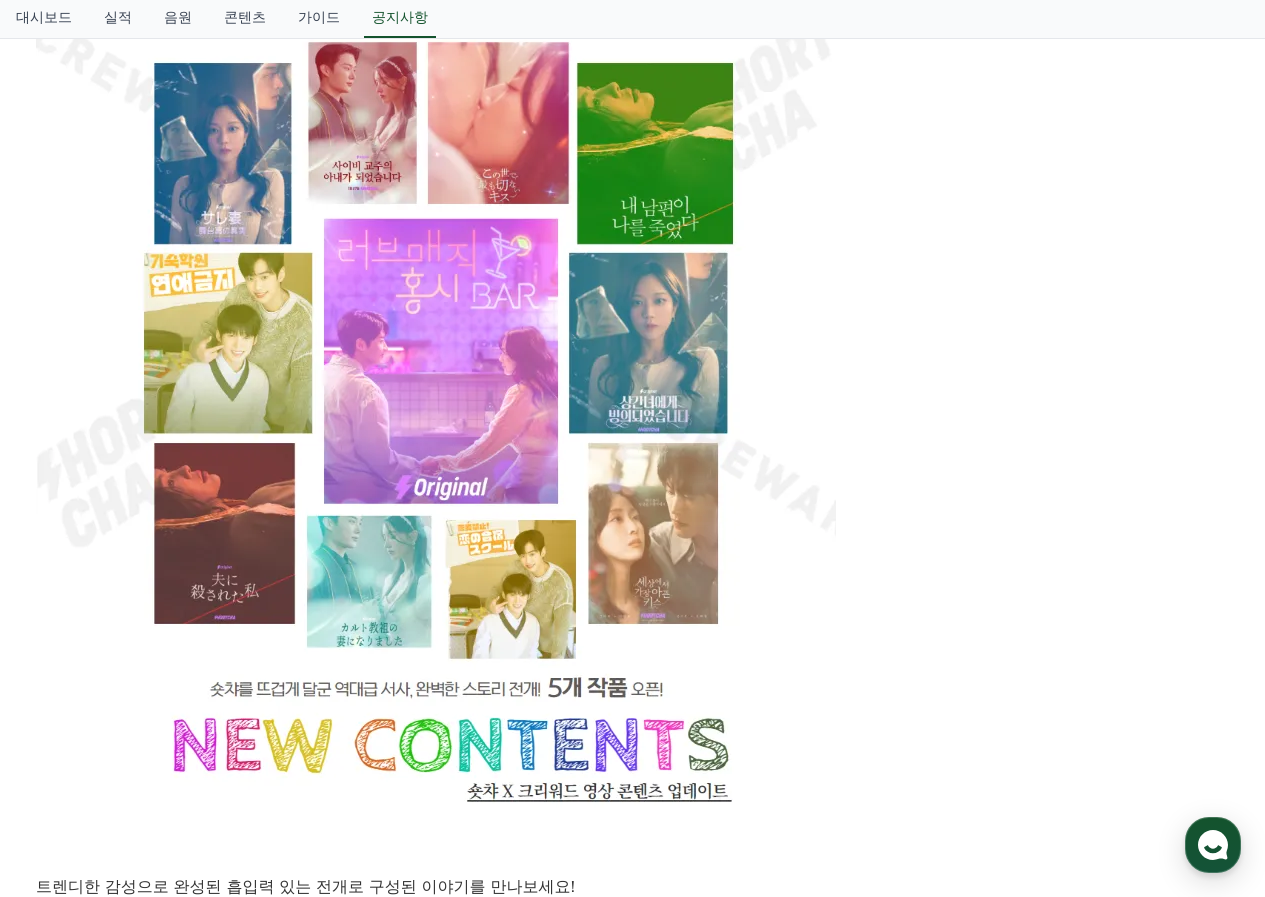 scroll, scrollTop: 1000, scrollLeft: 0, axis: vertical 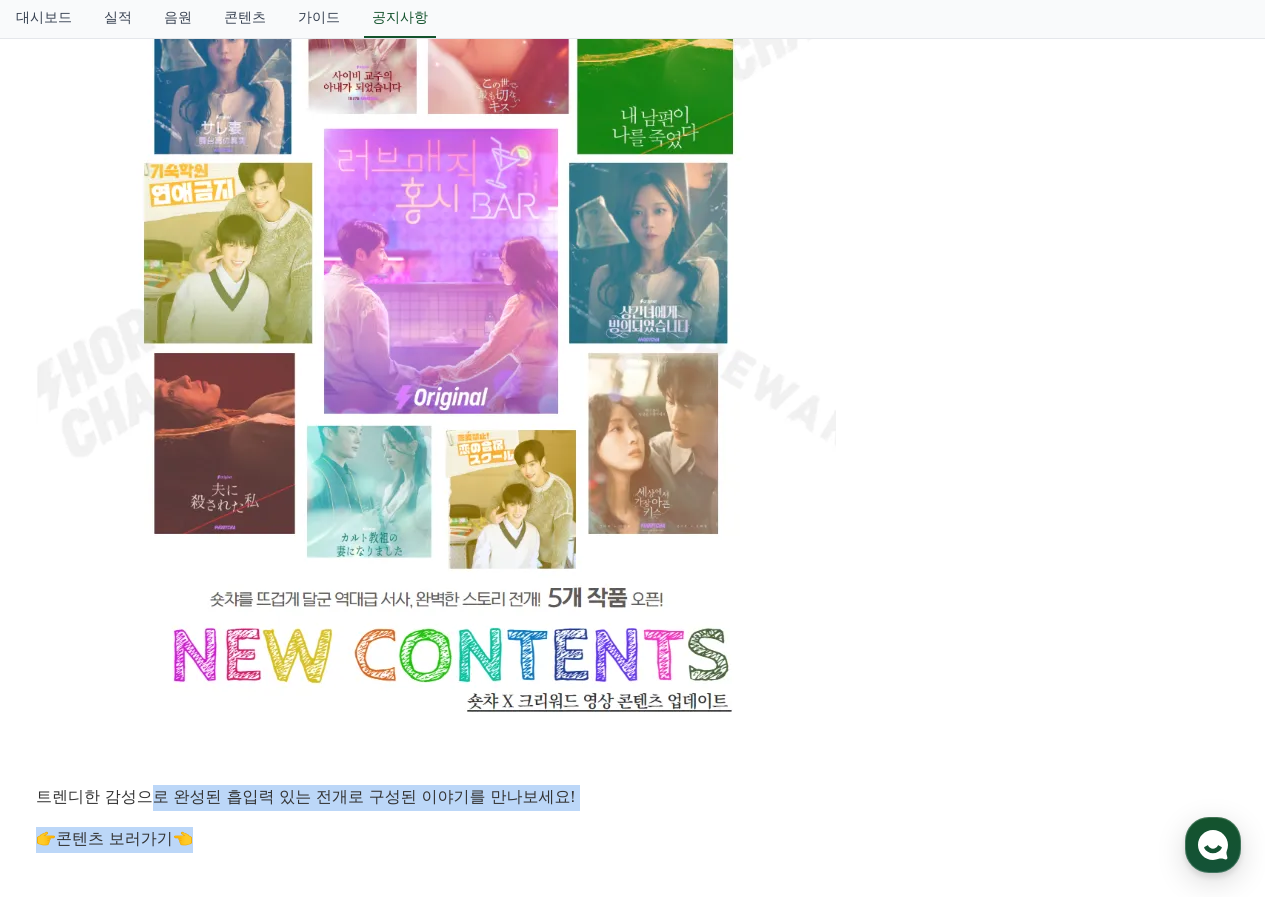 drag, startPoint x: 145, startPoint y: 726, endPoint x: 476, endPoint y: 758, distance: 332.54324 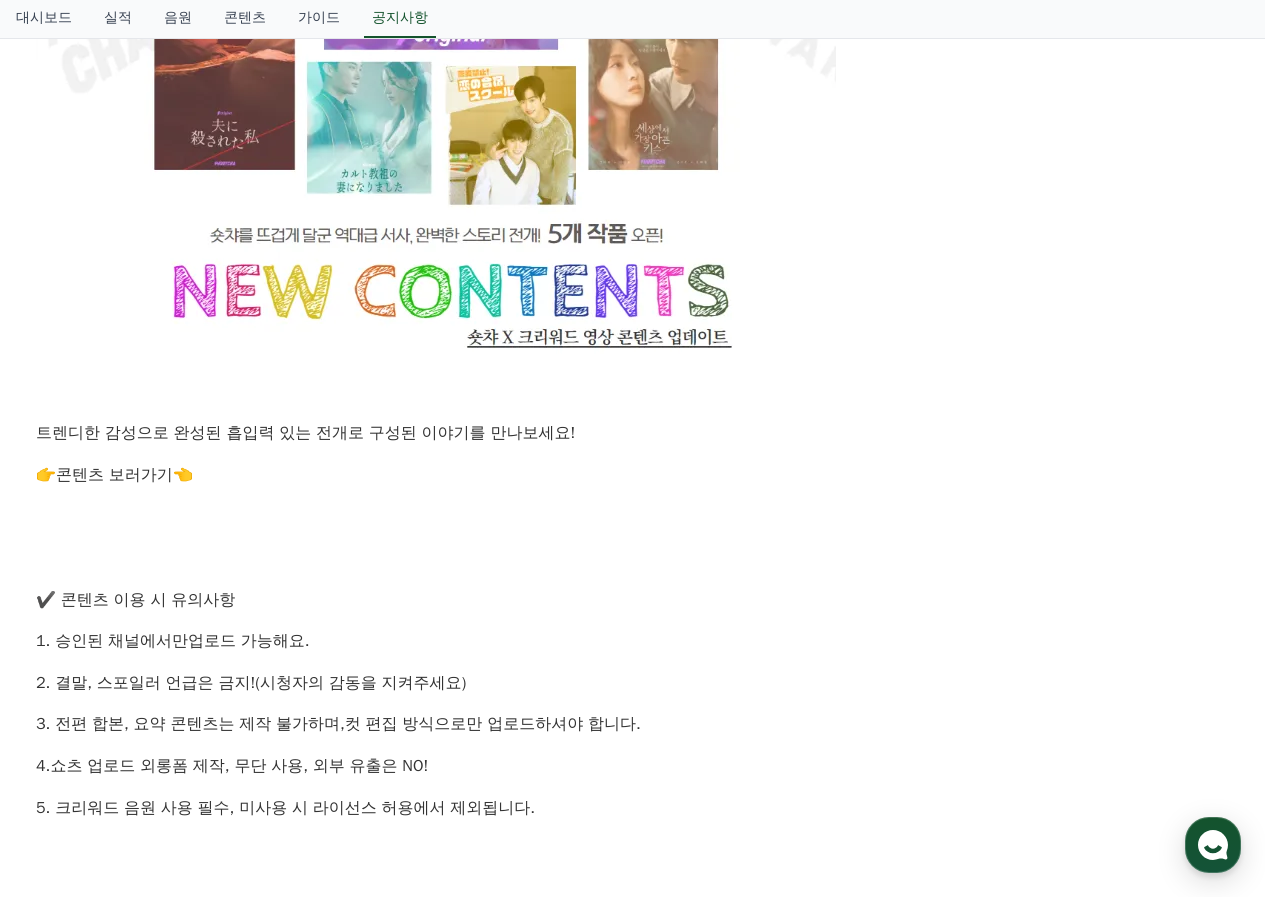 scroll, scrollTop: 1400, scrollLeft: 0, axis: vertical 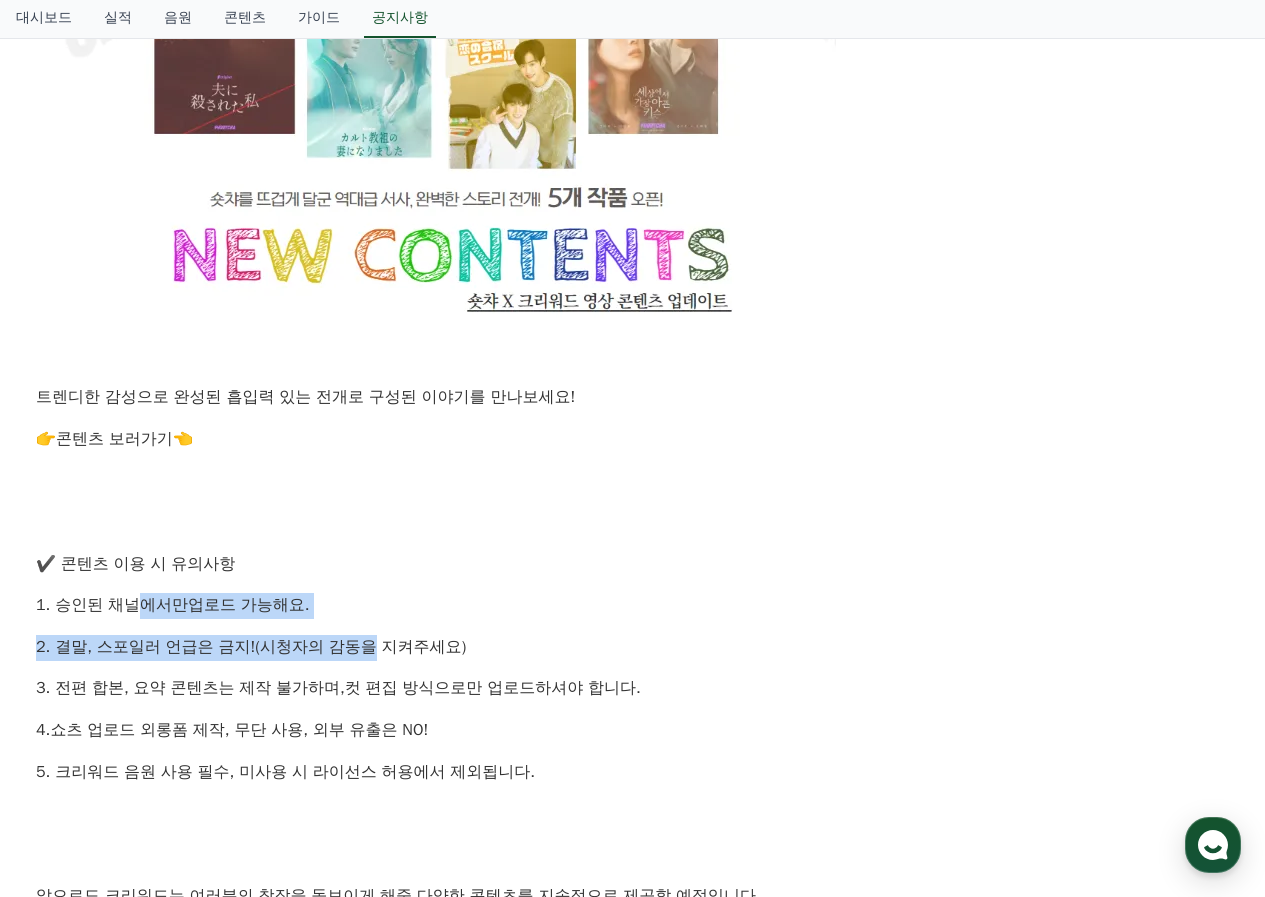 drag, startPoint x: 138, startPoint y: 529, endPoint x: 343, endPoint y: 556, distance: 206.7704 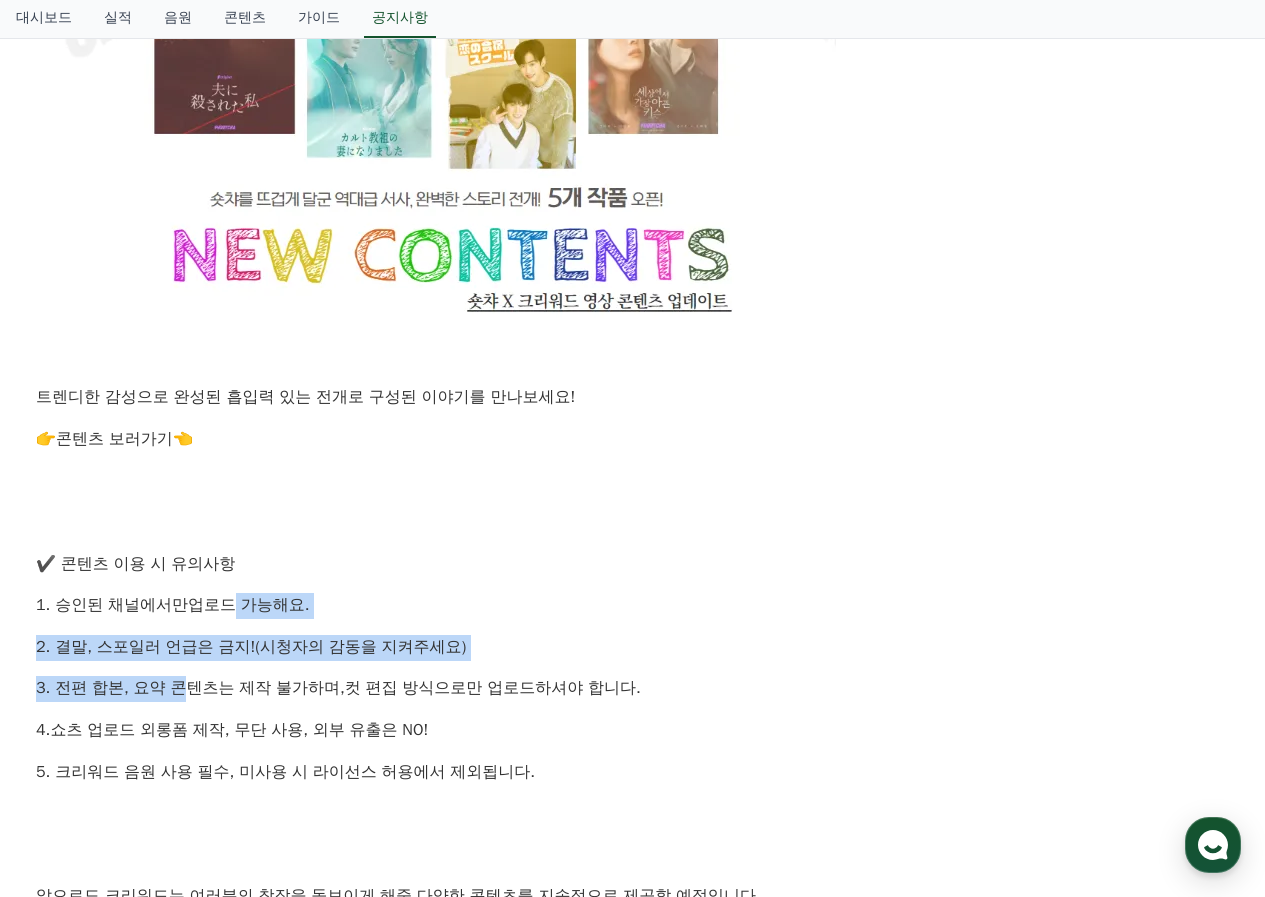 drag, startPoint x: 212, startPoint y: 518, endPoint x: 171, endPoint y: 597, distance: 89.005615 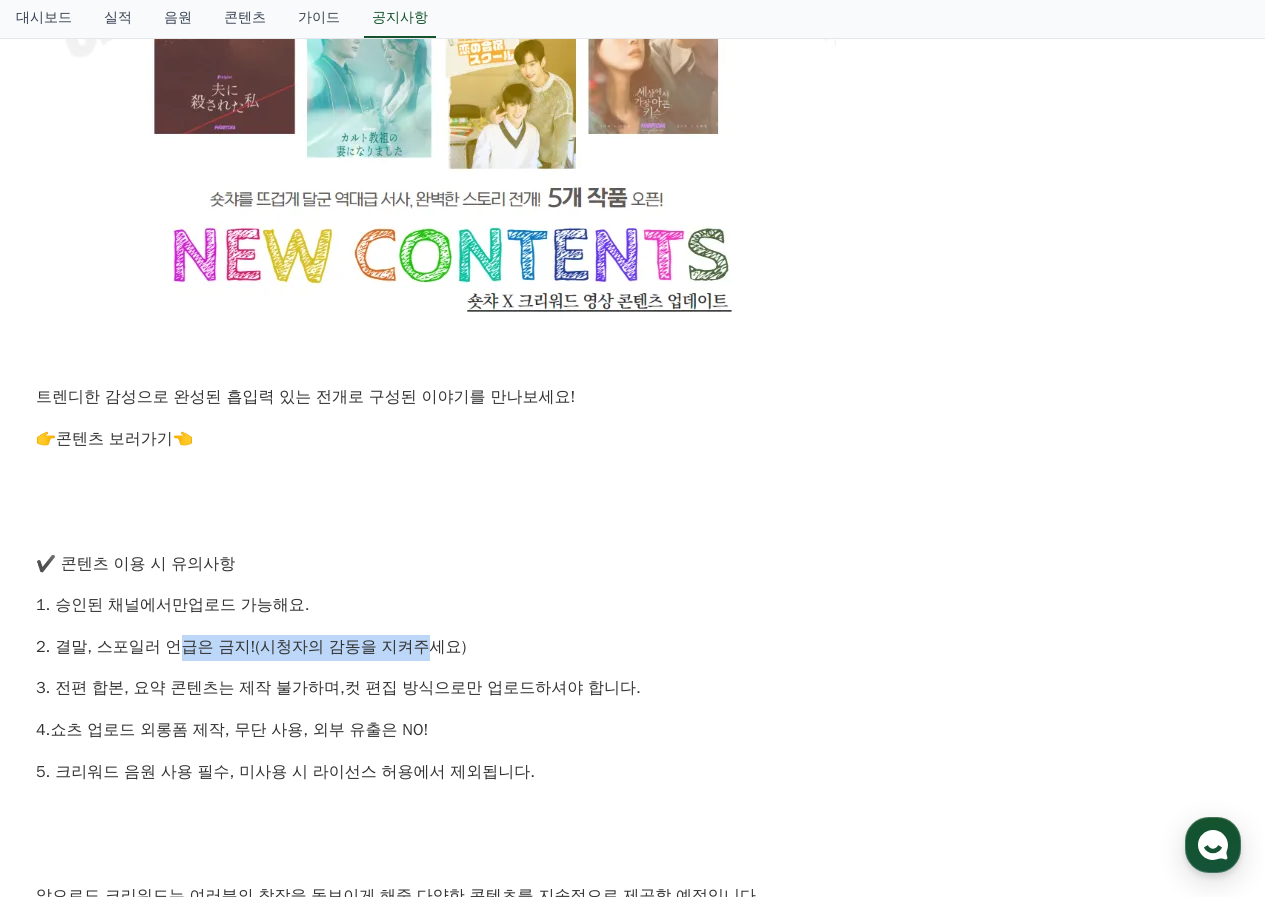 drag, startPoint x: 227, startPoint y: 562, endPoint x: 403, endPoint y: 566, distance: 176.04546 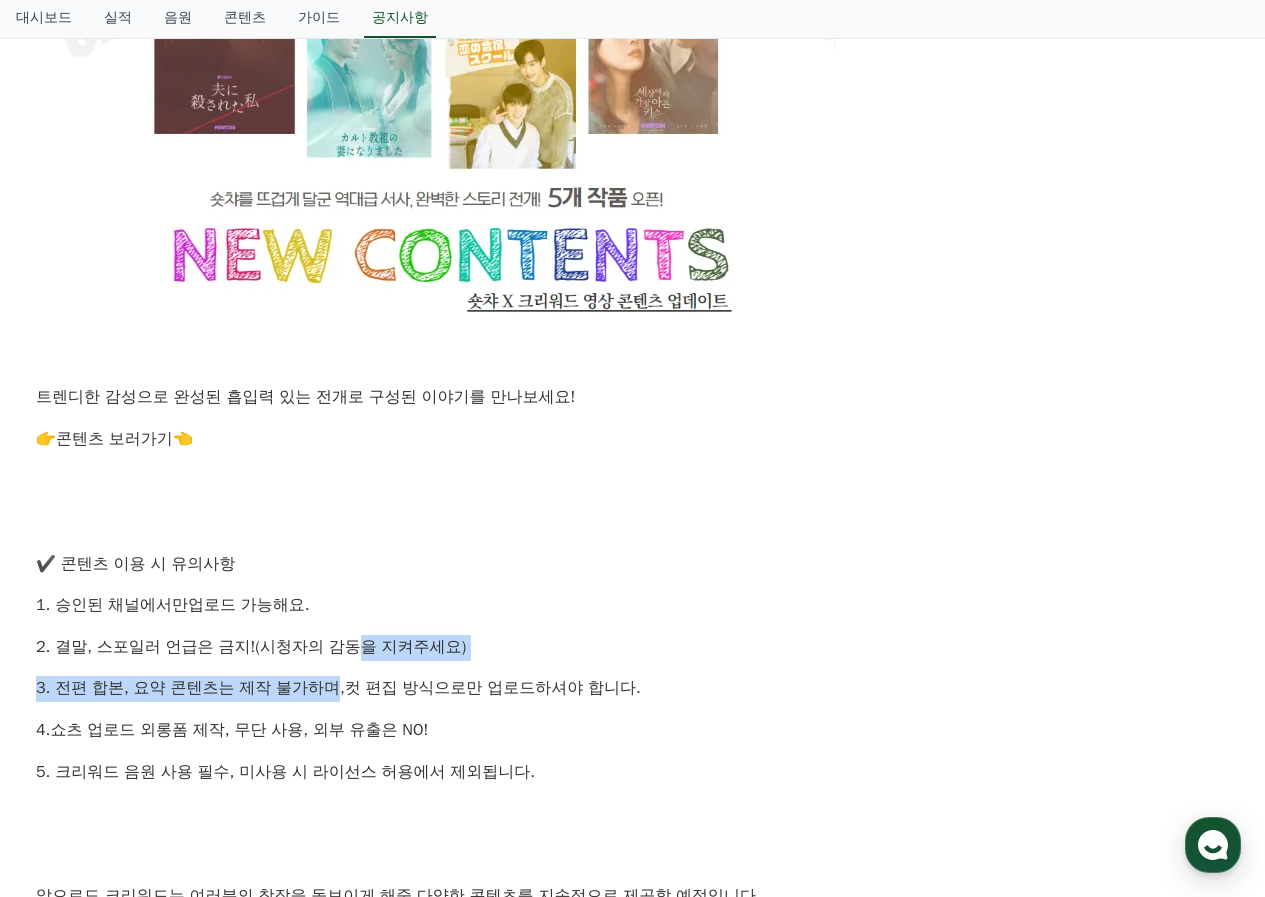 drag, startPoint x: 330, startPoint y: 588, endPoint x: 321, endPoint y: 612, distance: 25.632011 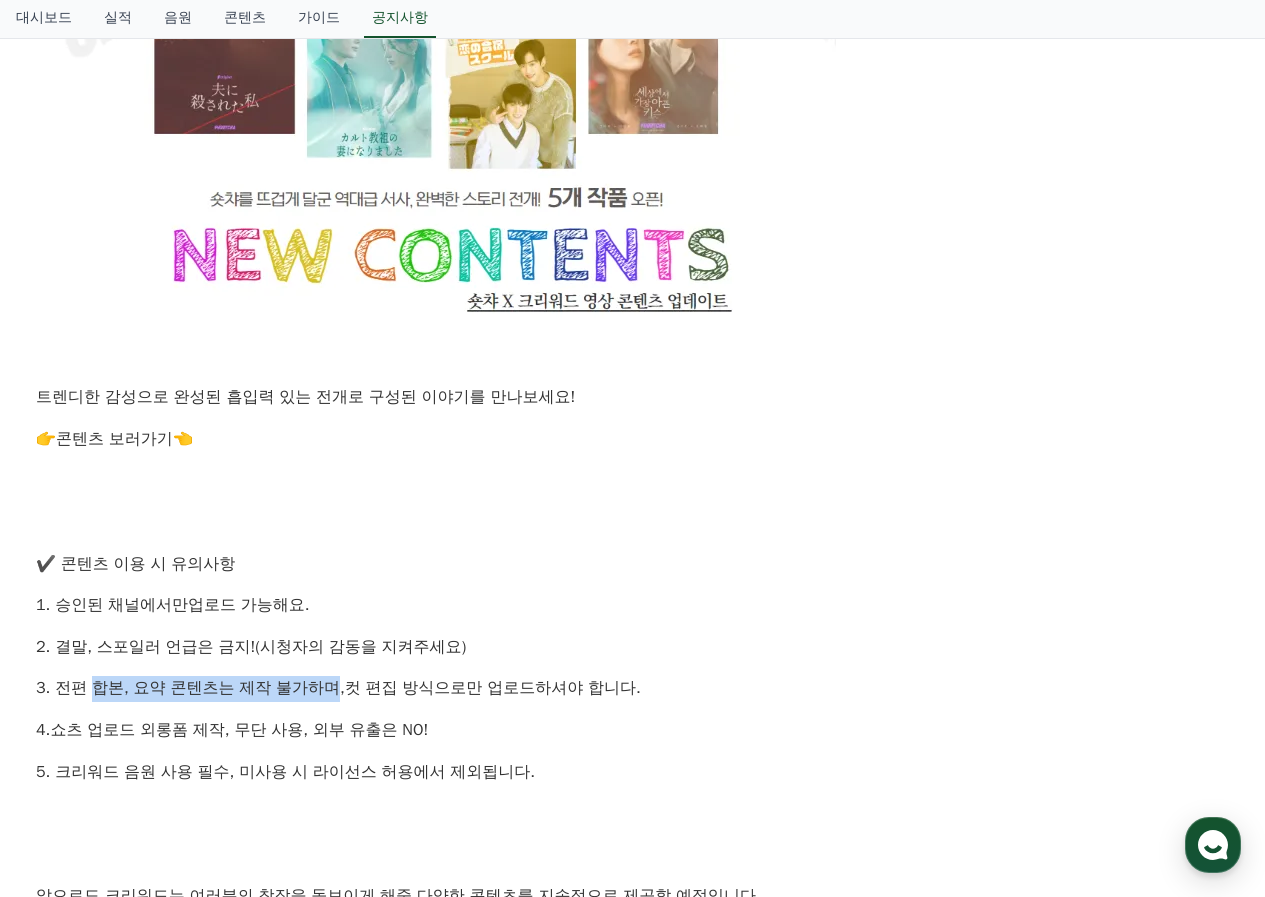 drag, startPoint x: 136, startPoint y: 605, endPoint x: 324, endPoint y: 604, distance: 188.00266 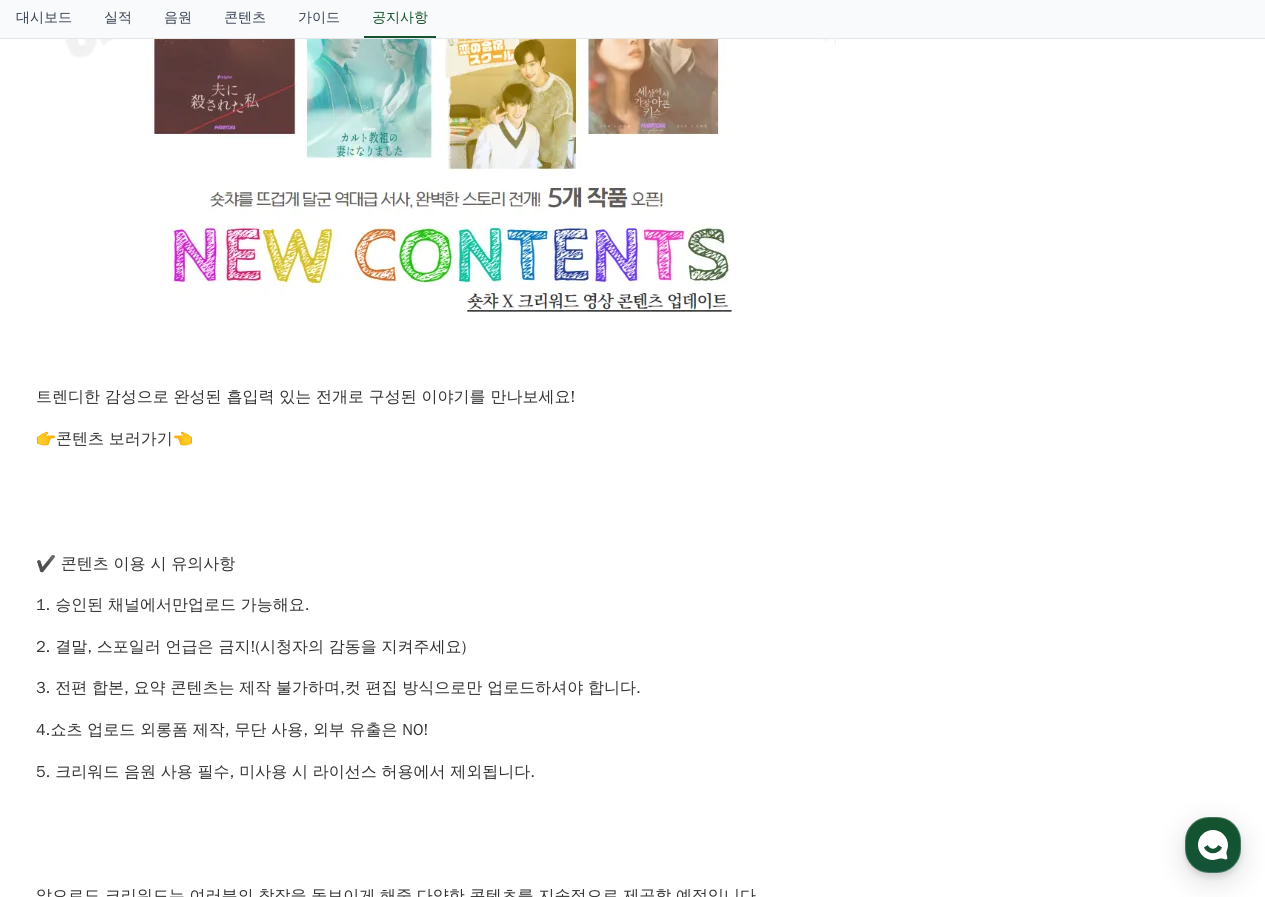 click on "3. 전편 합본, 요약 콘텐츠는 제작 불가 하며,  컷 편집 방식으로만 업로드 하셔야 합니다." at bounding box center [632, 689] 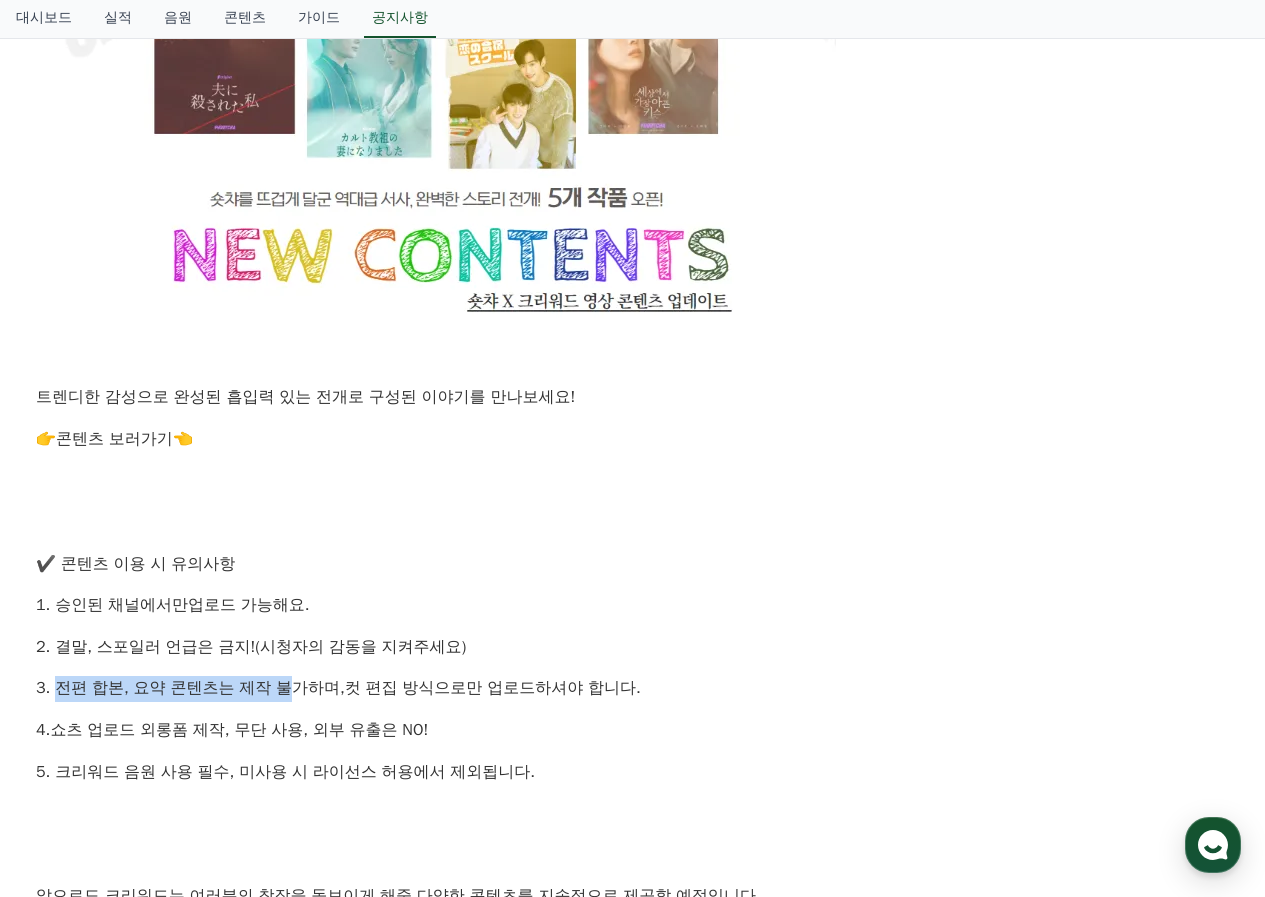 drag, startPoint x: 52, startPoint y: 606, endPoint x: 292, endPoint y: 606, distance: 240 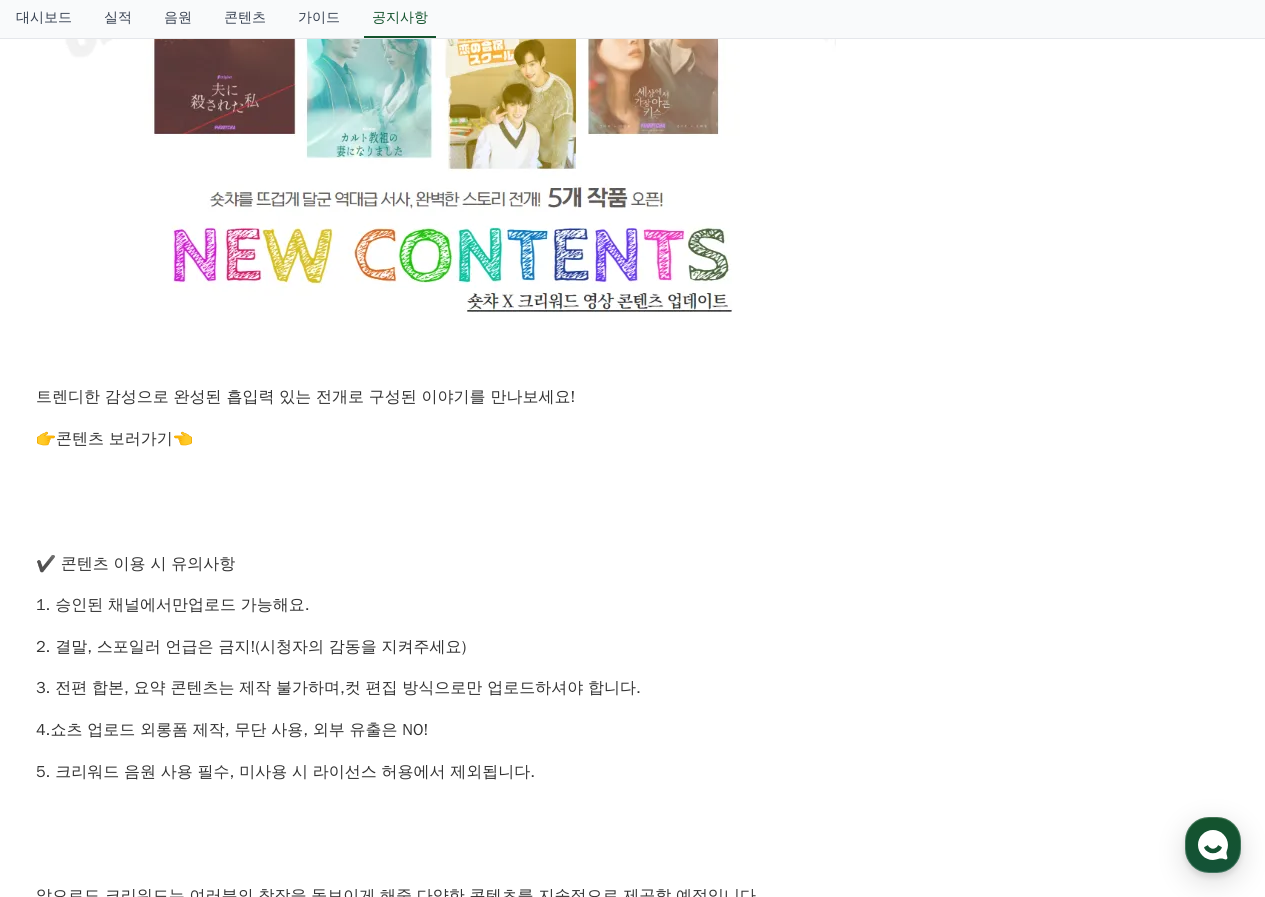 click on "3. 전편 합본, 요약 콘텐츠는 제작 불가 하며,  컷 편집 방식으로만 업로드 하셔야 합니다." at bounding box center (632, 689) 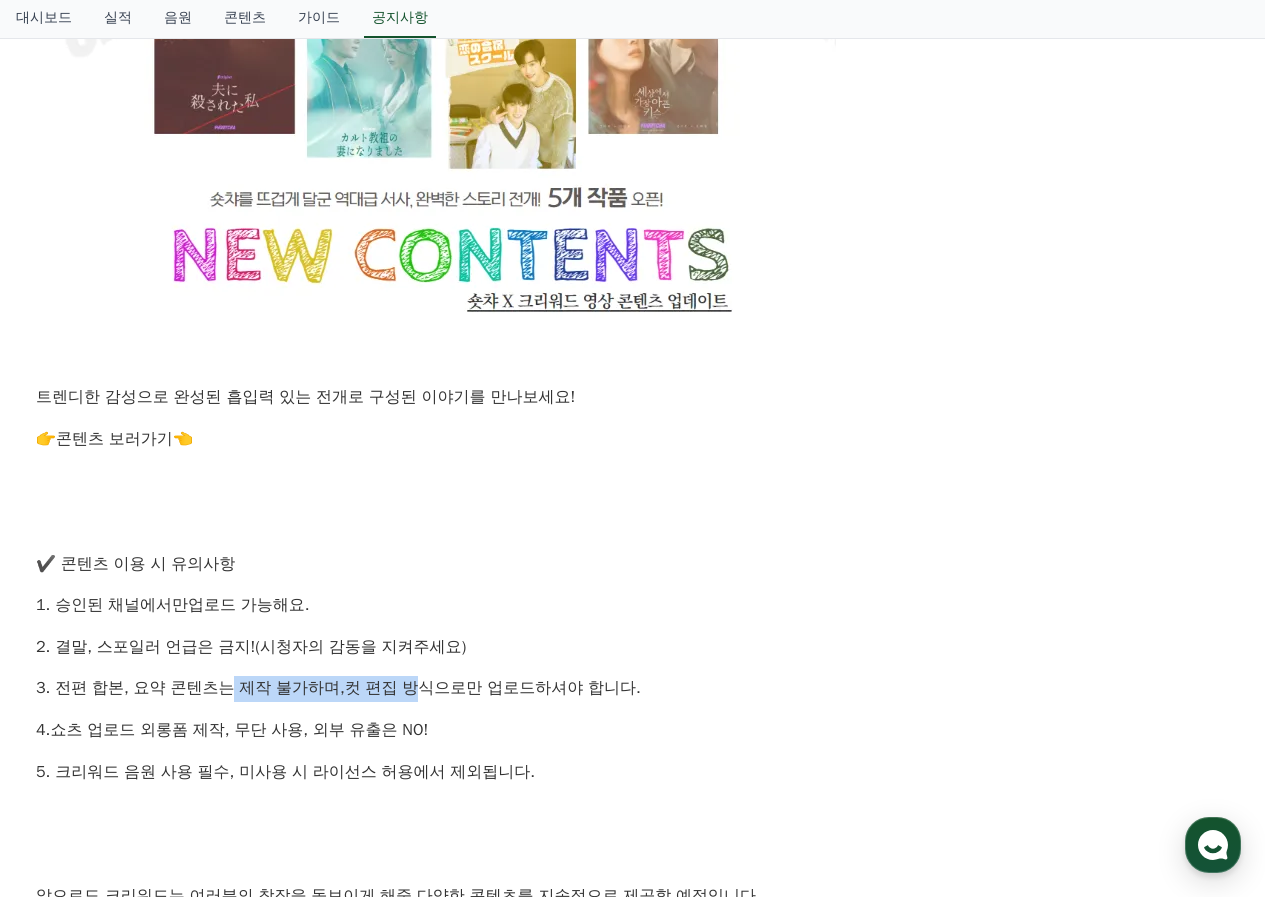 drag, startPoint x: 292, startPoint y: 607, endPoint x: 405, endPoint y: 602, distance: 113.110565 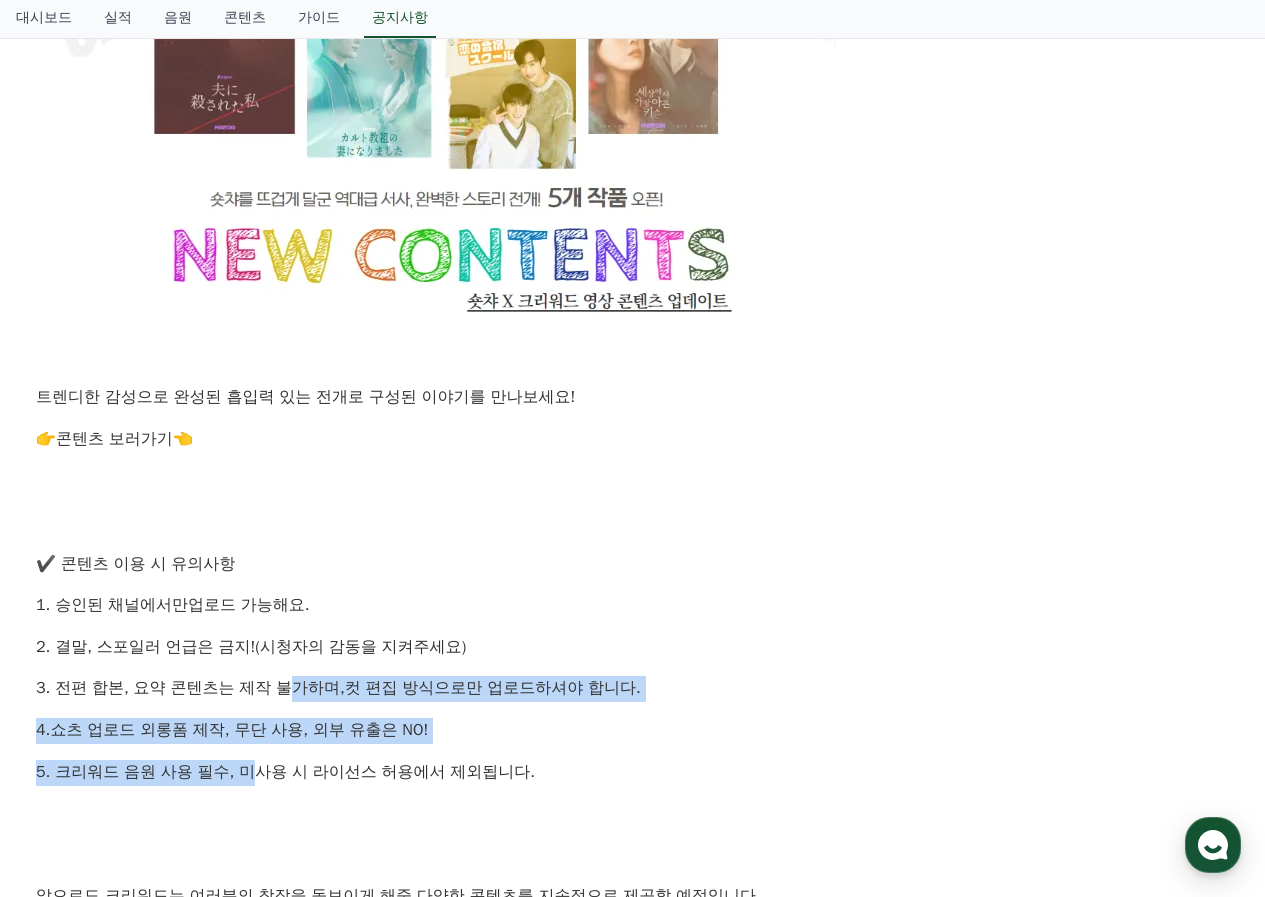 drag, startPoint x: 258, startPoint y: 630, endPoint x: 236, endPoint y: 666, distance: 42.190044 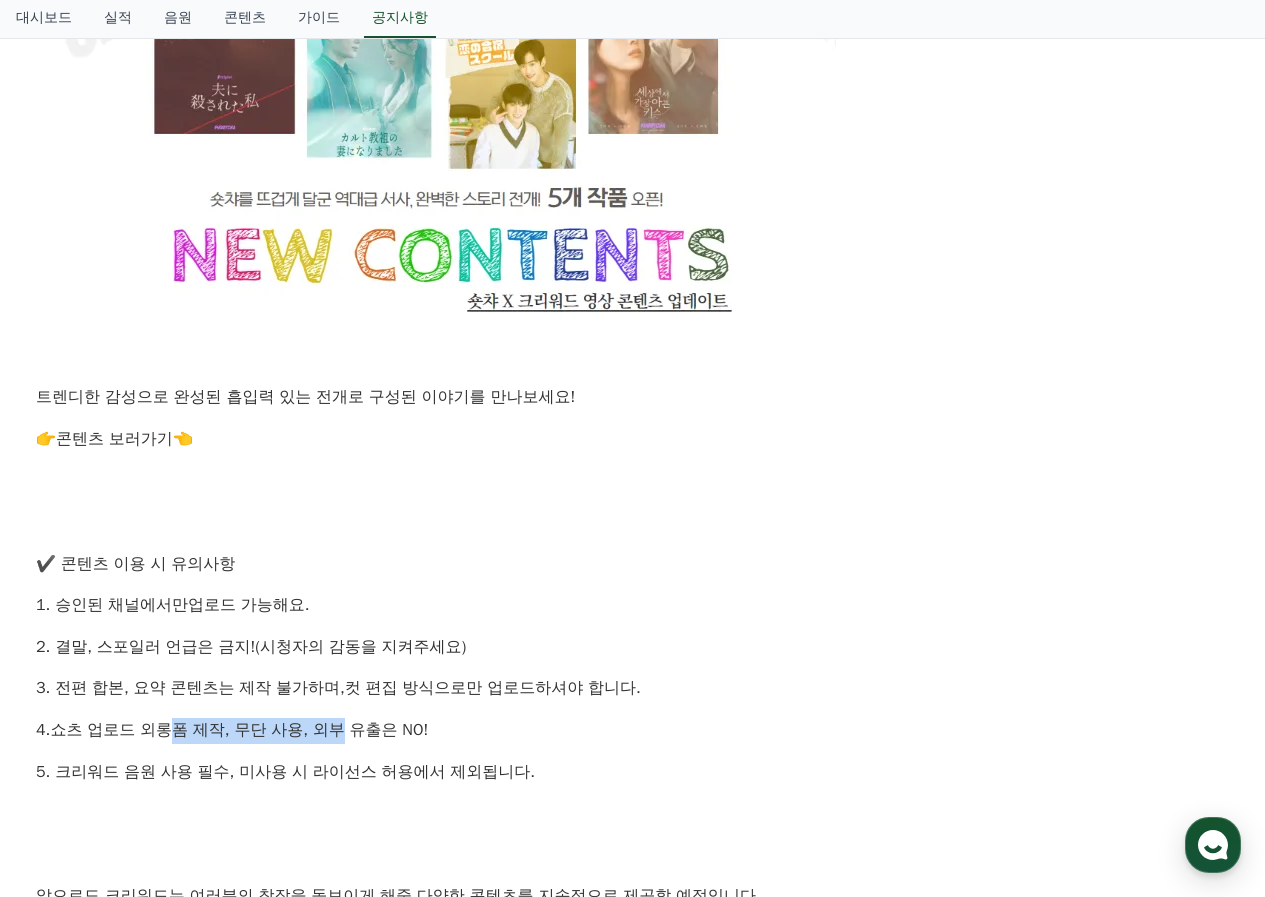 drag, startPoint x: 178, startPoint y: 646, endPoint x: 339, endPoint y: 644, distance: 161.01242 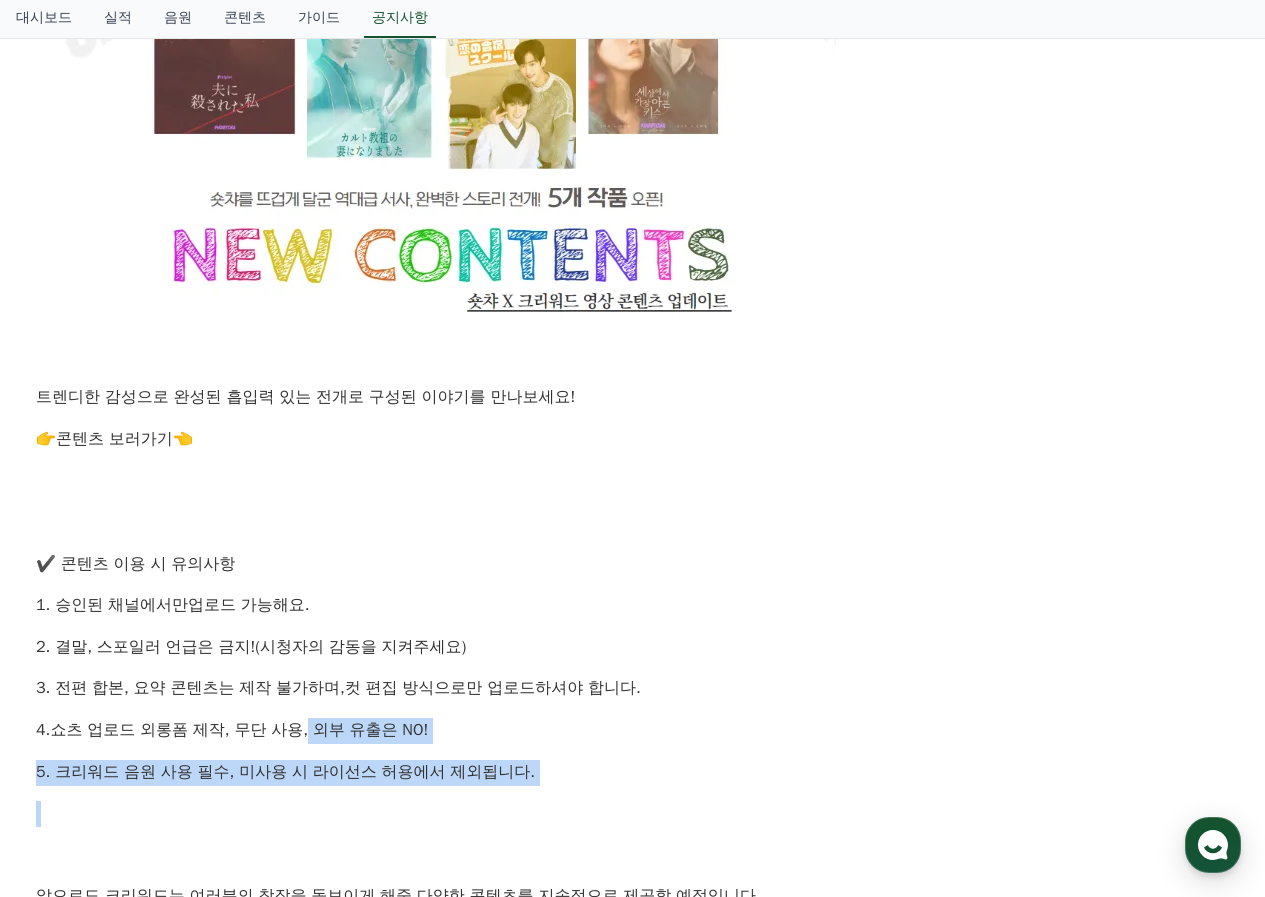 drag, startPoint x: 301, startPoint y: 654, endPoint x: 266, endPoint y: 731, distance: 84.58132 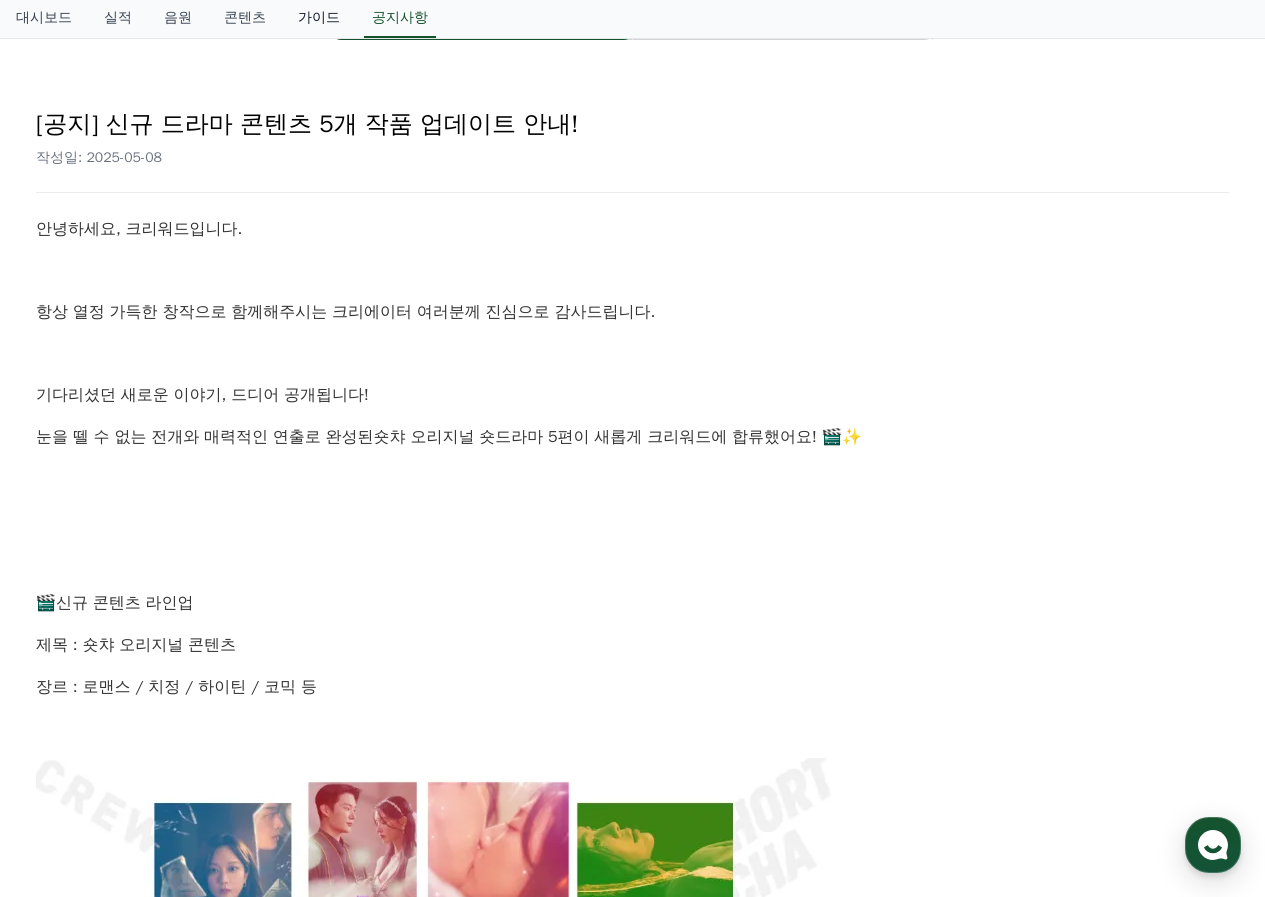 scroll, scrollTop: 138, scrollLeft: 0, axis: vertical 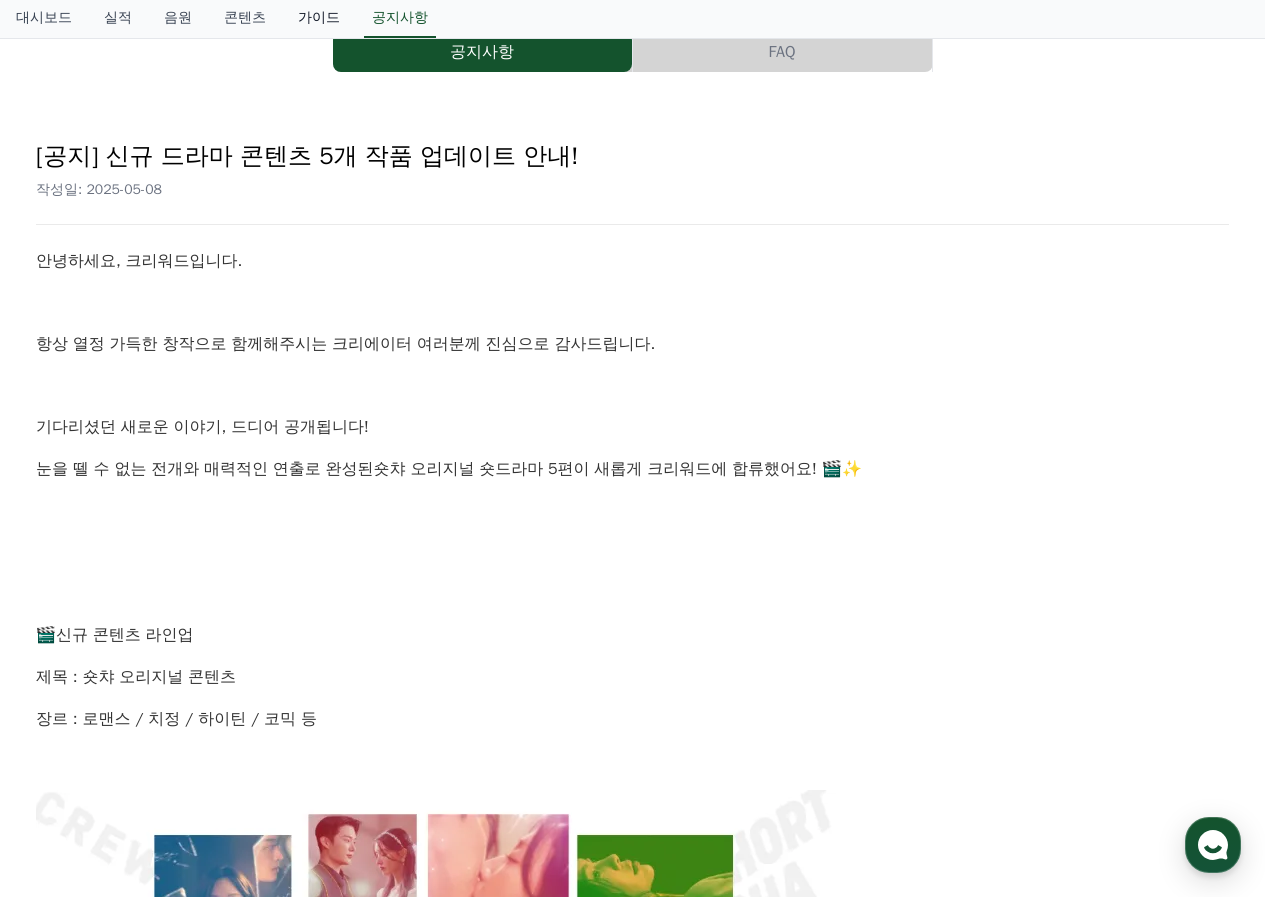 click on "가이드" at bounding box center (319, 19) 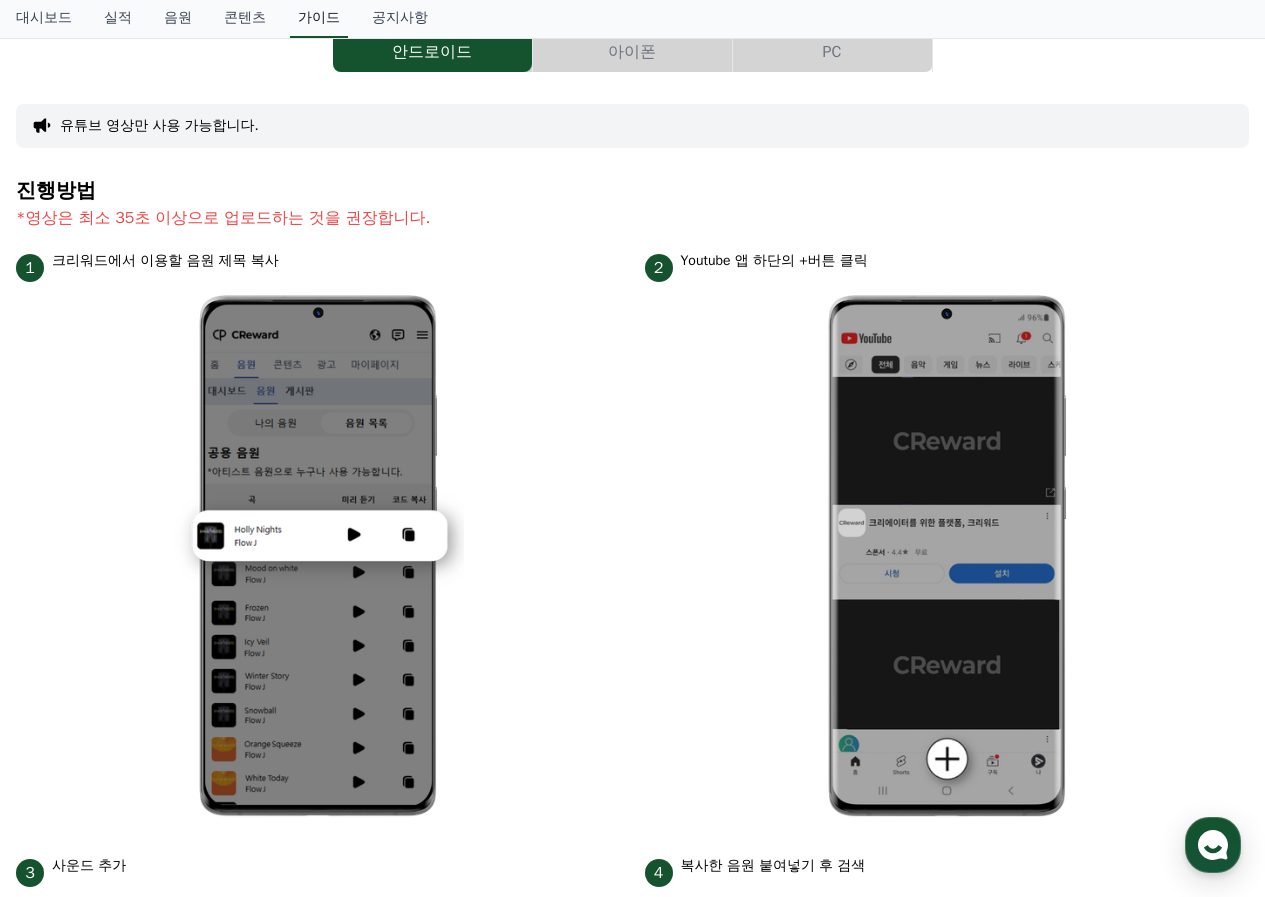 scroll, scrollTop: 0, scrollLeft: 0, axis: both 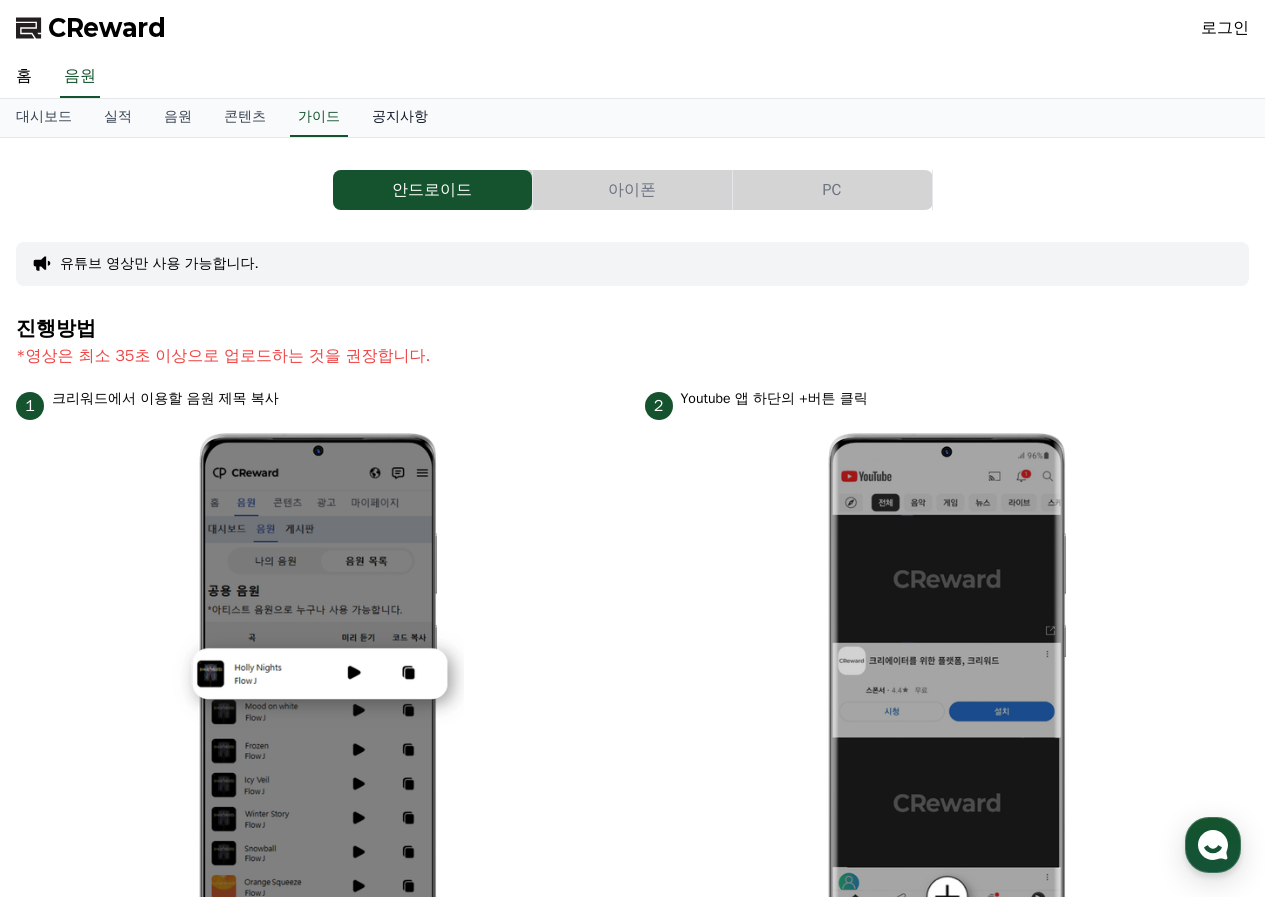 click on "공지사항" at bounding box center (400, 118) 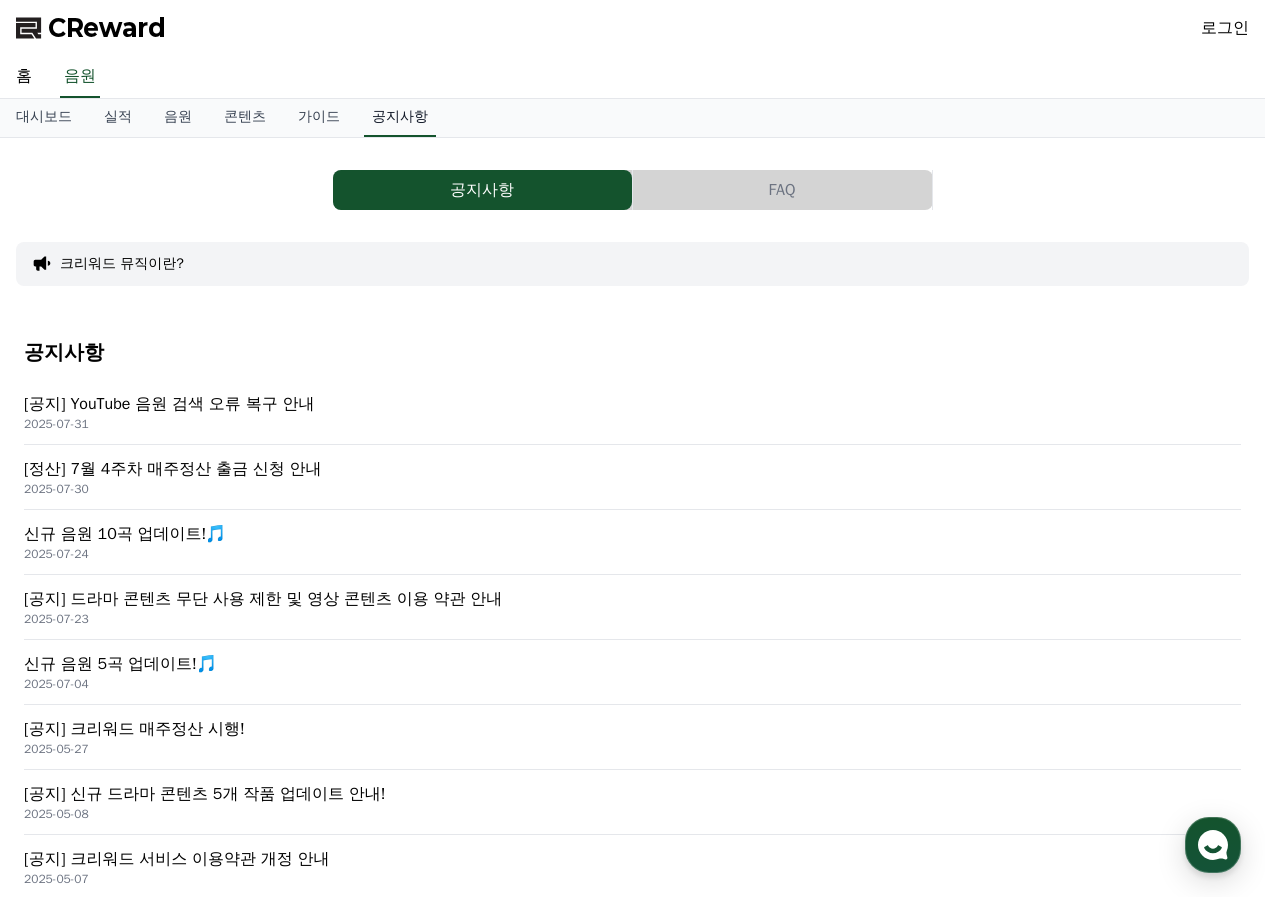 click on "공지사항" at bounding box center [400, 118] 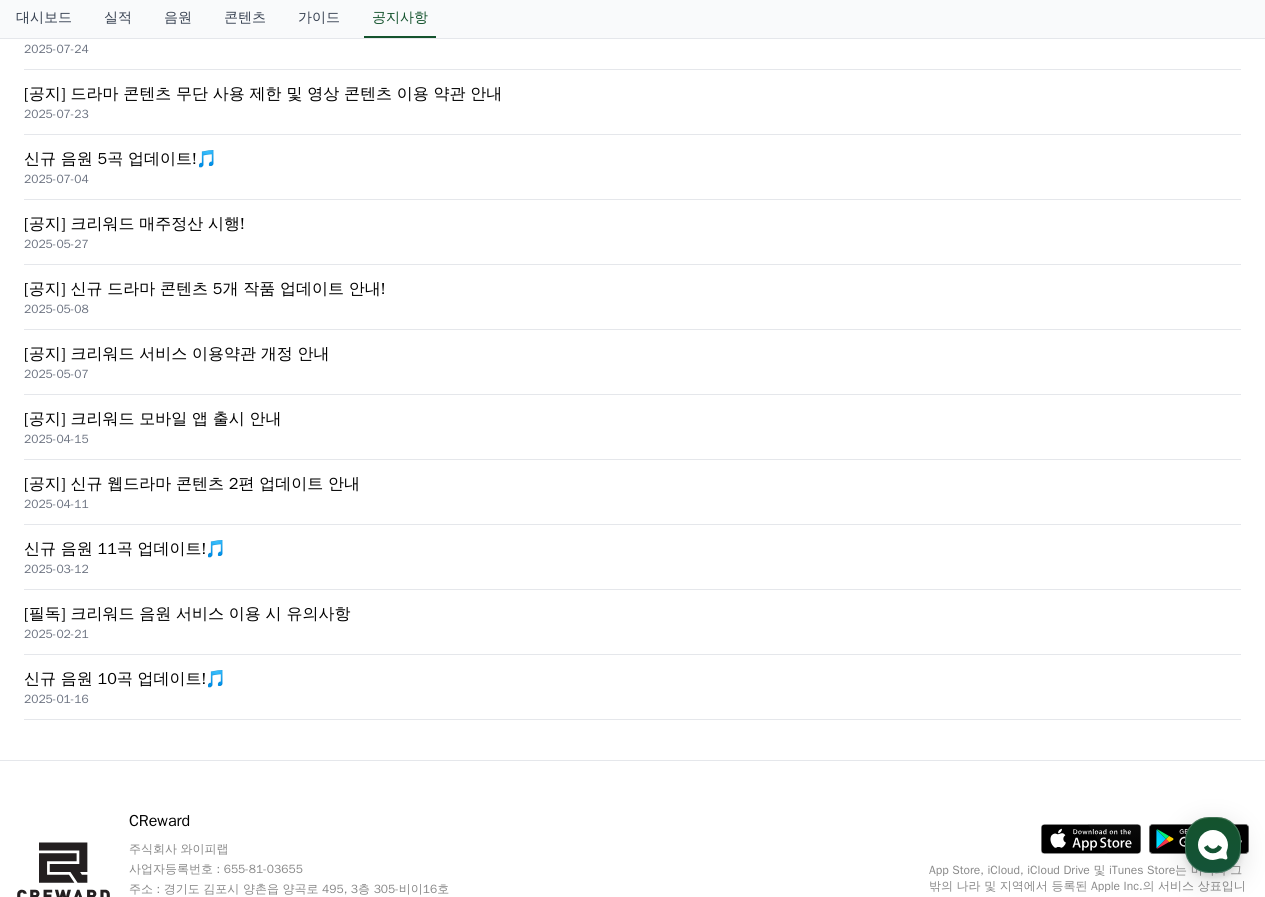scroll, scrollTop: 524, scrollLeft: 0, axis: vertical 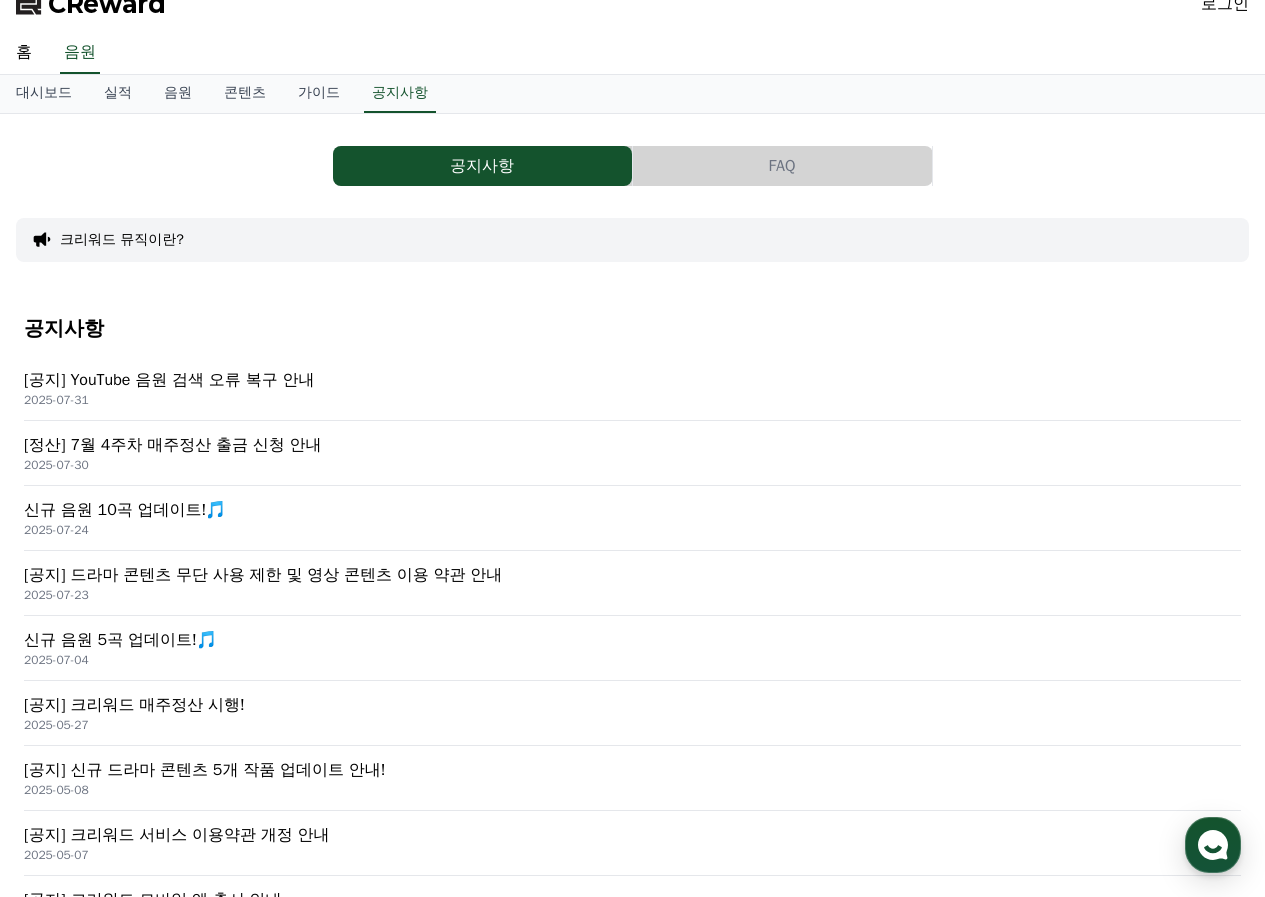 click on "크리워드 뮤직이란?" at bounding box center (122, 240) 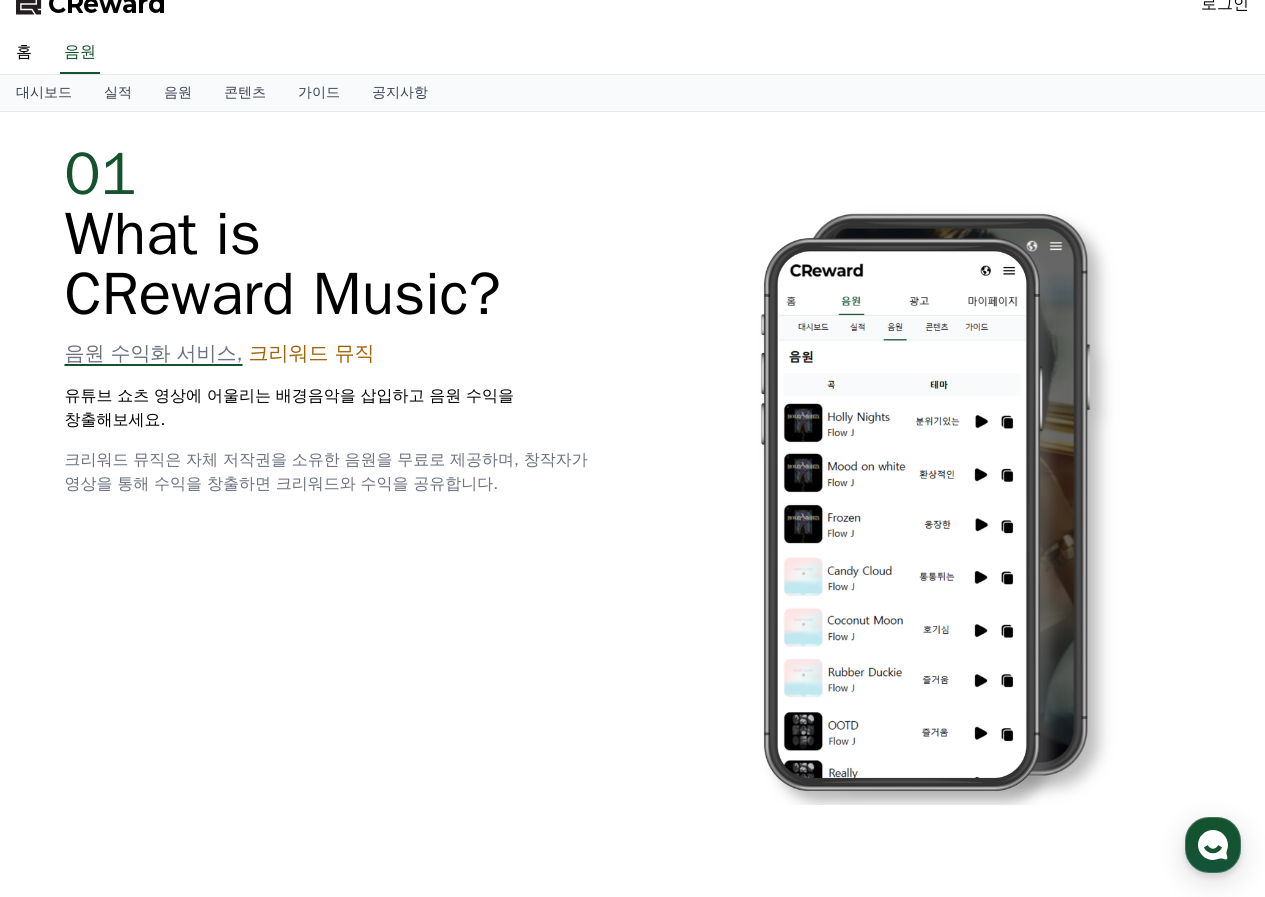 scroll, scrollTop: 0, scrollLeft: 0, axis: both 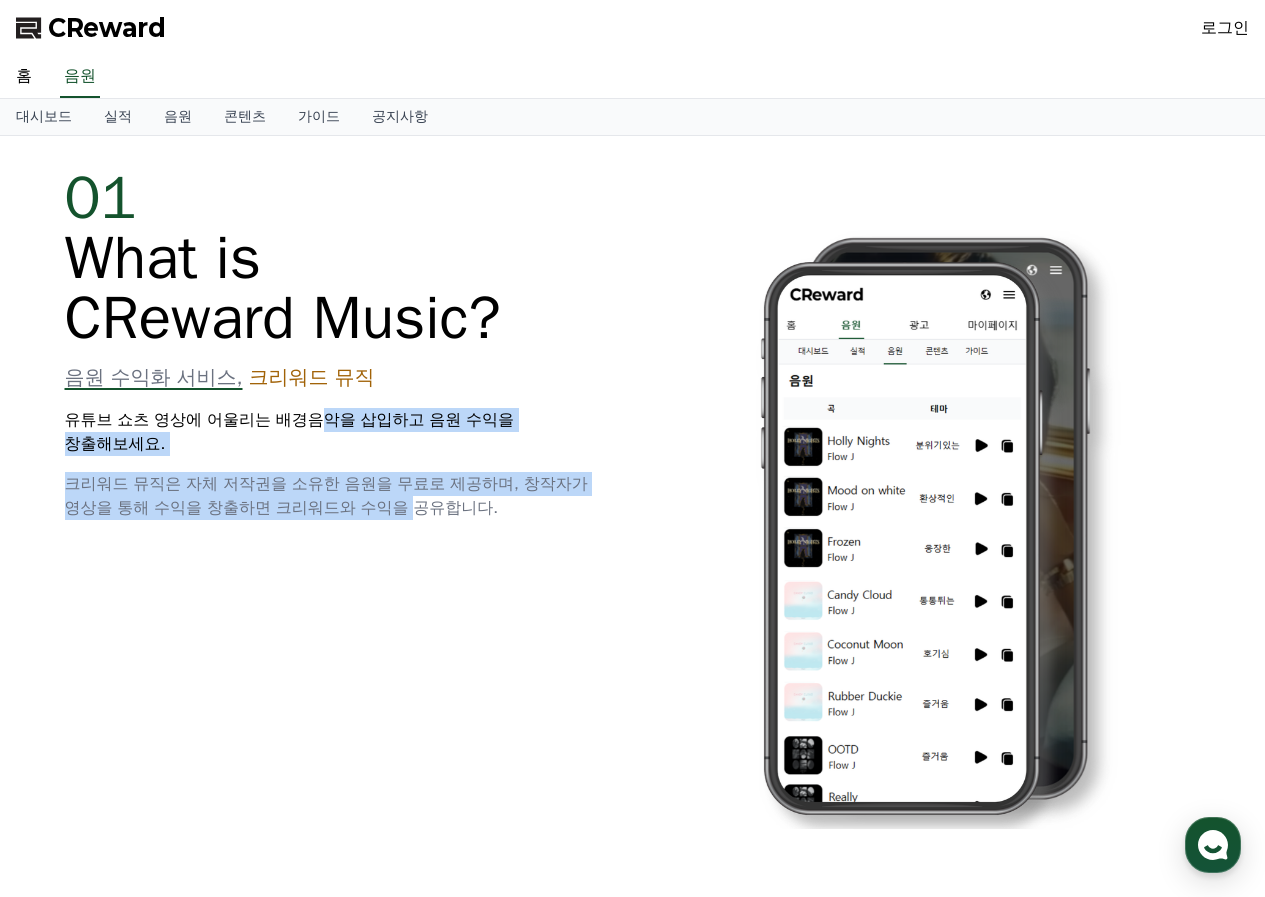 drag, startPoint x: 327, startPoint y: 466, endPoint x: 344, endPoint y: 513, distance: 49.979996 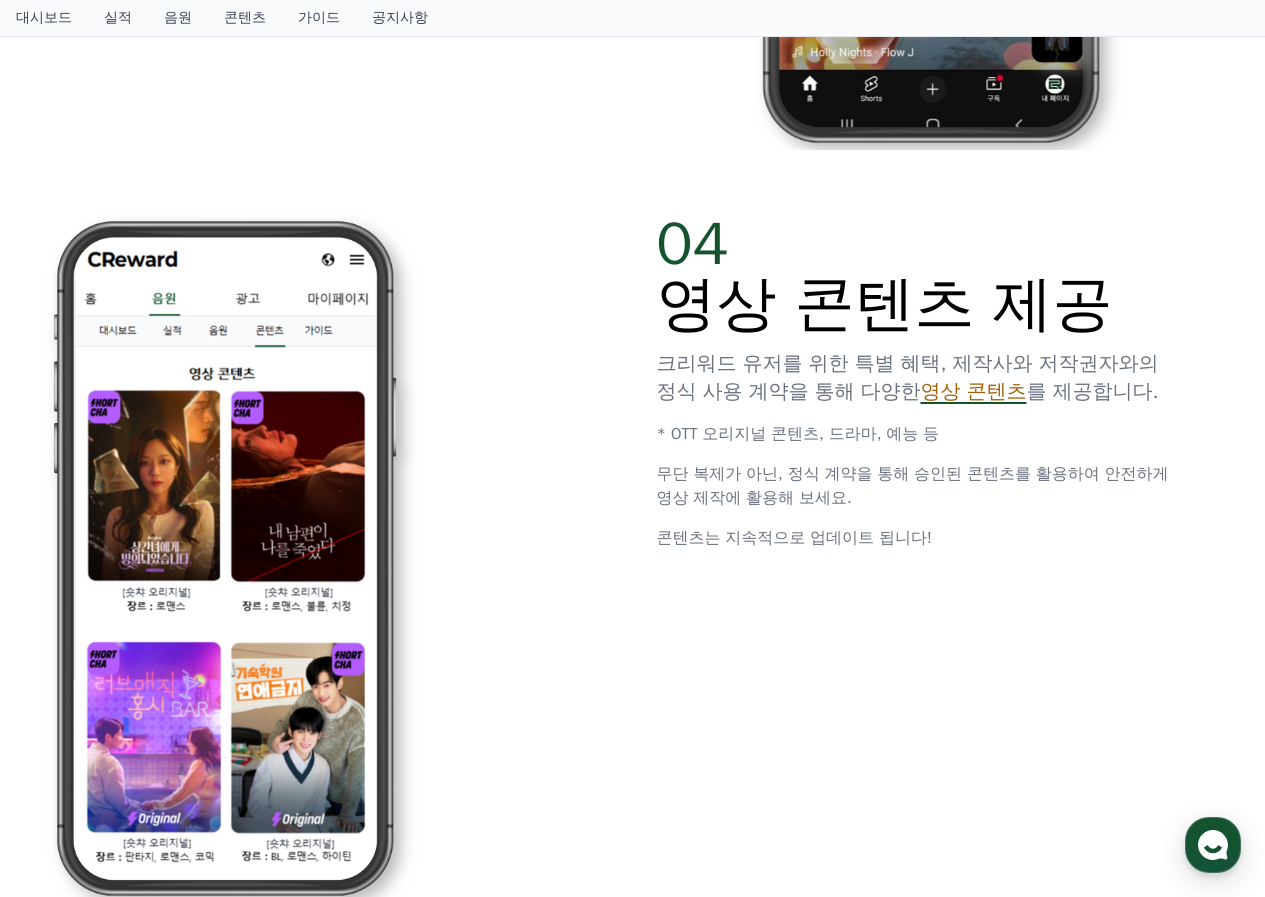 scroll, scrollTop: 3000, scrollLeft: 0, axis: vertical 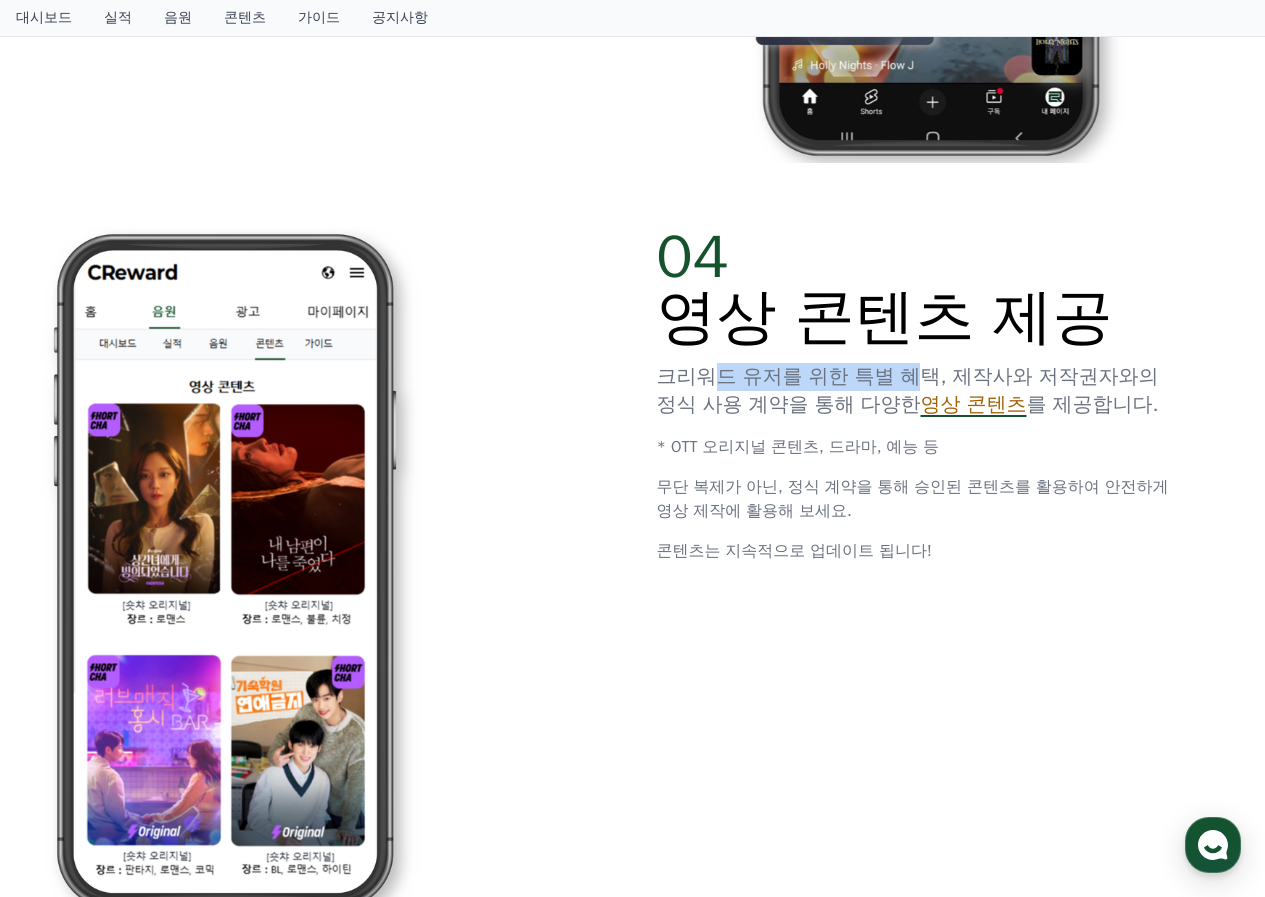 drag, startPoint x: 810, startPoint y: 369, endPoint x: 899, endPoint y: 368, distance: 89.005615 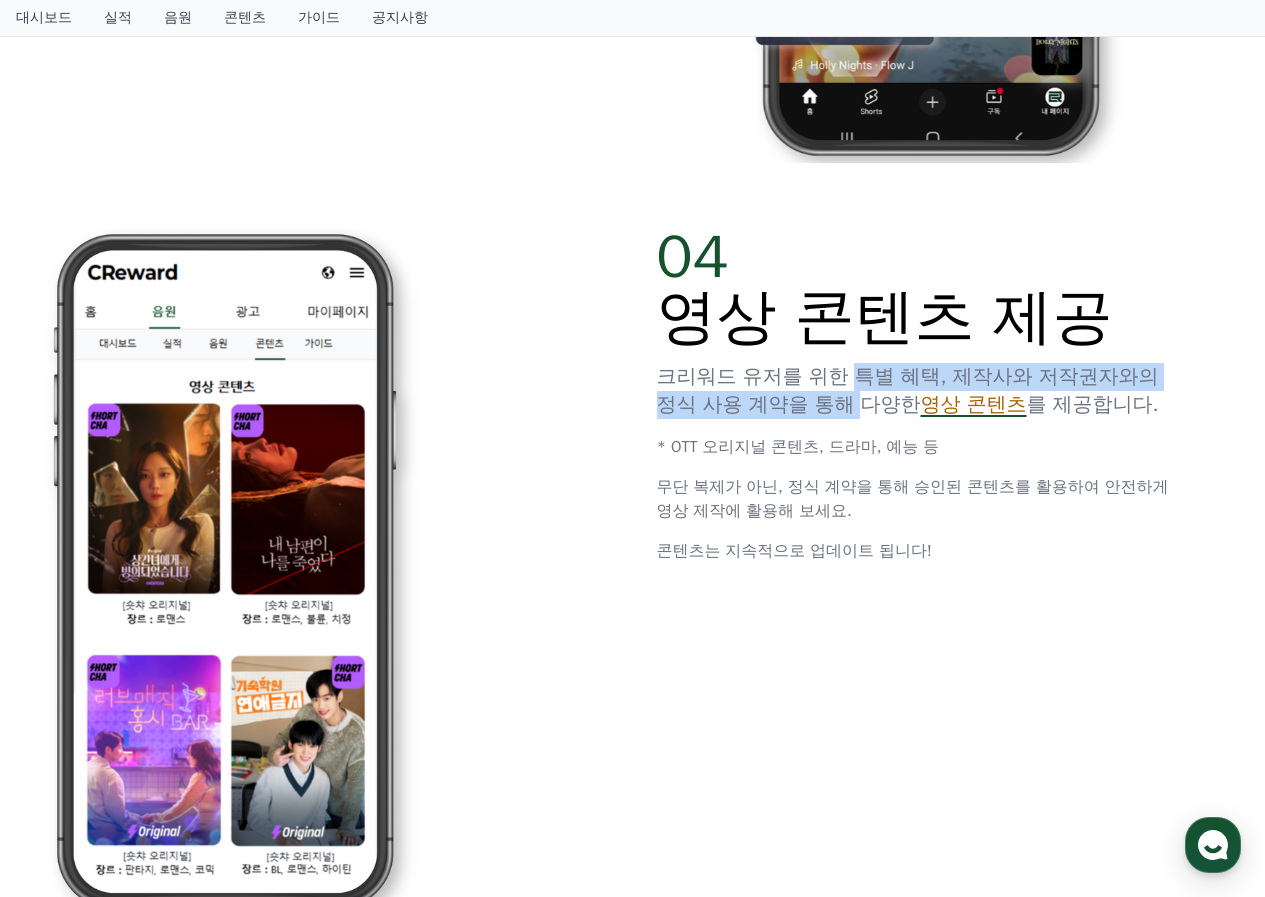 drag, startPoint x: 847, startPoint y: 369, endPoint x: 810, endPoint y: 395, distance: 45.221676 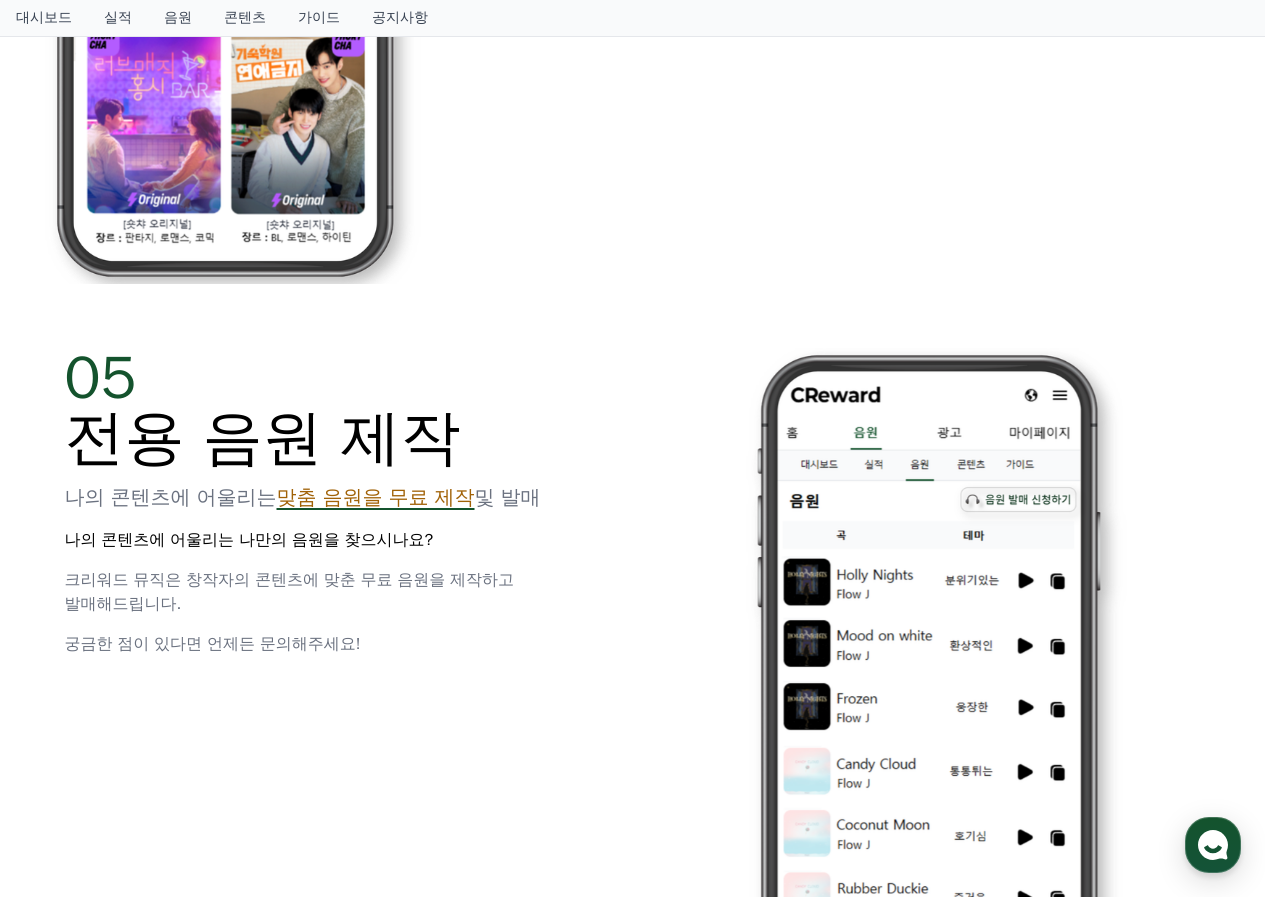 scroll, scrollTop: 3800, scrollLeft: 0, axis: vertical 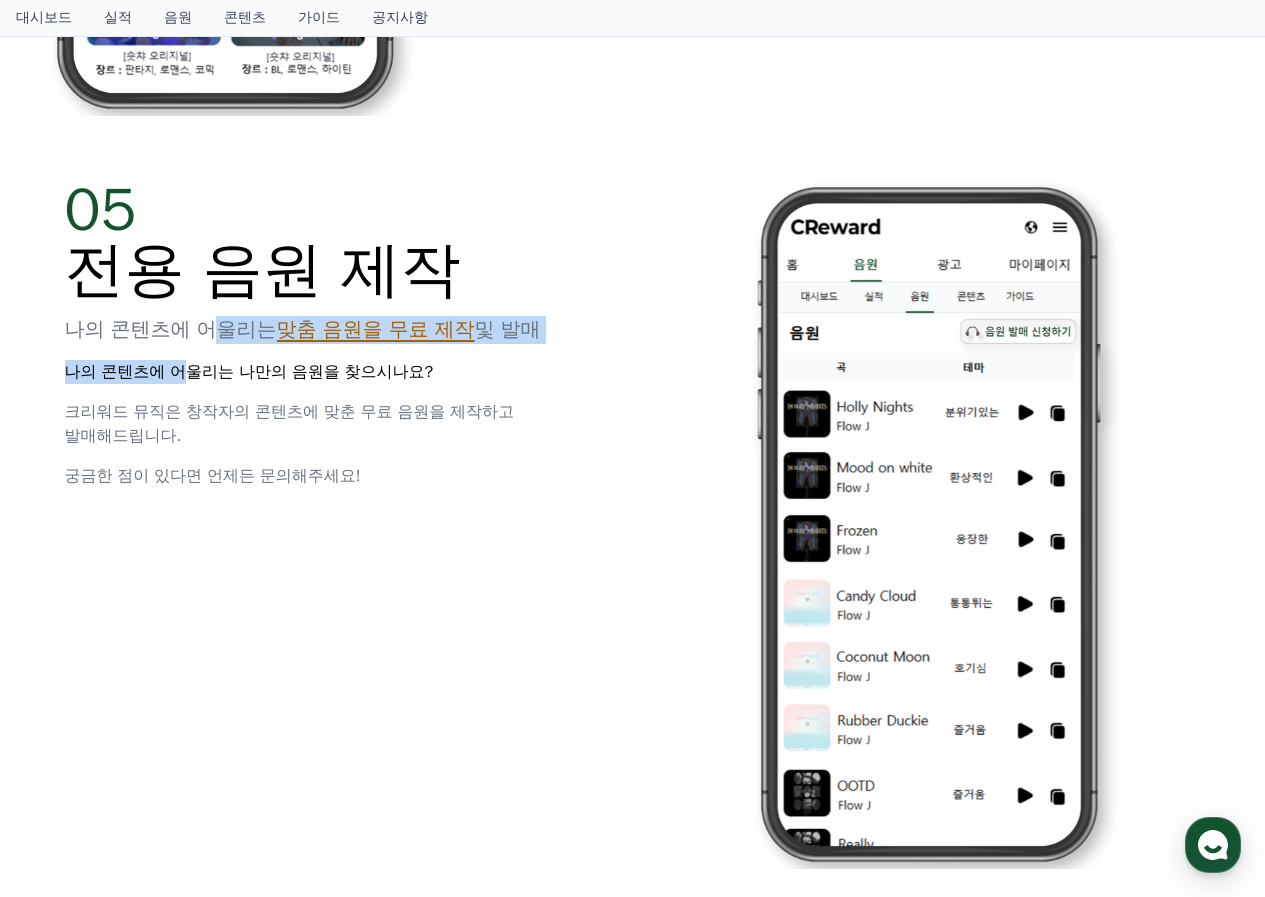 drag, startPoint x: 198, startPoint y: 317, endPoint x: 179, endPoint y: 357, distance: 44.28318 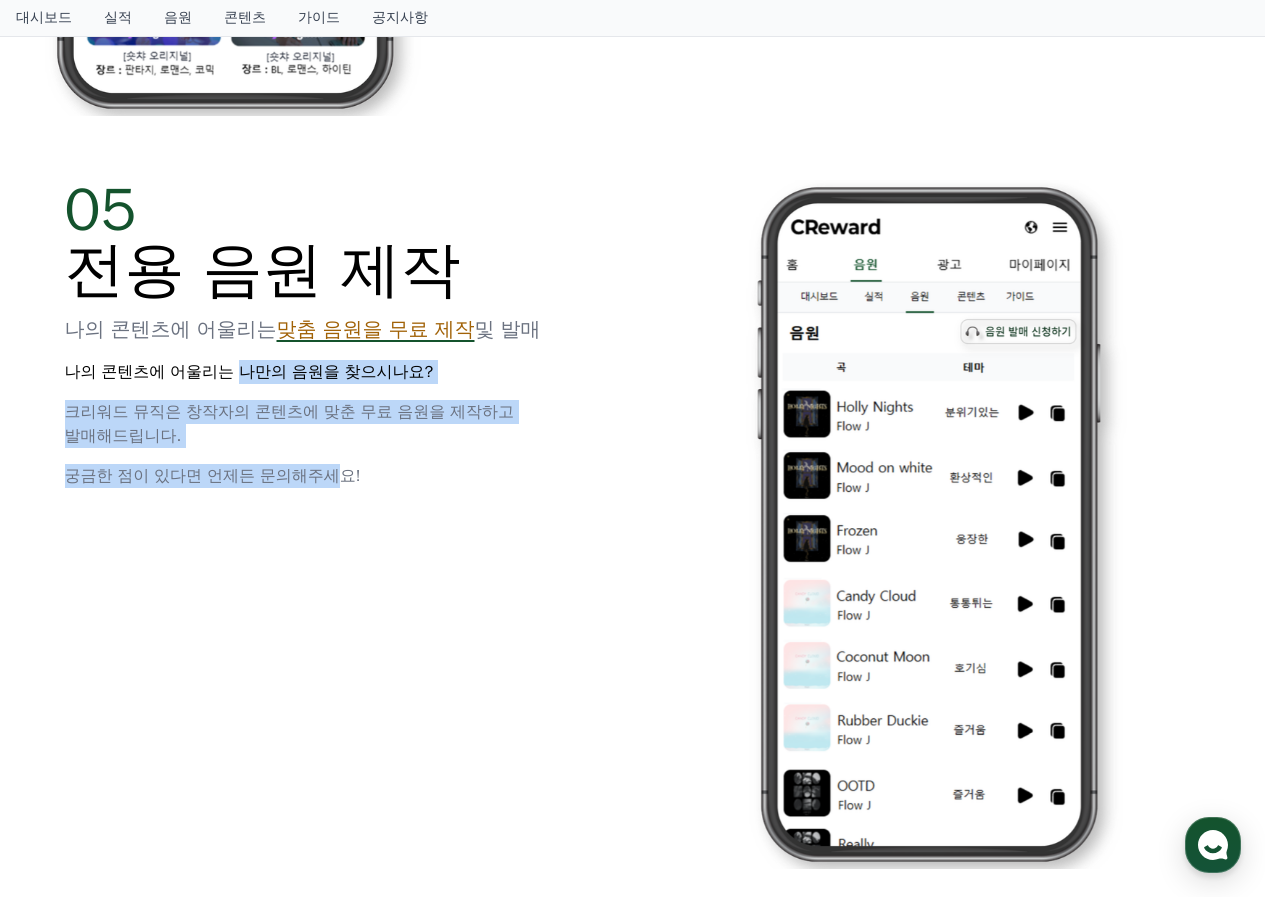 click on "05   전용 음원 제작   나의 콘텐츠에 어울리는  맞춤 음원을 무료 제작  및 발매   나의 콘텐츠에 어울리는 나만의 음원을 찾으시나요?  크리워드 뮤직은 창작자의 콘텐츠에 맞춘 무료 음원을 제작하고 발매해드립니다.  궁금한 점이 있다면 언제든 문의해주세요!" at bounding box center (337, 334) 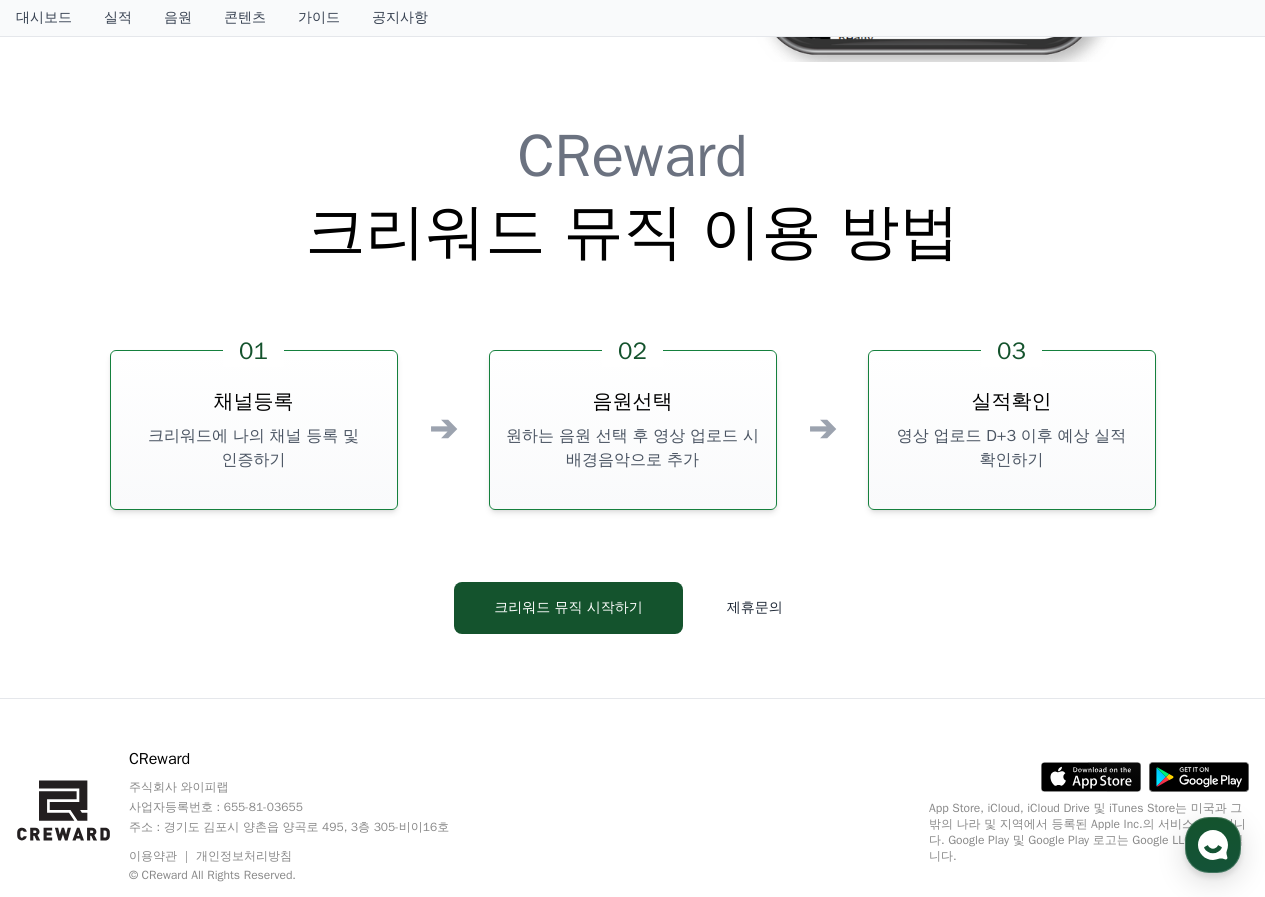 scroll, scrollTop: 4608, scrollLeft: 0, axis: vertical 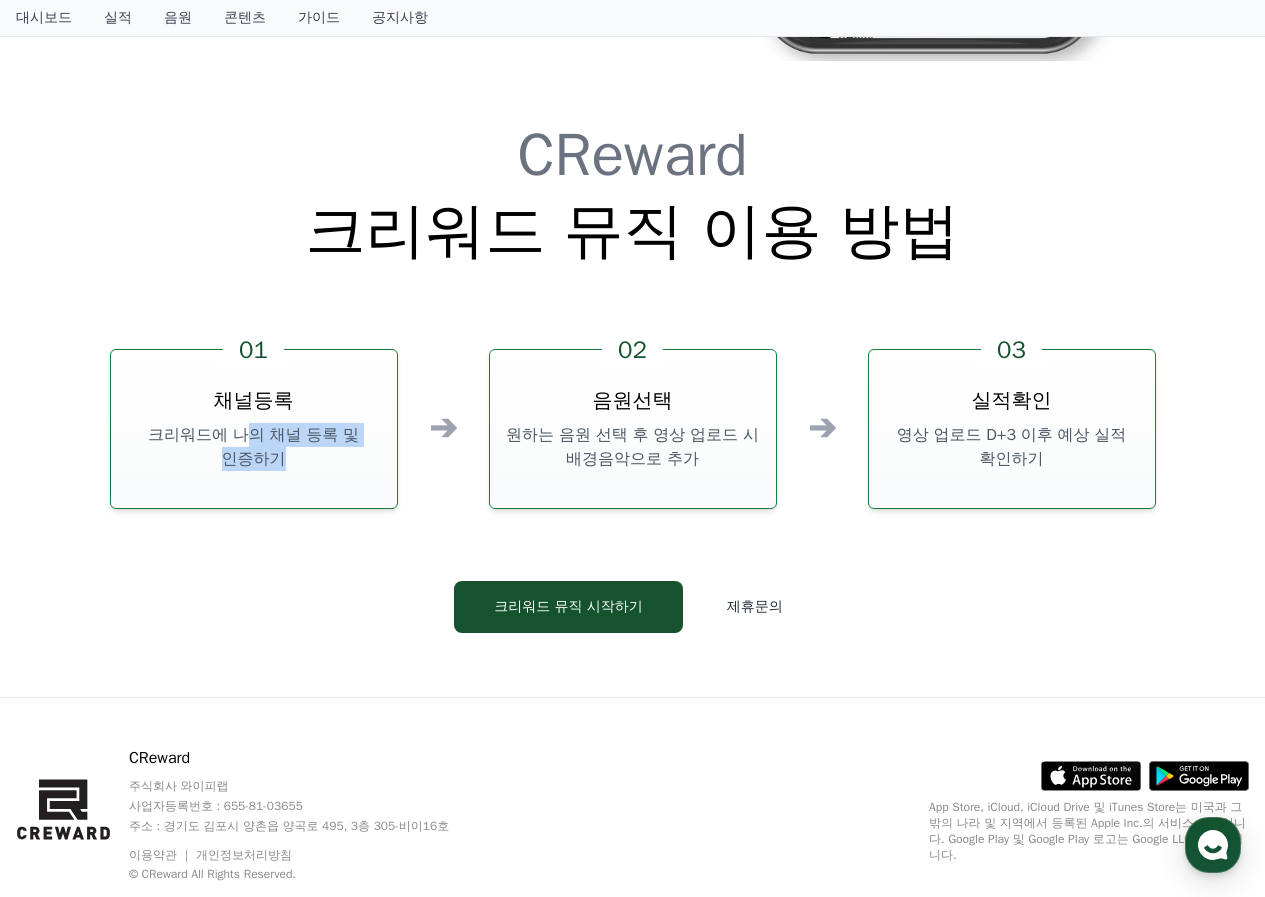 drag, startPoint x: 287, startPoint y: 416, endPoint x: 331, endPoint y: 434, distance: 47.539455 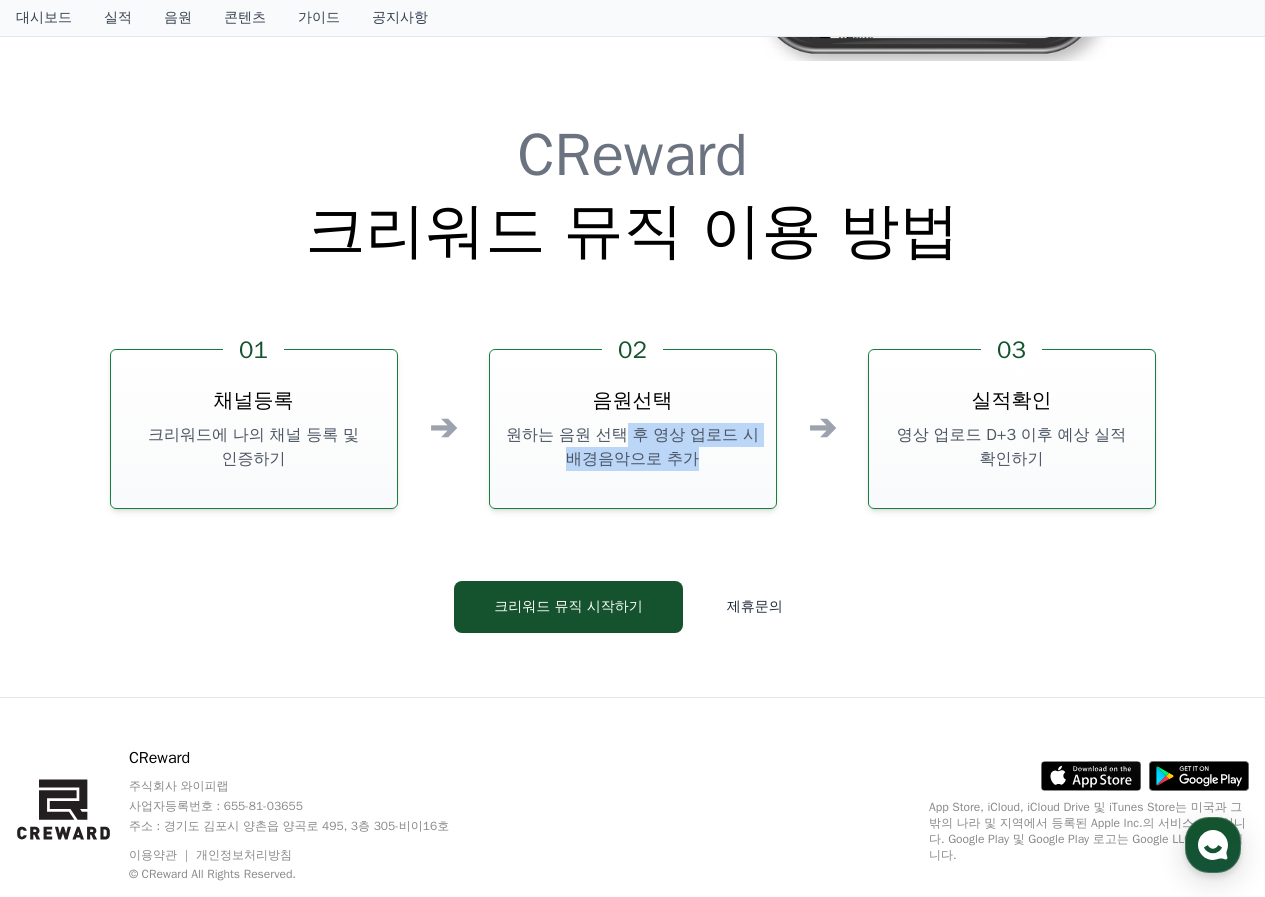 drag, startPoint x: 637, startPoint y: 418, endPoint x: 701, endPoint y: 426, distance: 64.49806 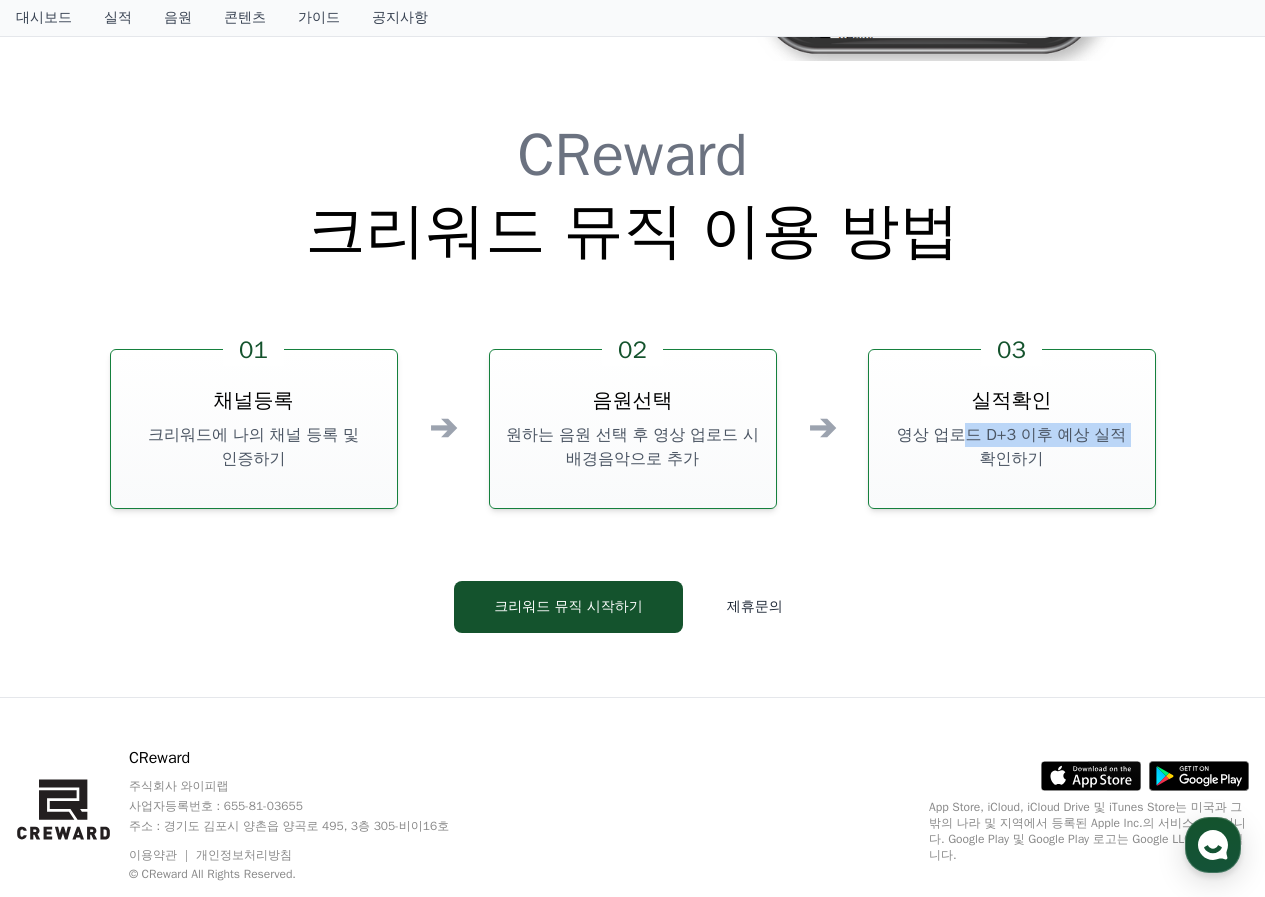 drag, startPoint x: 949, startPoint y: 410, endPoint x: 949, endPoint y: 439, distance: 29 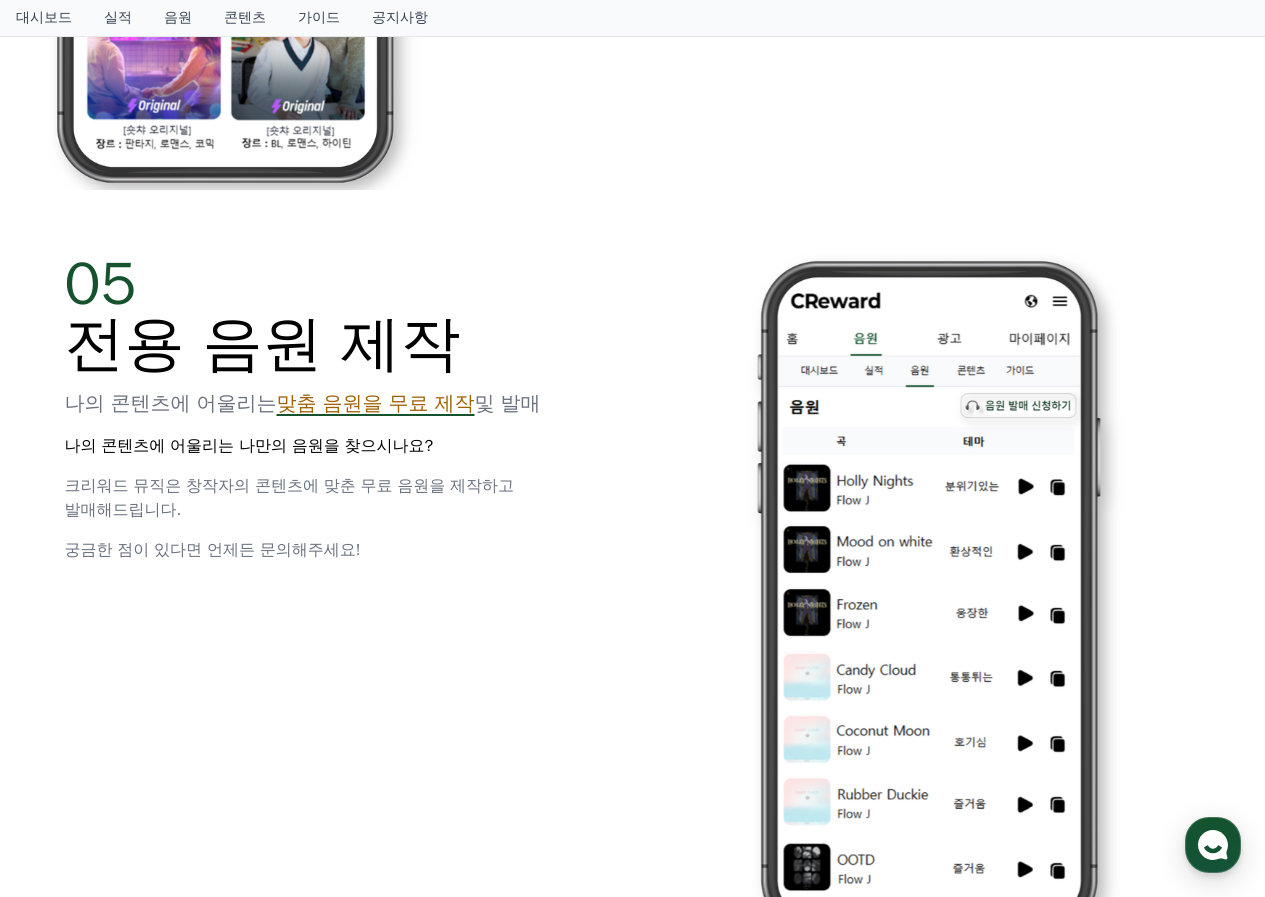 scroll, scrollTop: 3708, scrollLeft: 0, axis: vertical 